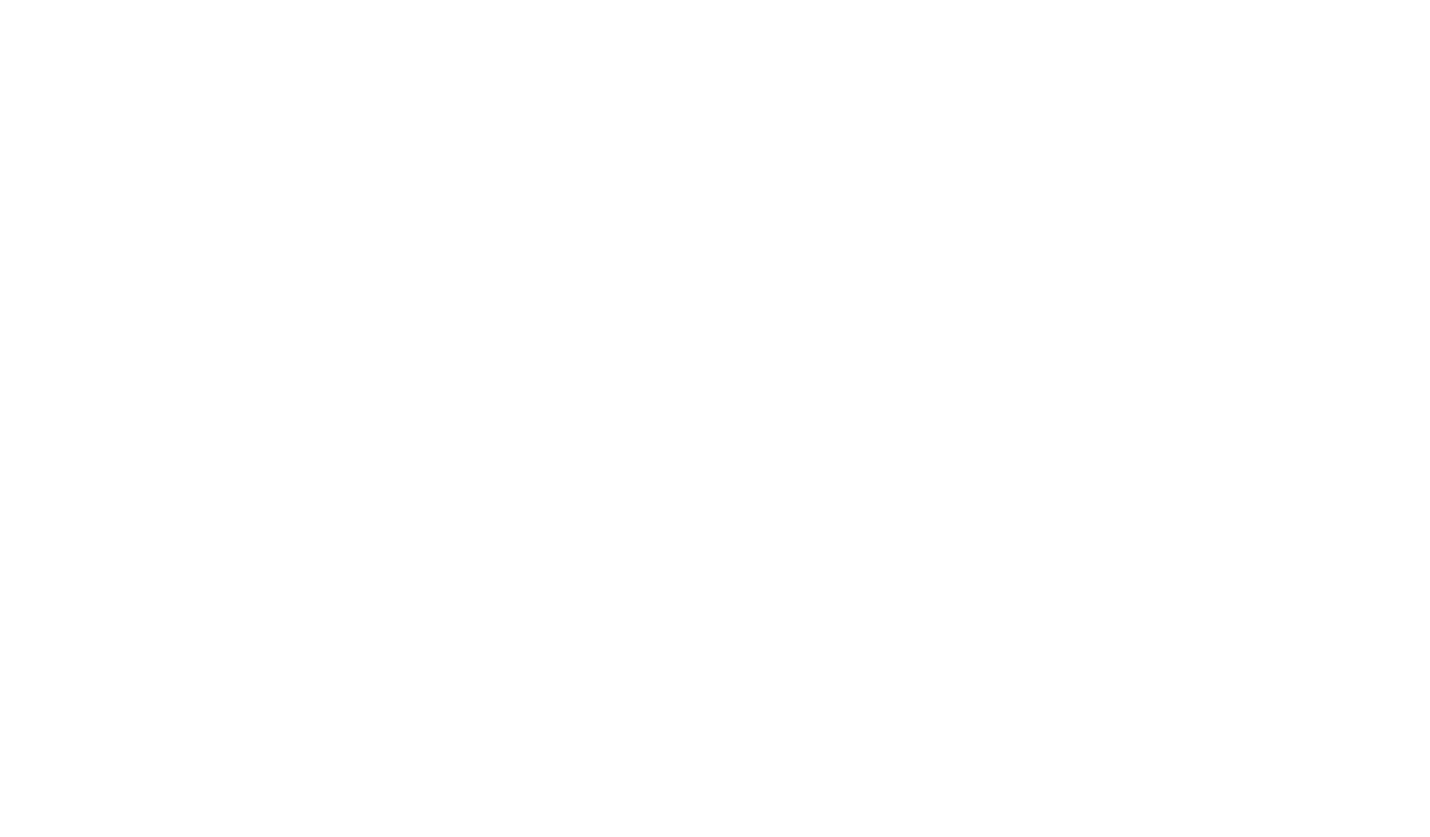 scroll, scrollTop: 0, scrollLeft: 0, axis: both 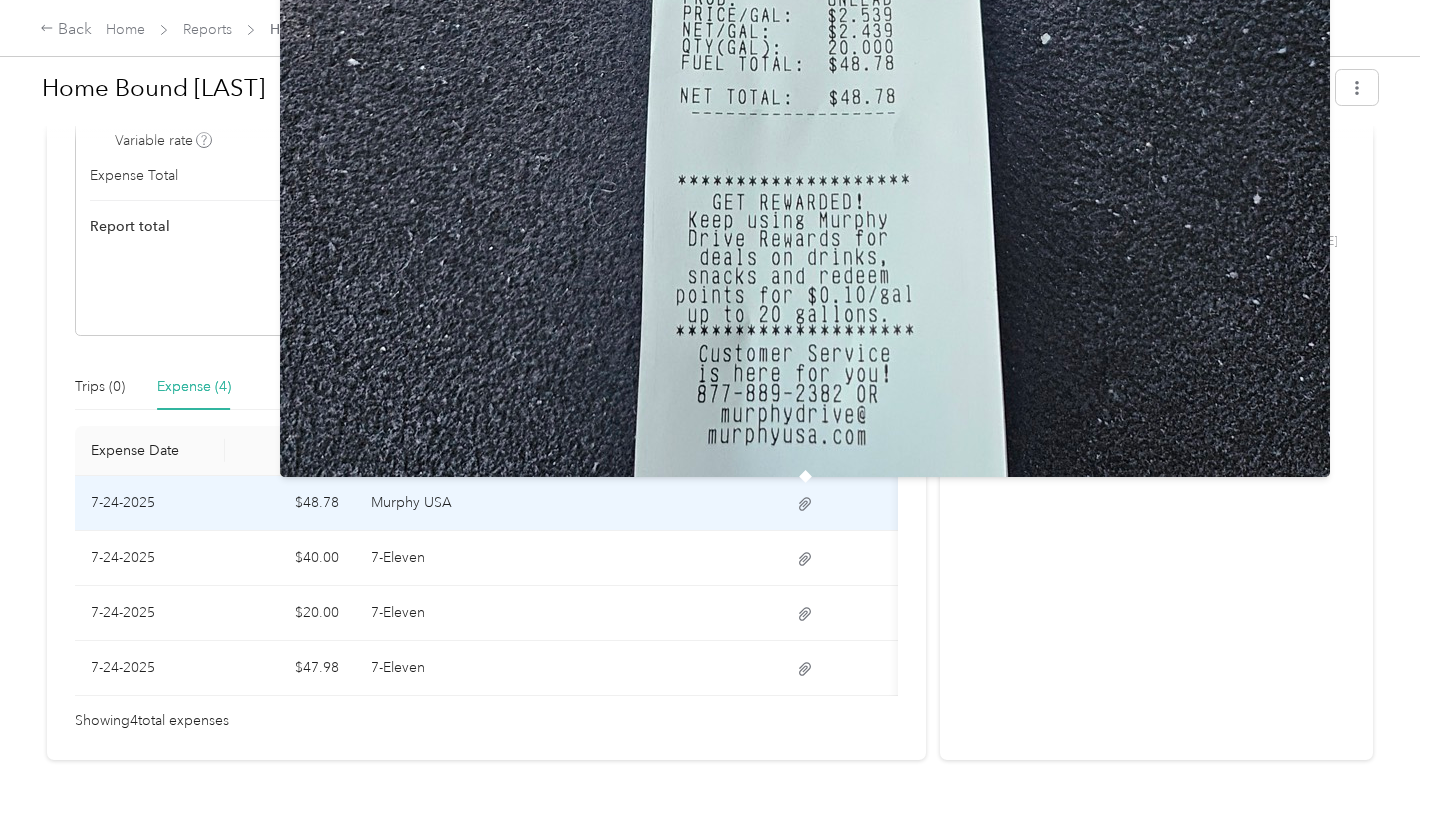 click at bounding box center [805, 503] 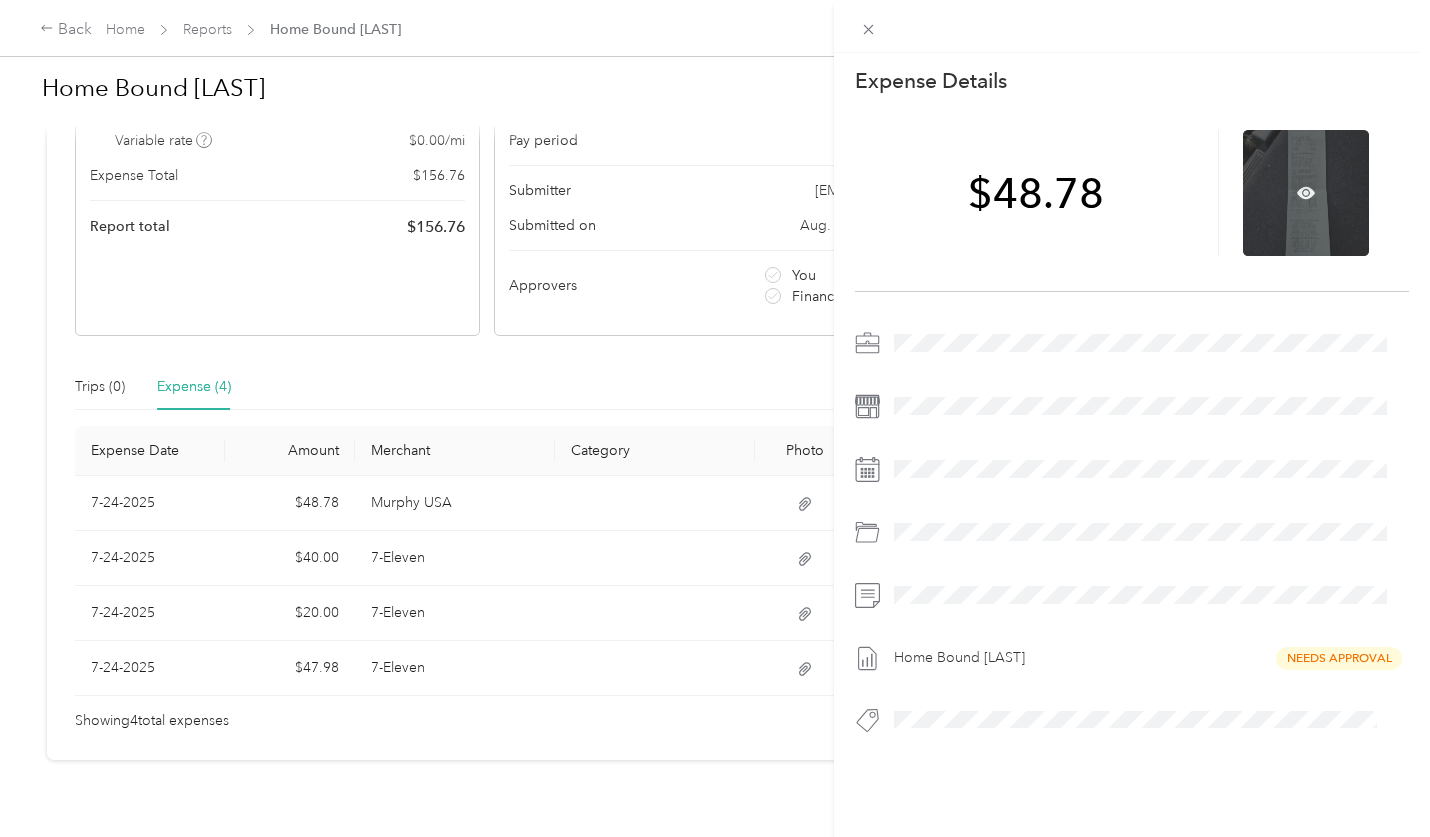 click at bounding box center [1306, 193] 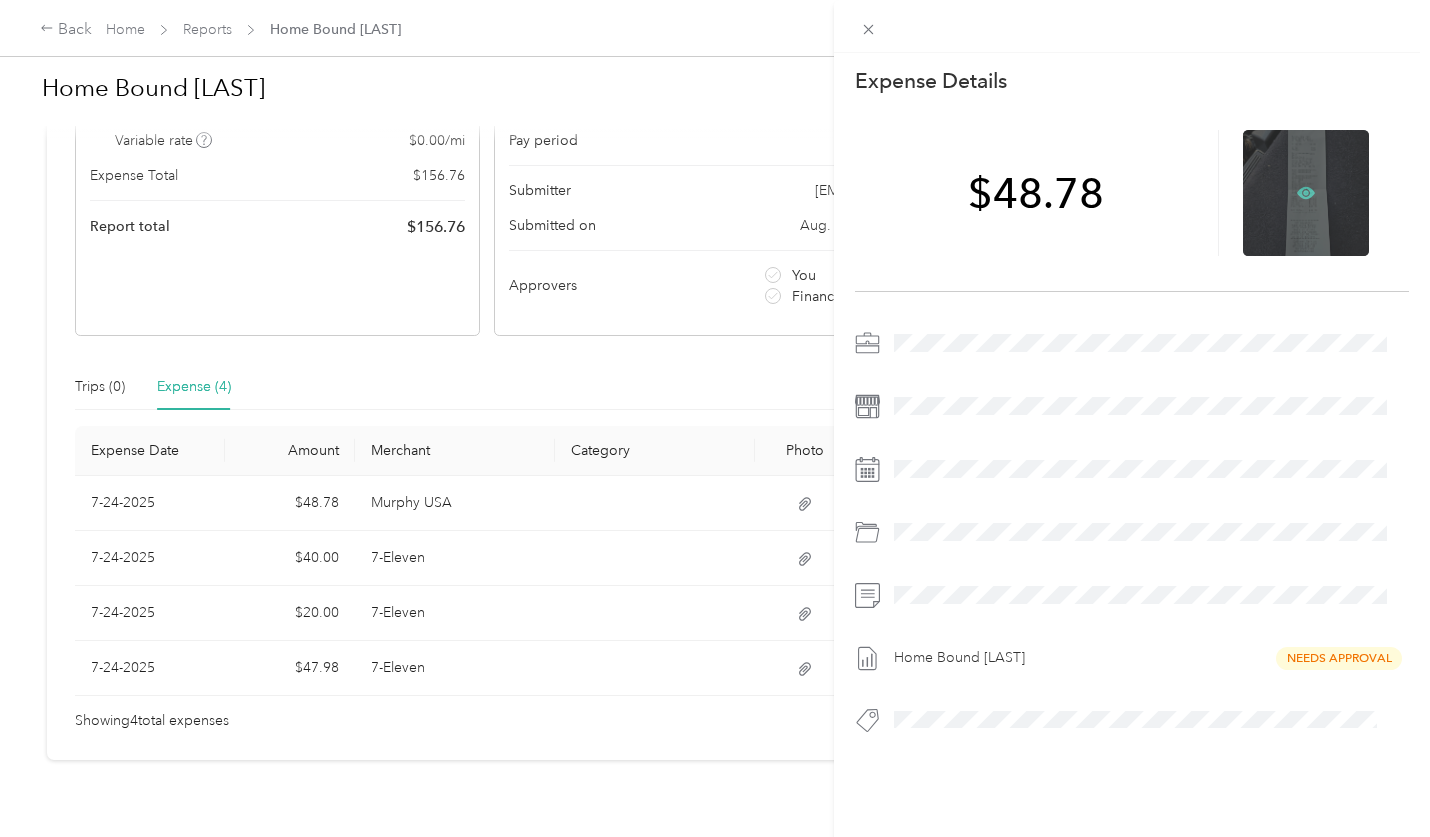 click 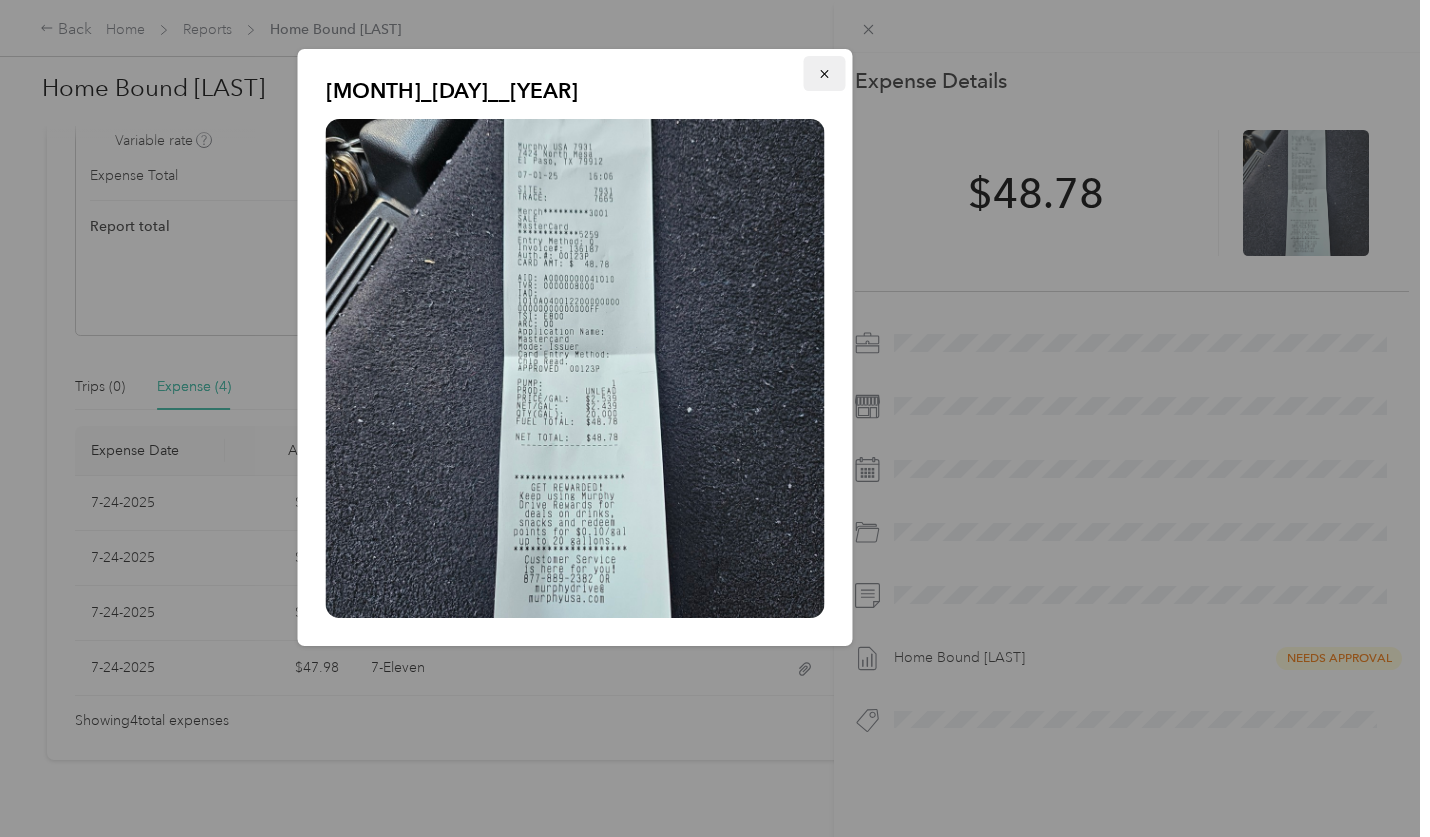 click 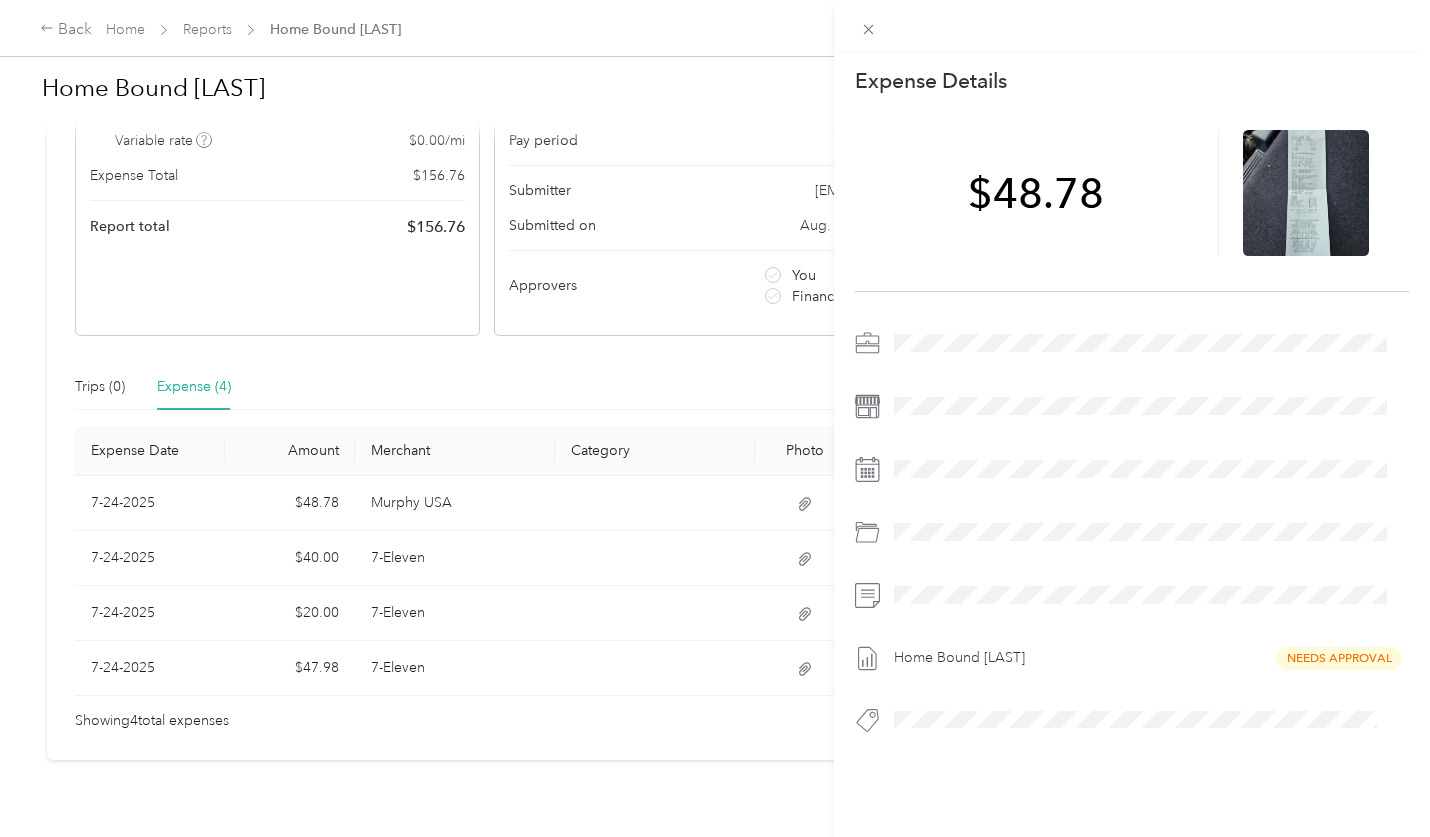 click on "This  expense  cannot be edited because it is either under review, approved, or paid. Contact your Team Manager to edit it.  Expense Details Save $[AMOUNT] Home Bound [LAST] Needs Approval" at bounding box center [715, 418] 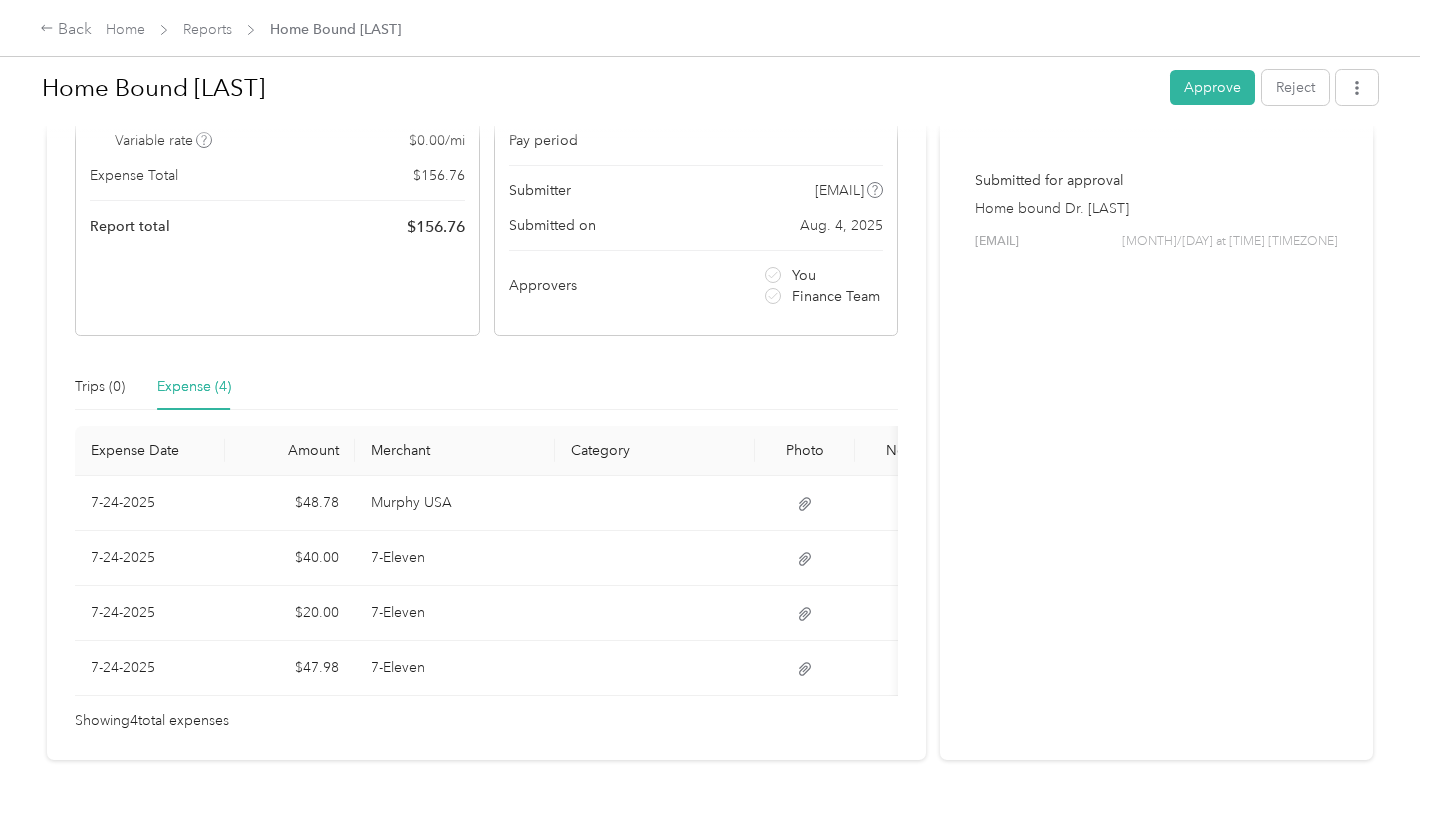 click on "Submitted for approval Home bound Dr. [LAST] [EMAIL] [MONTH]/[DAY] at [TIME] [TIMEZONE]" at bounding box center [1156, 210] 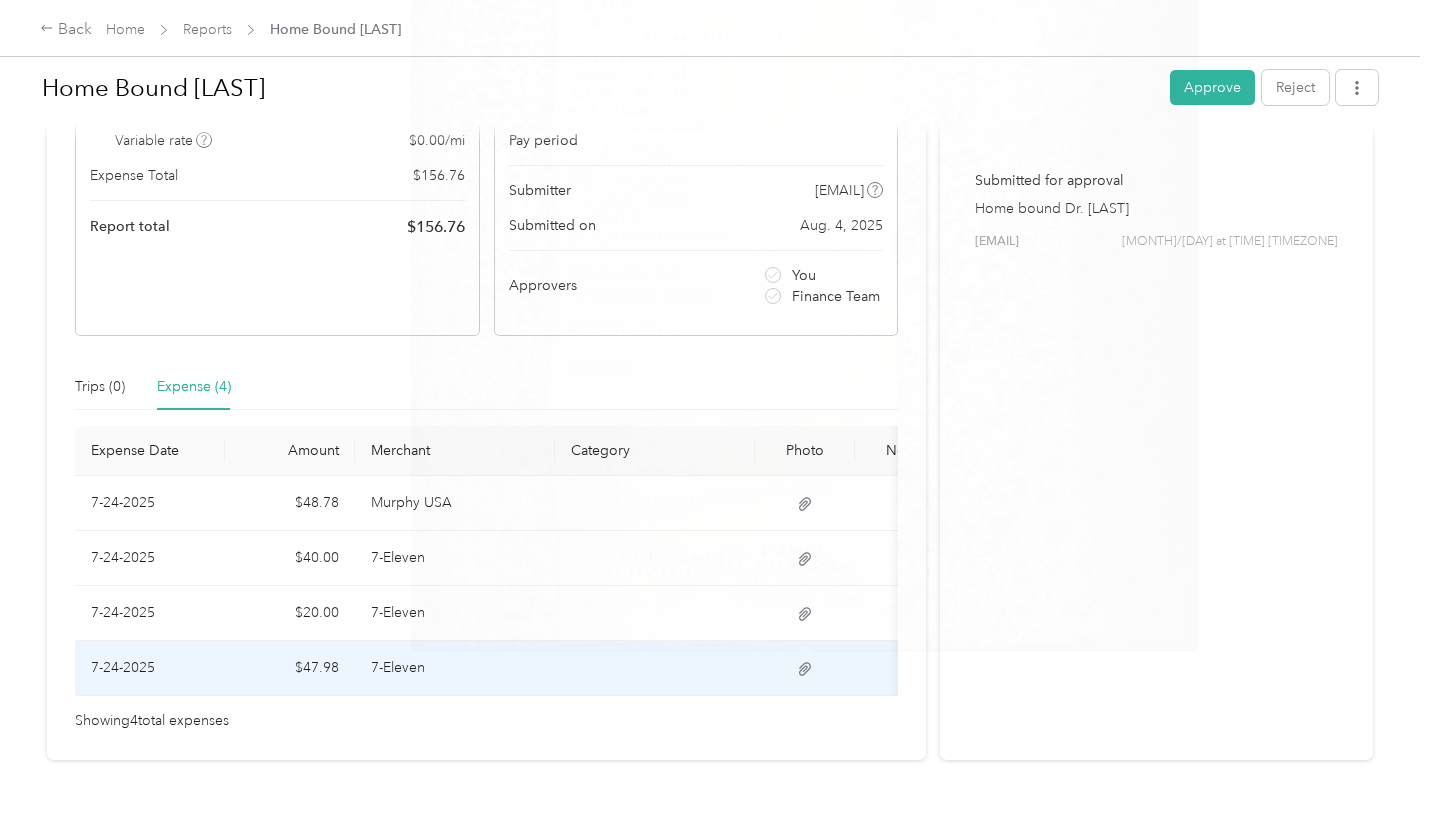 click 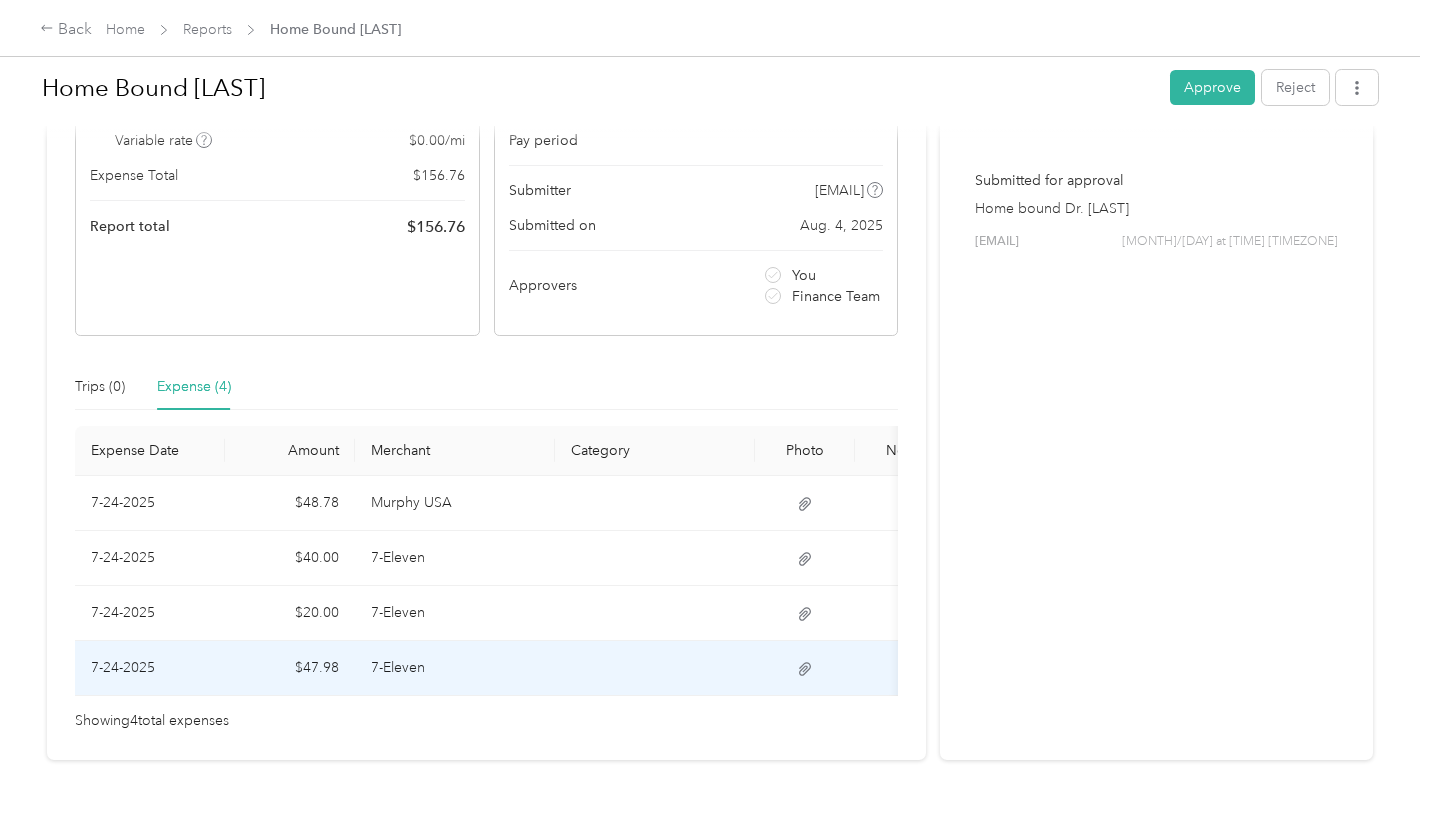 drag, startPoint x: 807, startPoint y: 671, endPoint x: 792, endPoint y: 670, distance: 15.033297 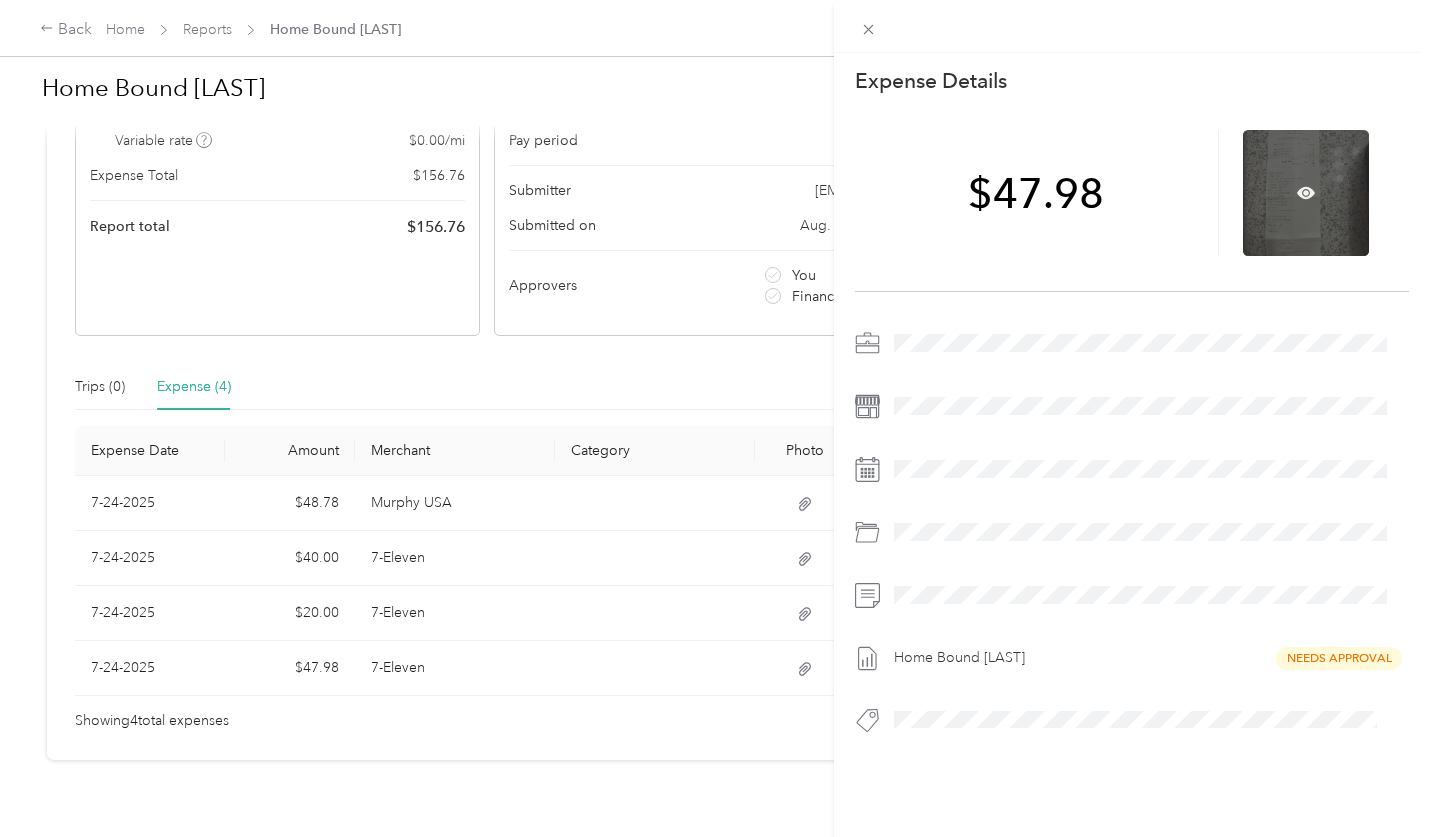 click at bounding box center (1306, 193) 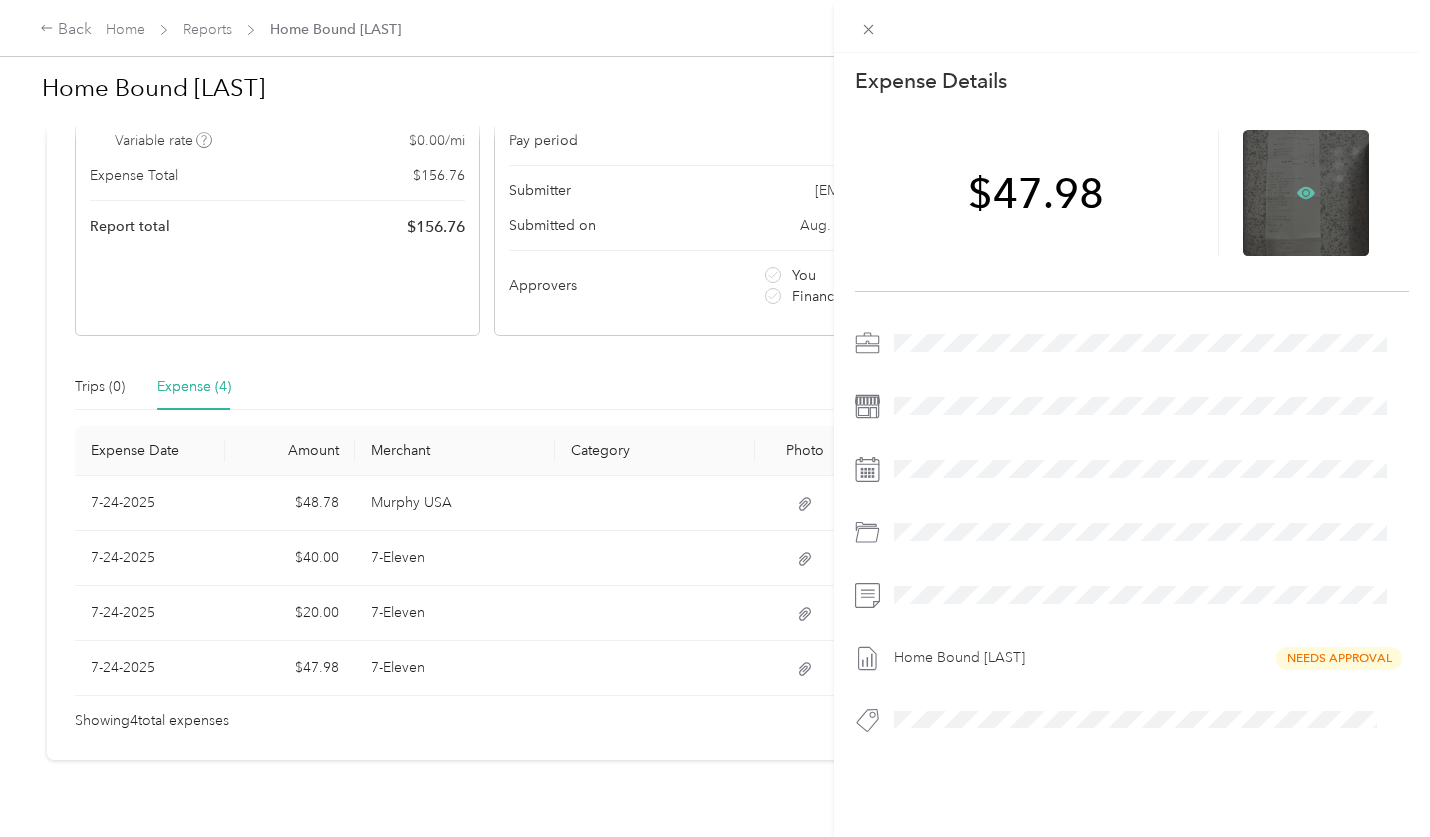 click 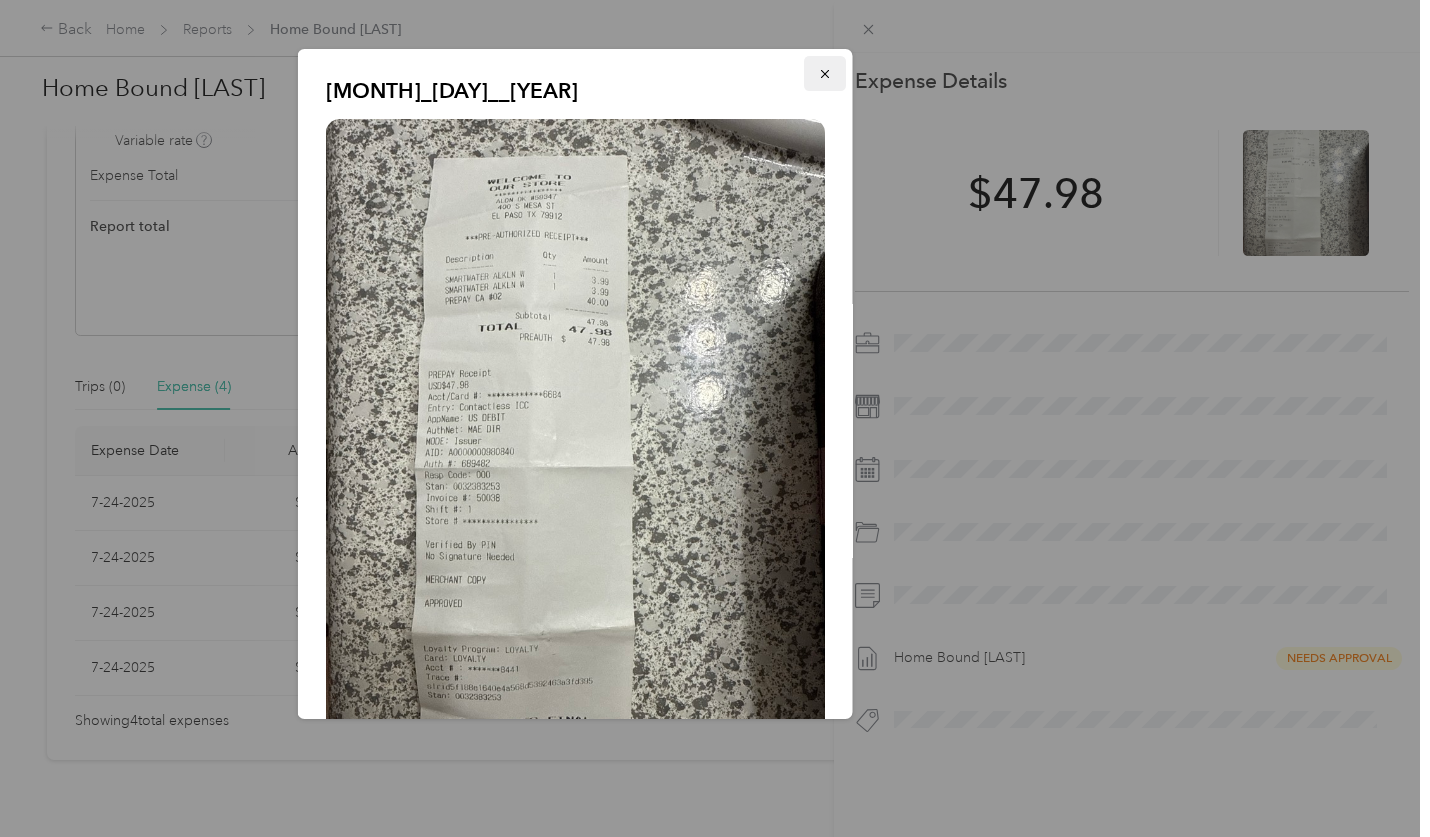 click 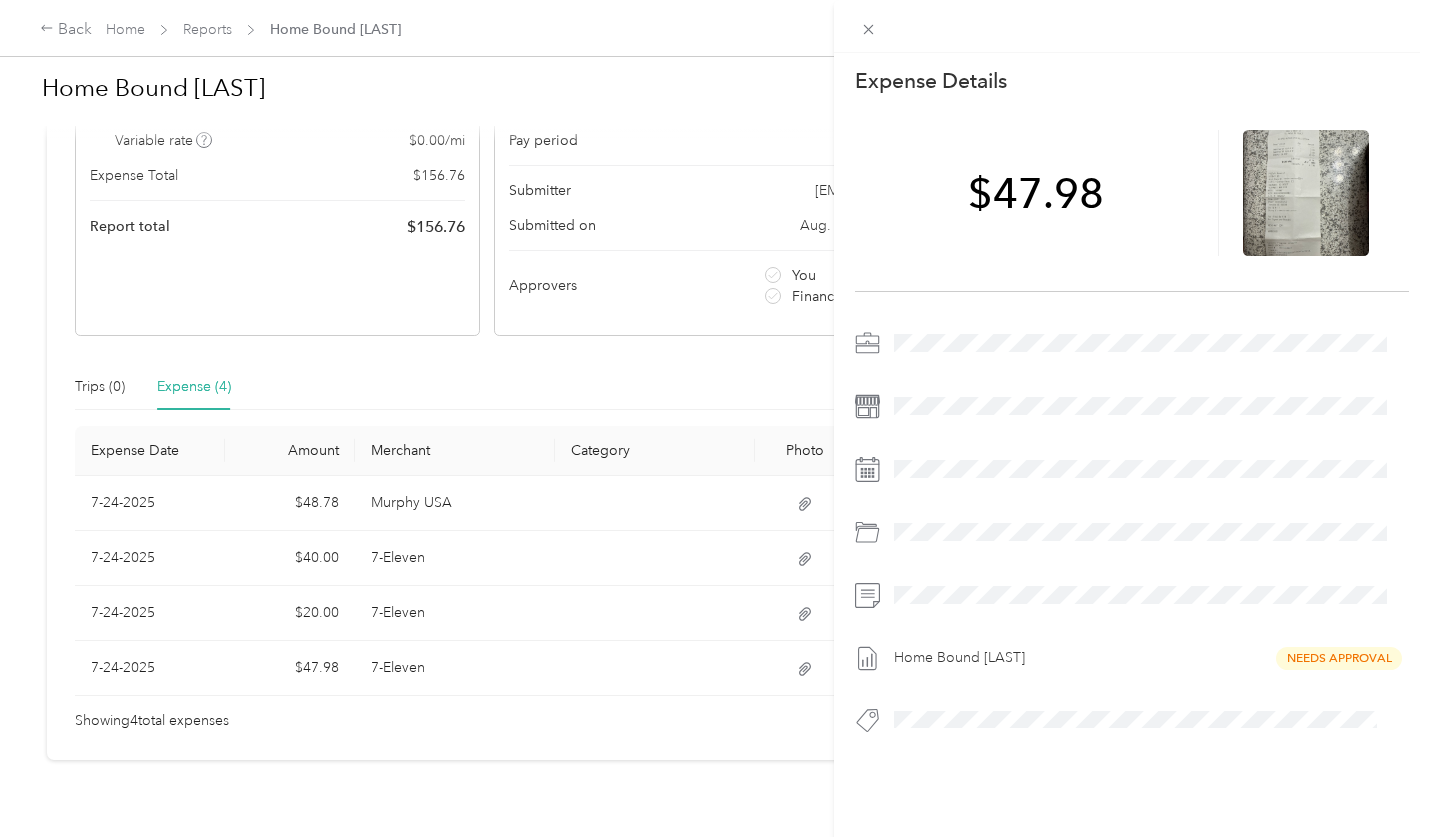 click on "This  expense  cannot be edited because it is either under review, approved, or paid. Contact your Team Manager to edit it.  Expense Details Save $47.98 Home Bound Swatts Needs Approval" at bounding box center (715, 418) 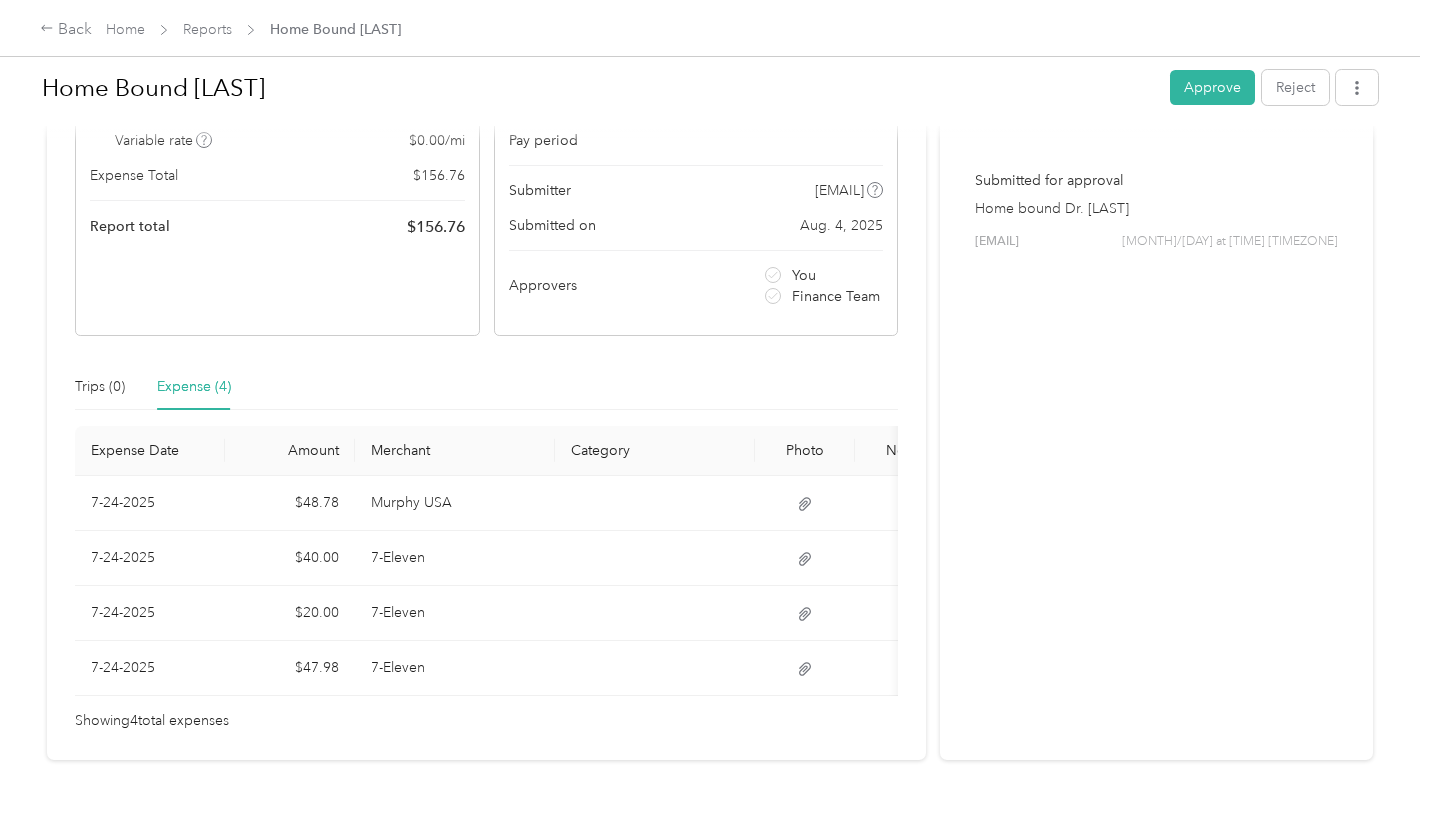 click at bounding box center (715, 418) 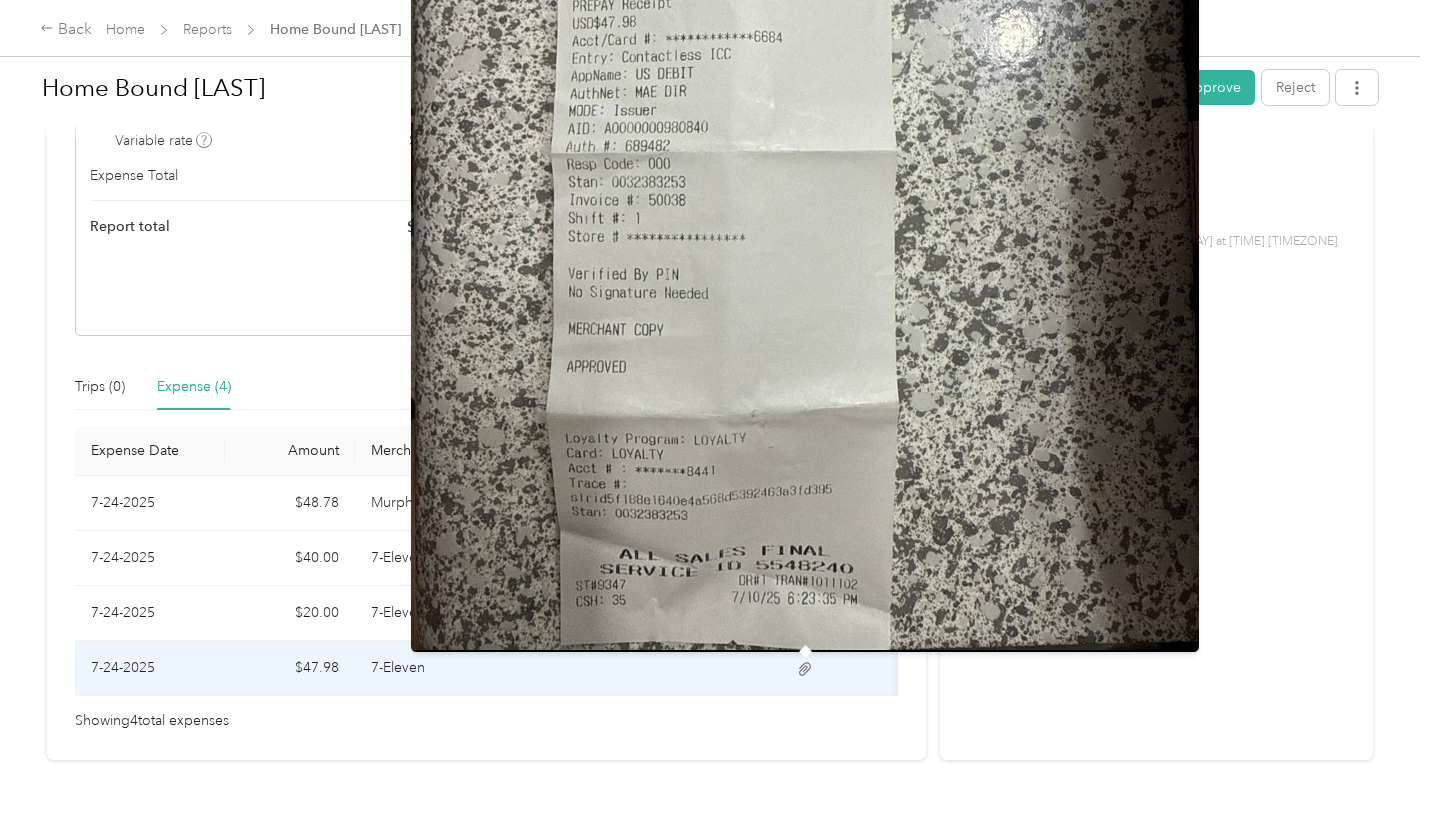 click at bounding box center [805, 127] 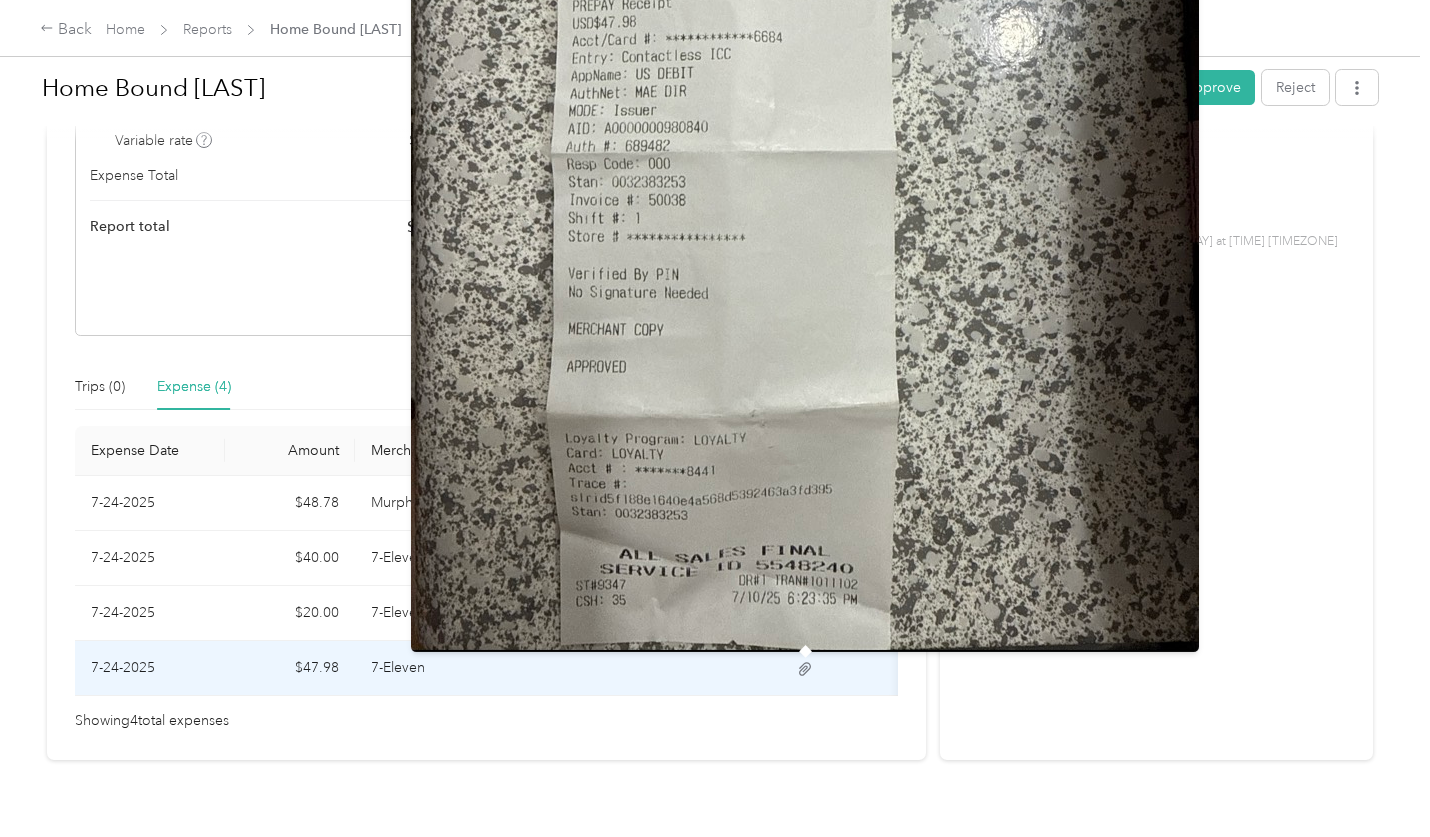 click 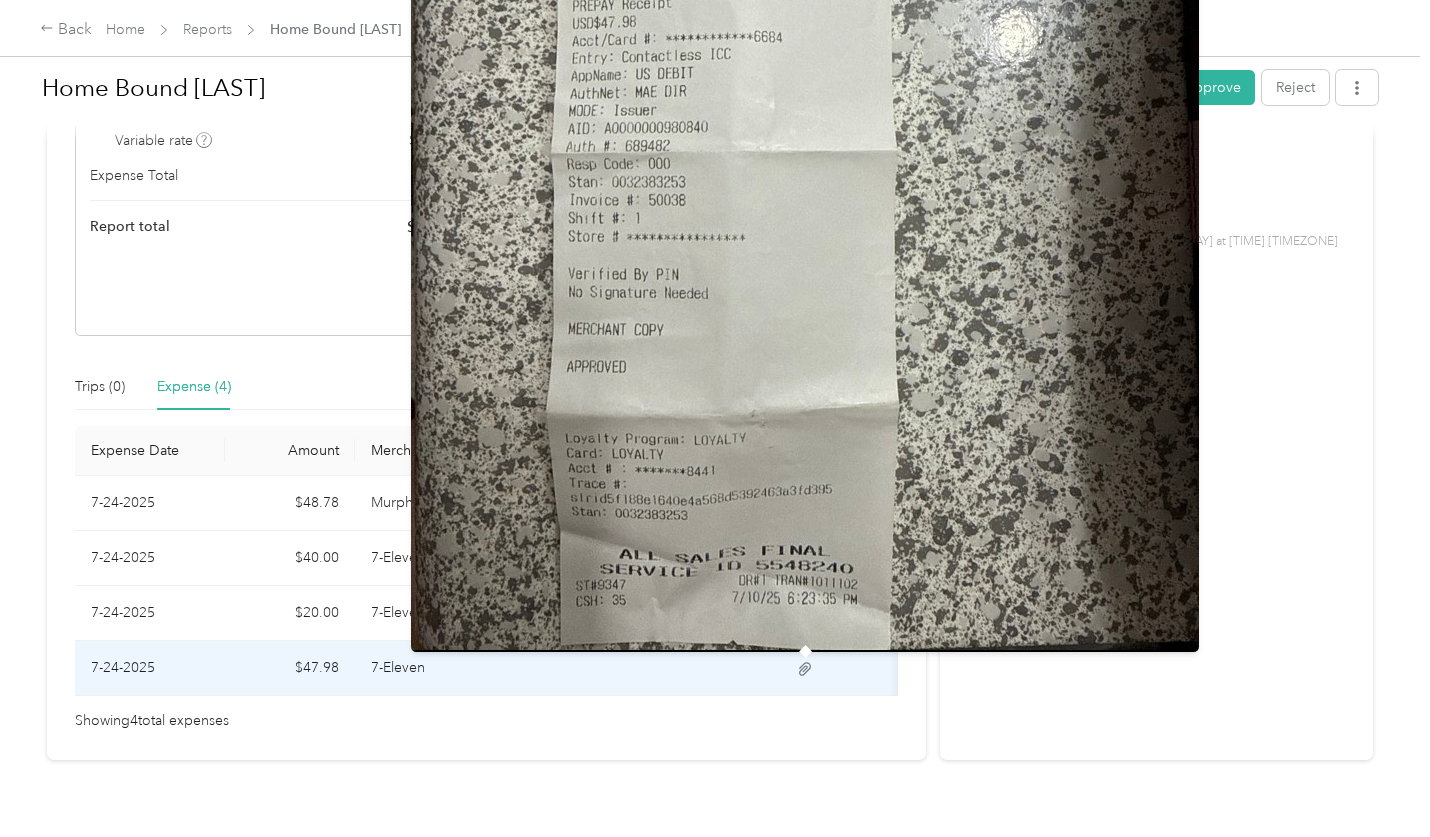 click 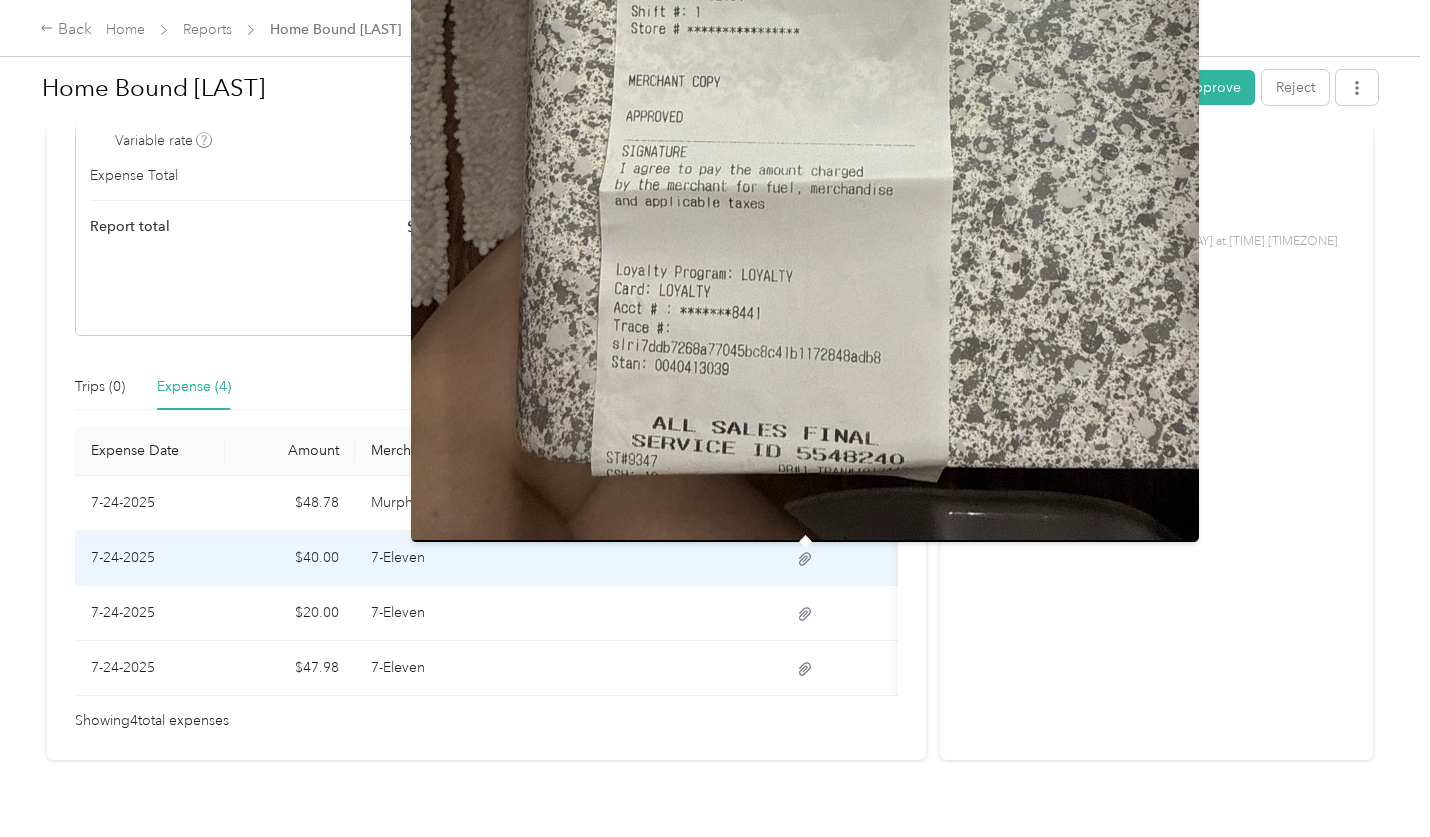 click 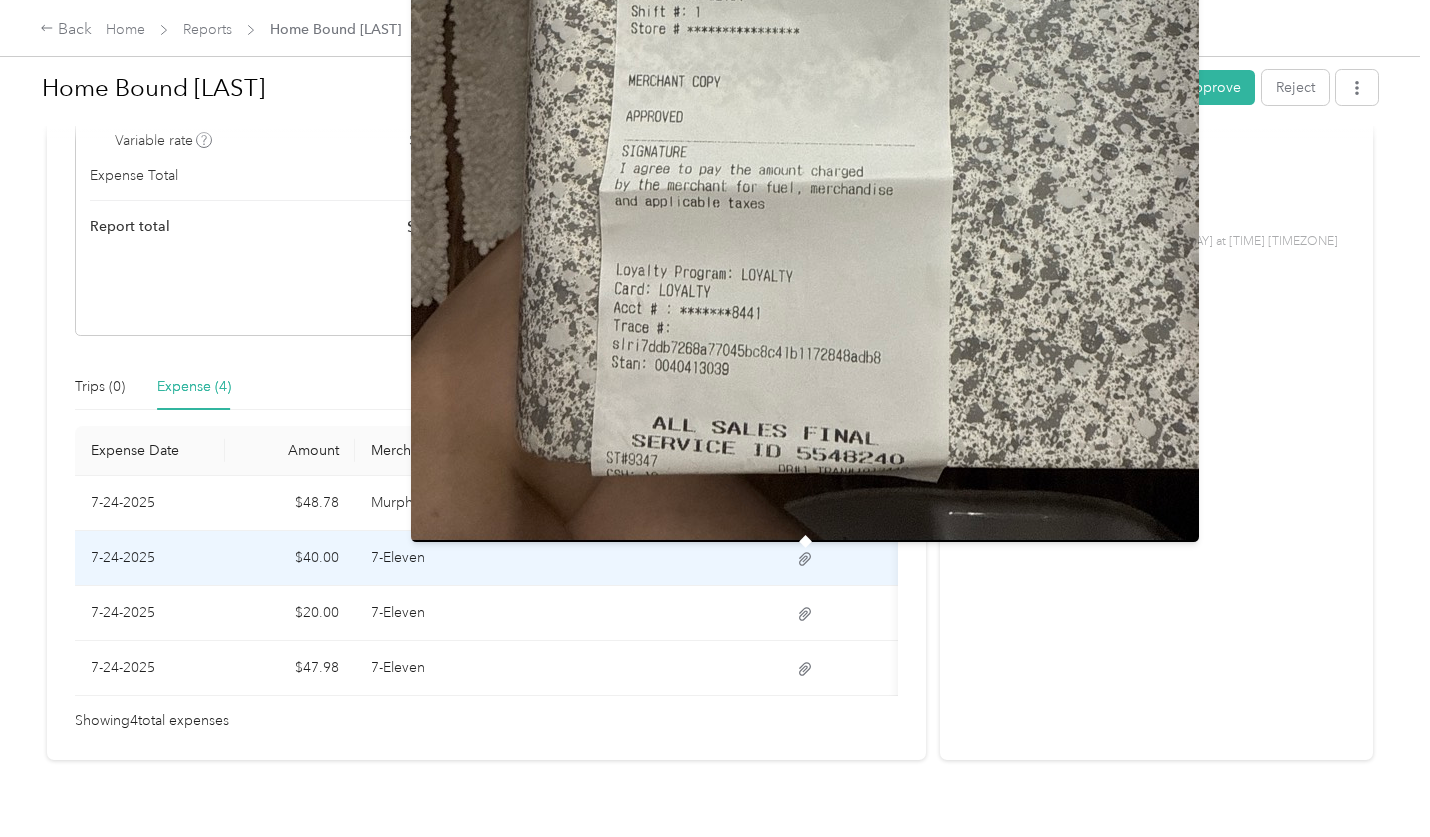 click 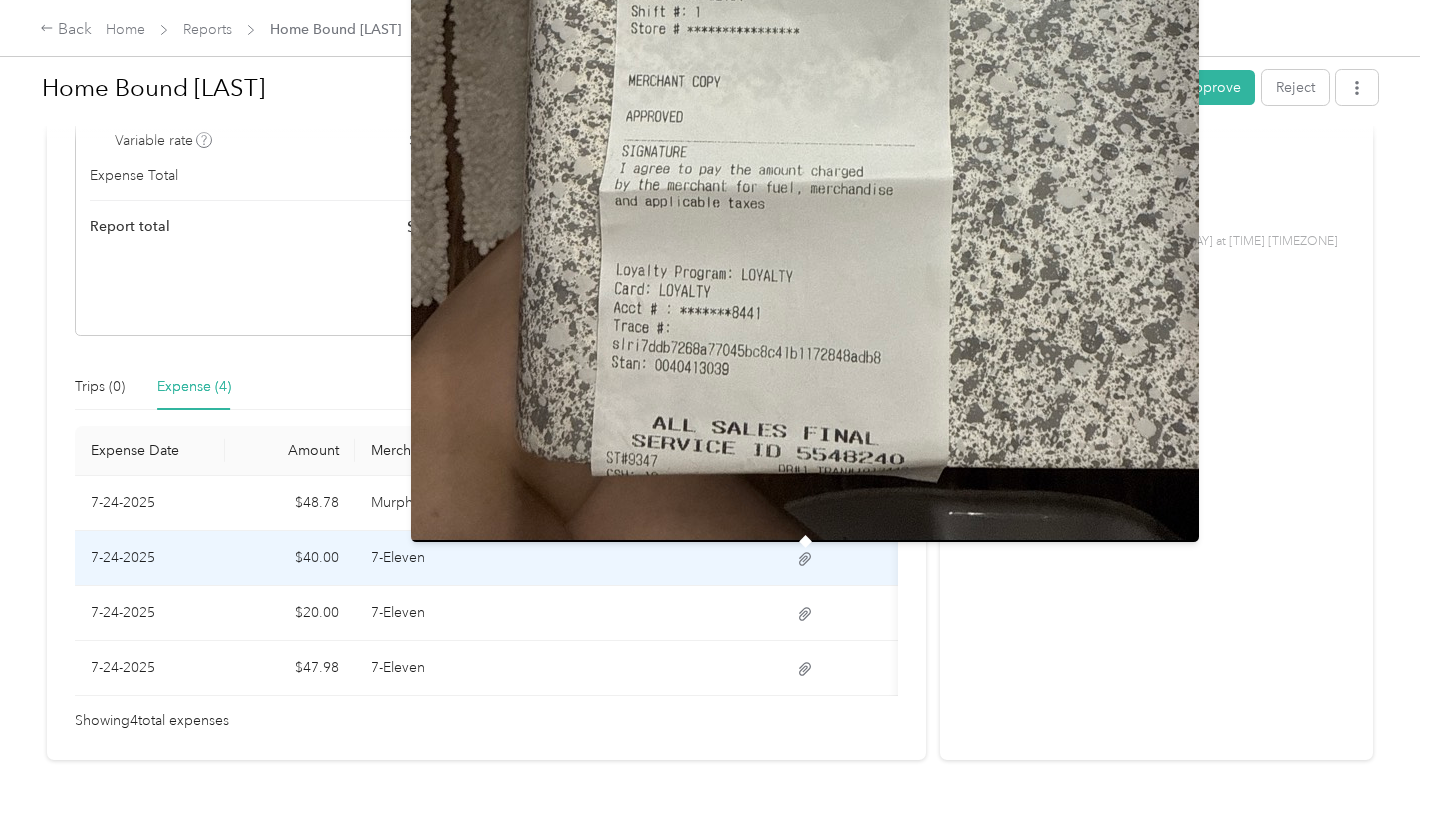 click 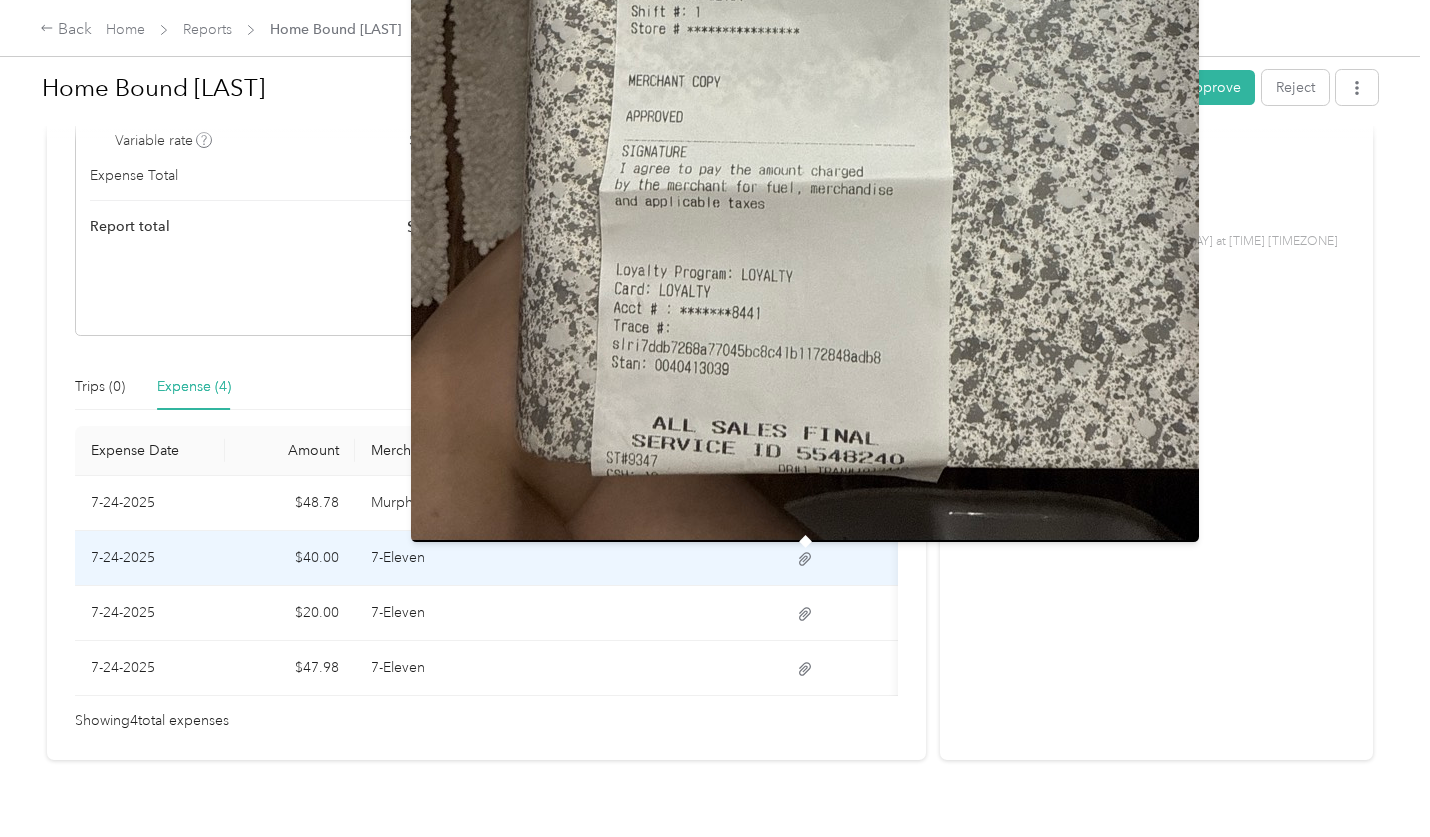 click 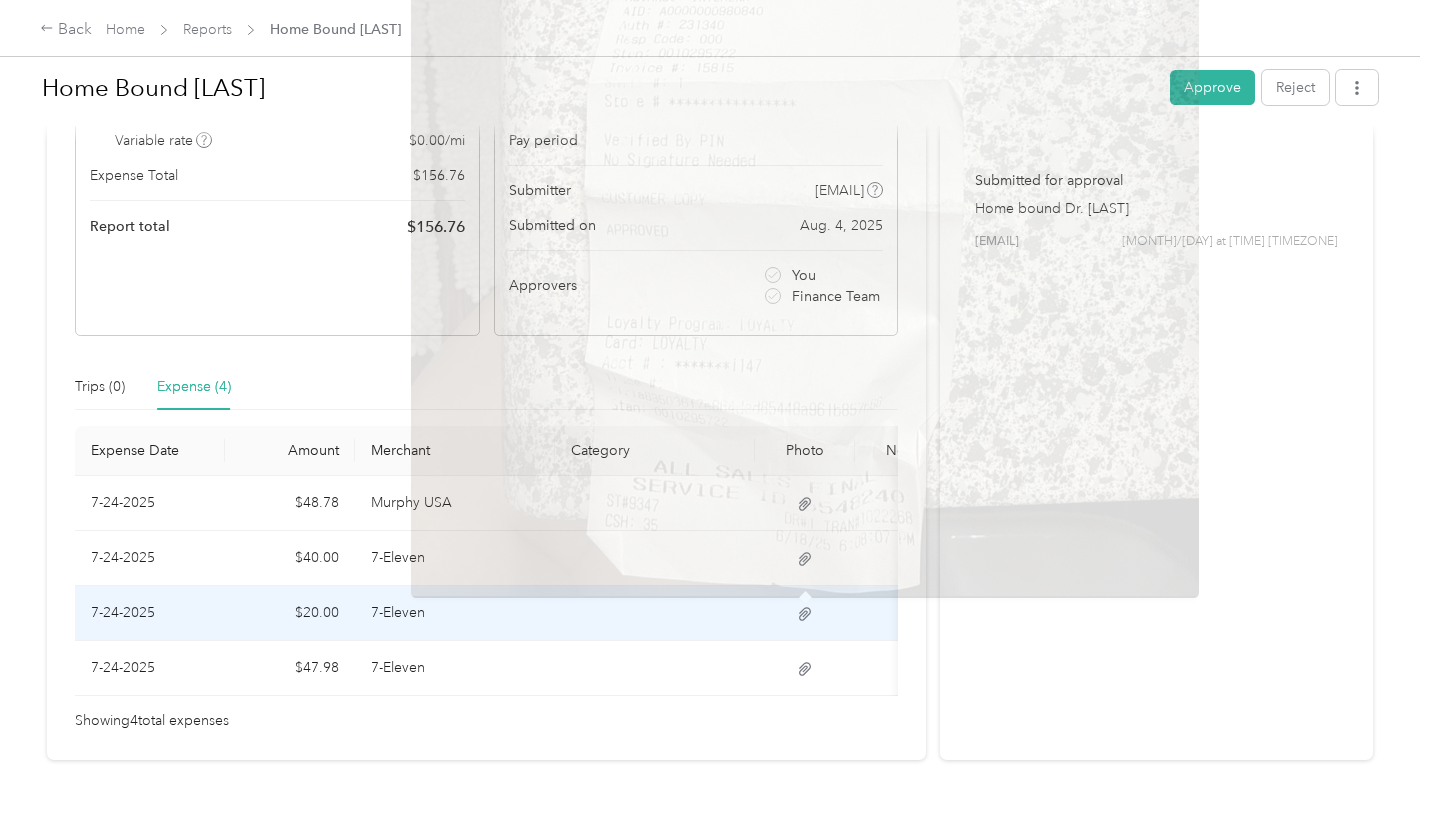 click 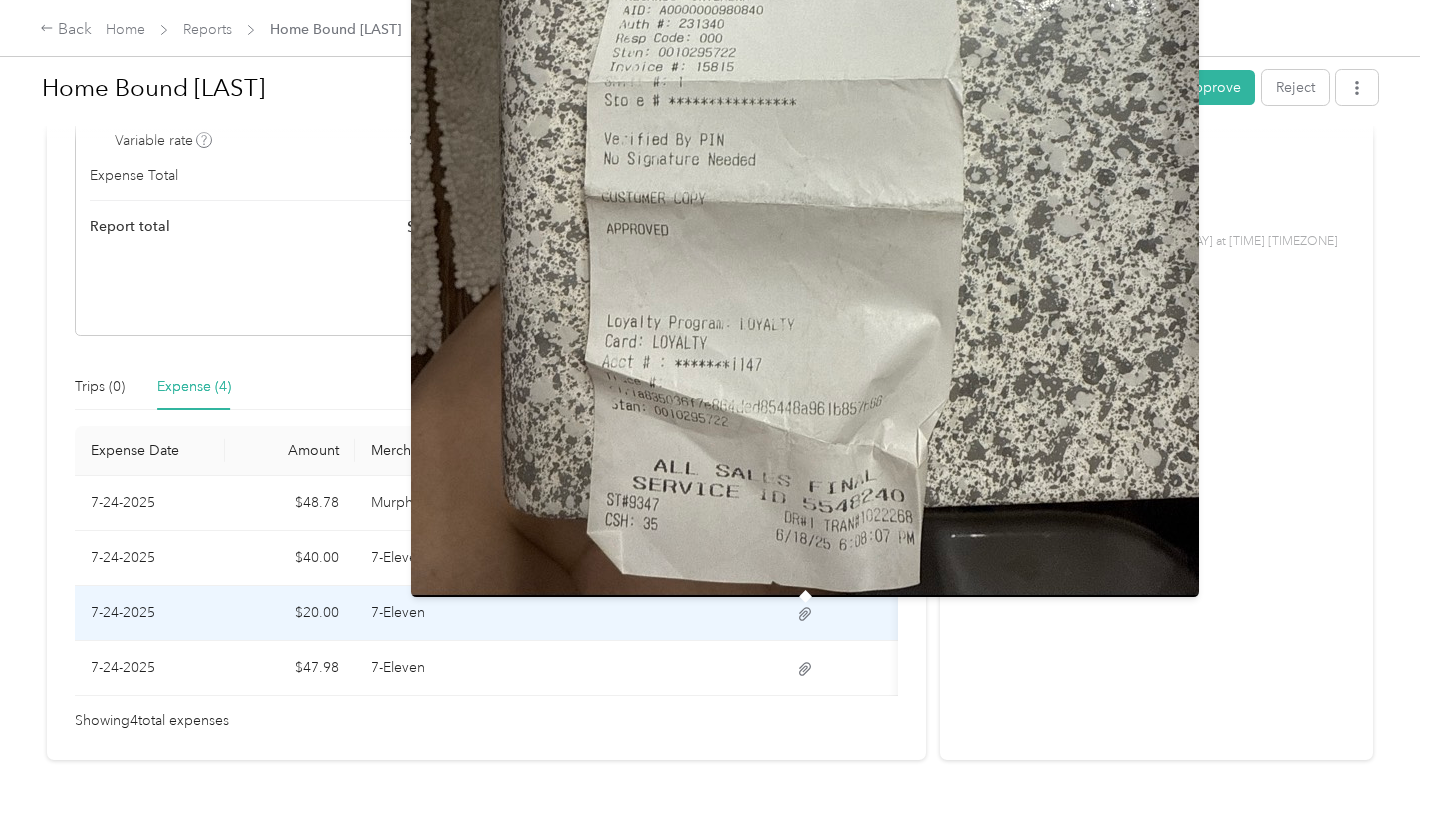 click 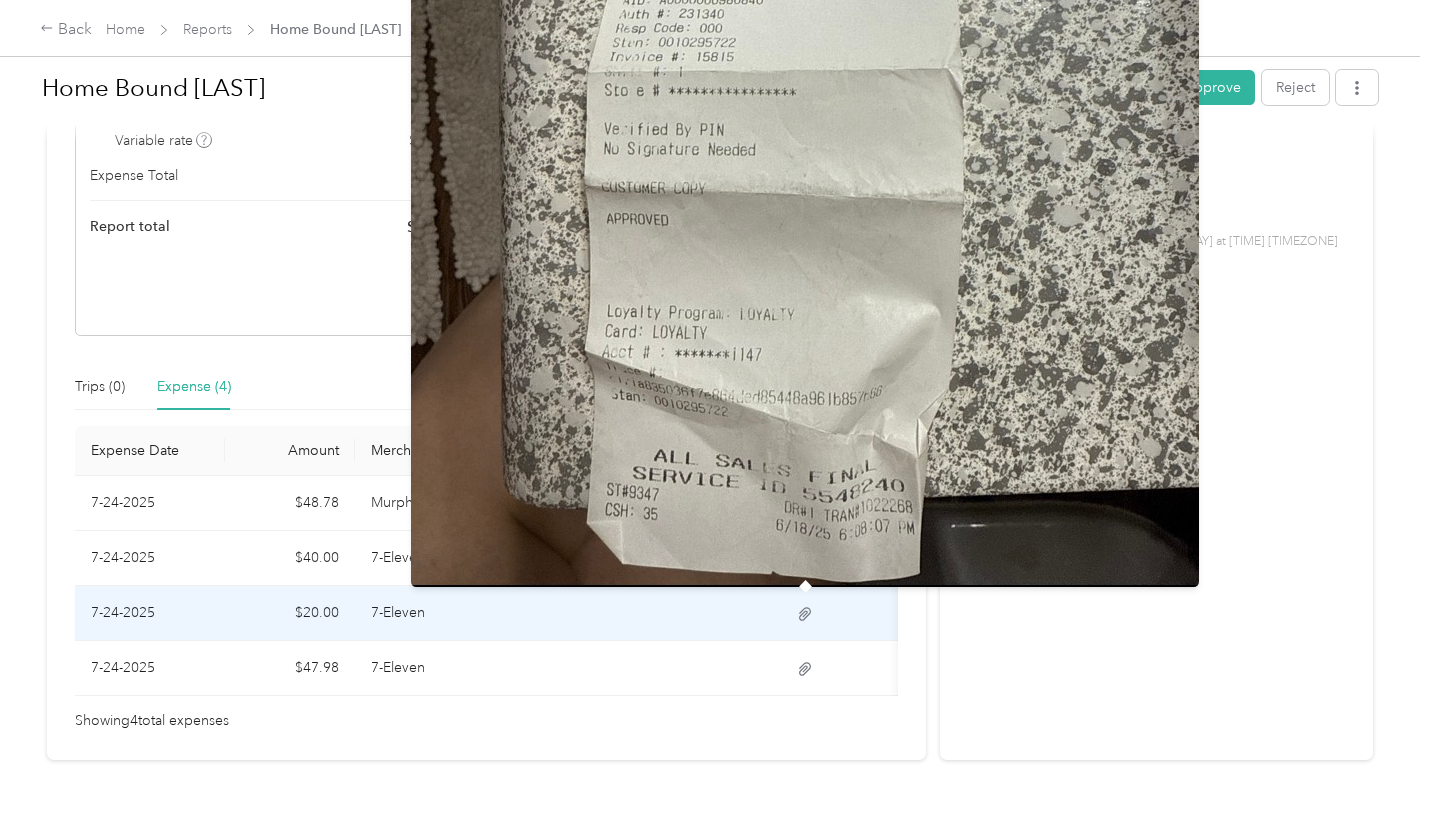 click 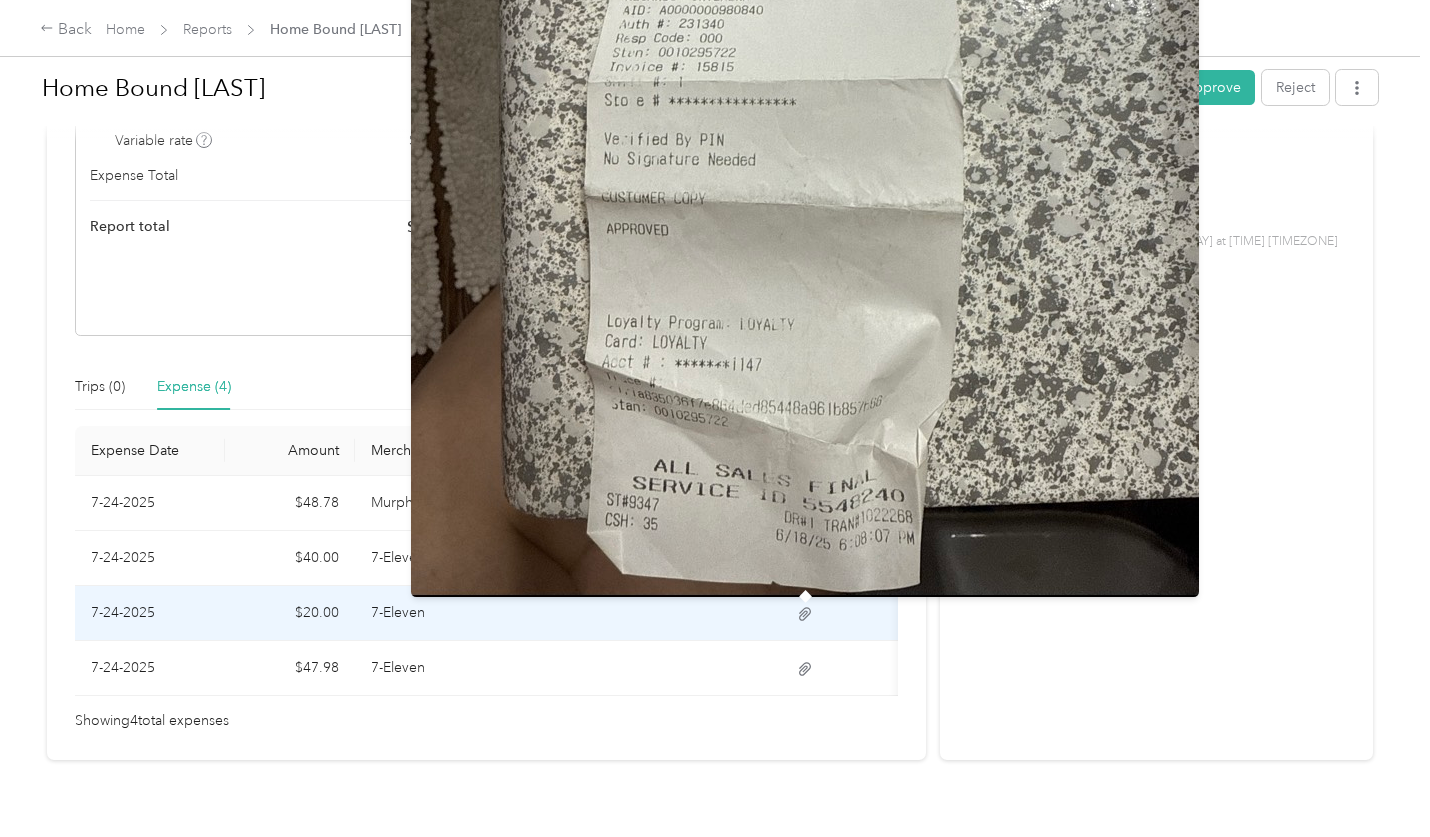 click 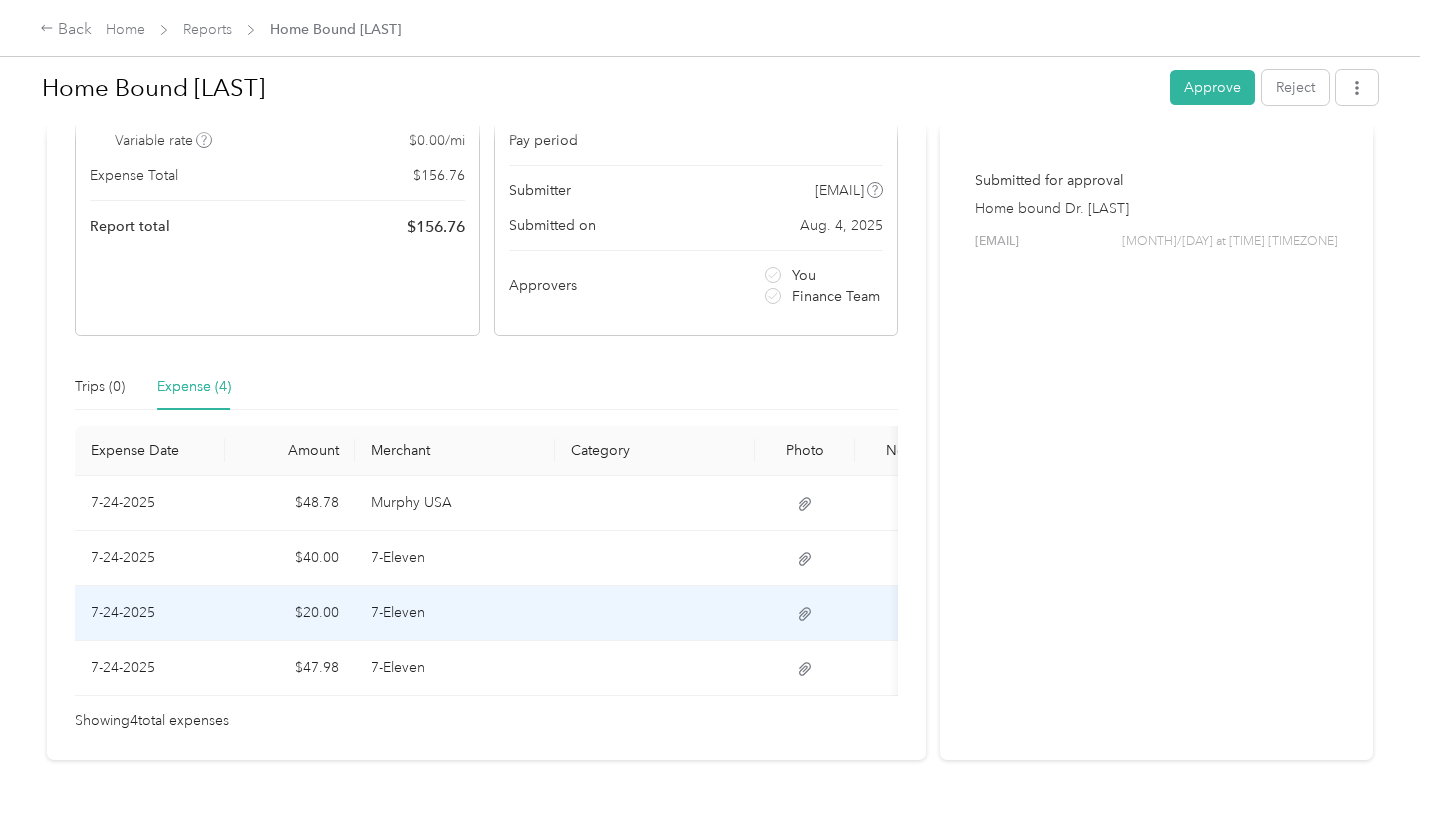 drag, startPoint x: 802, startPoint y: 619, endPoint x: 1060, endPoint y: 665, distance: 262.0687 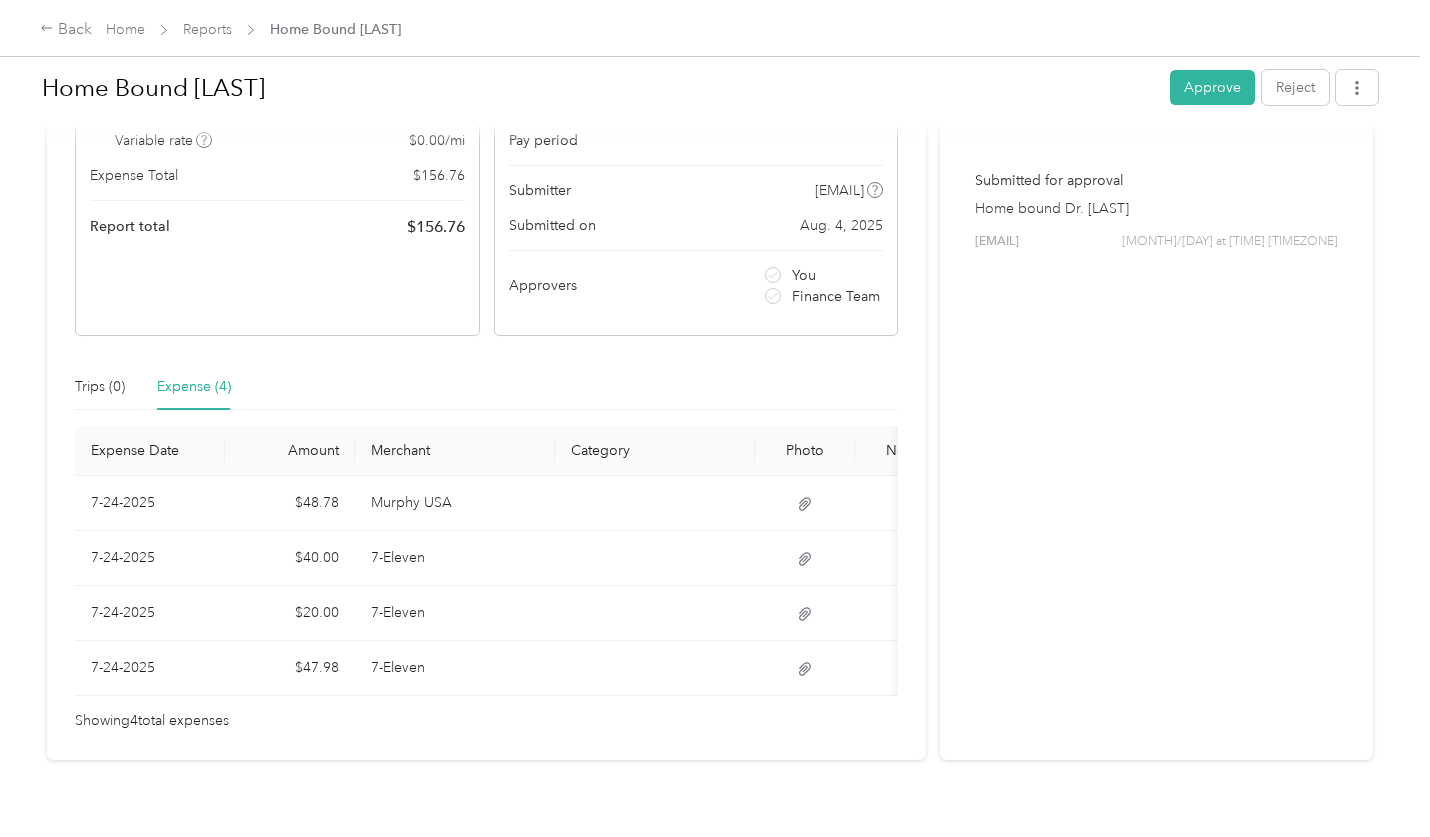 scroll, scrollTop: 0, scrollLeft: 140, axis: horizontal 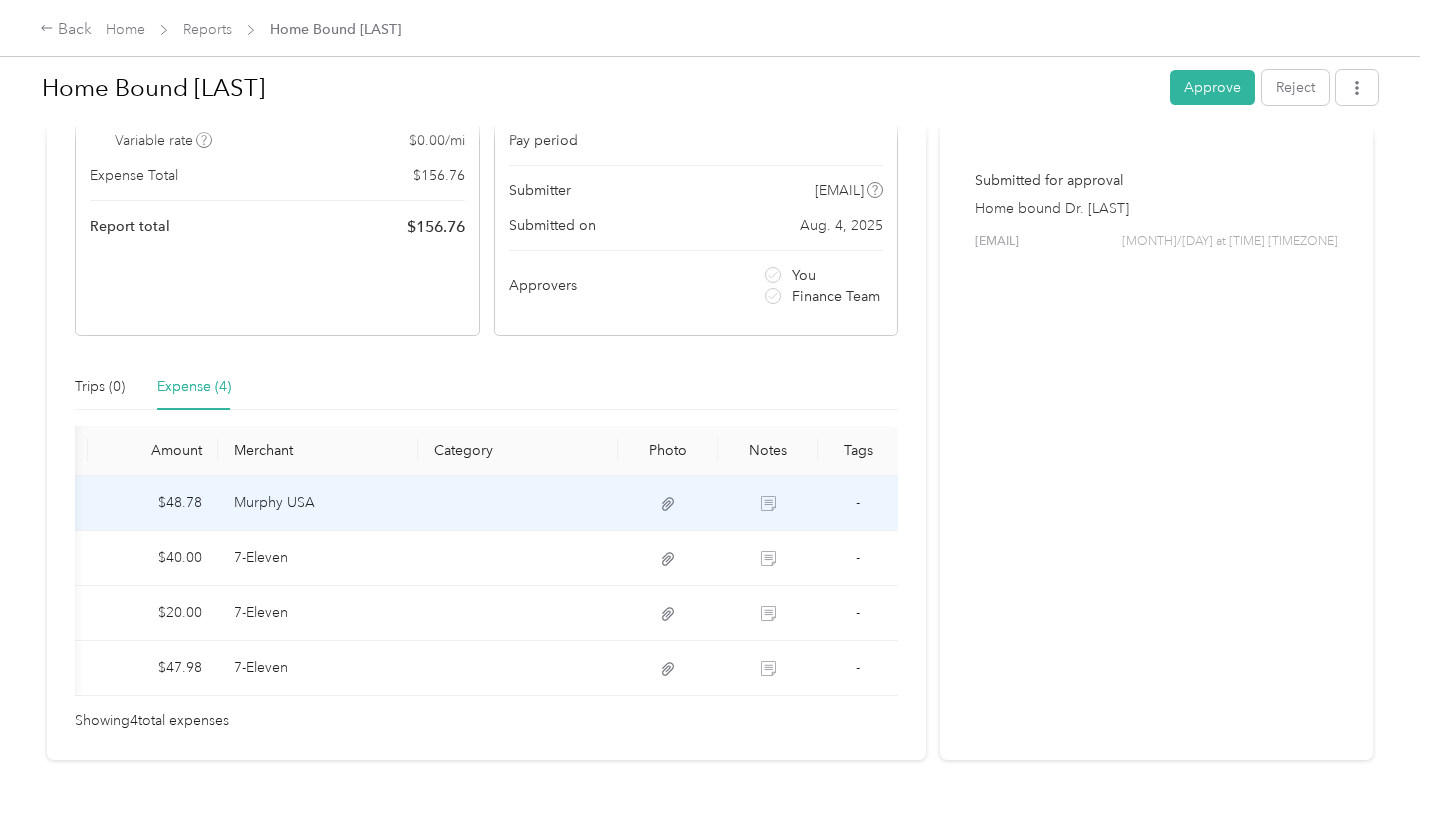 click 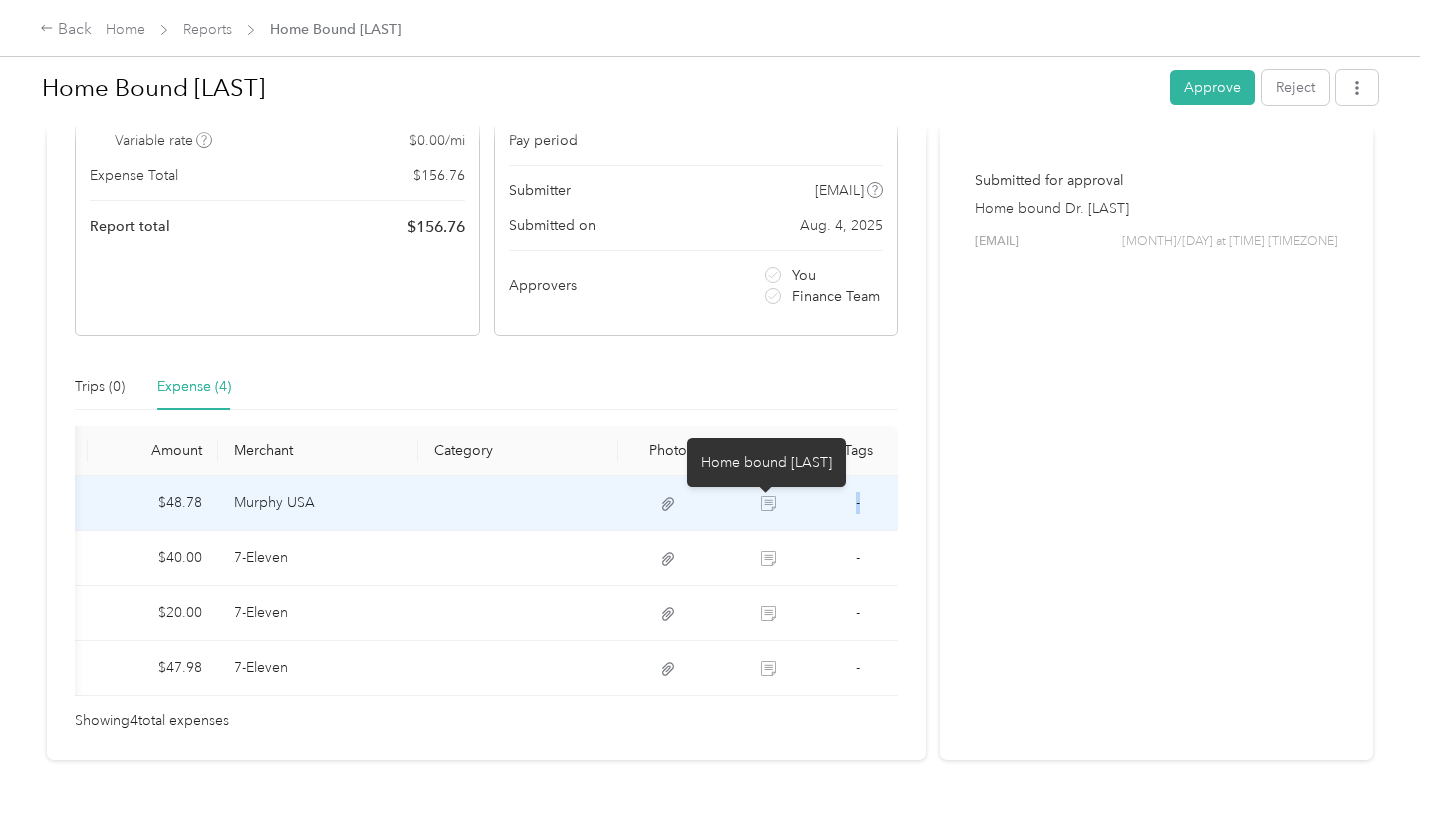 click 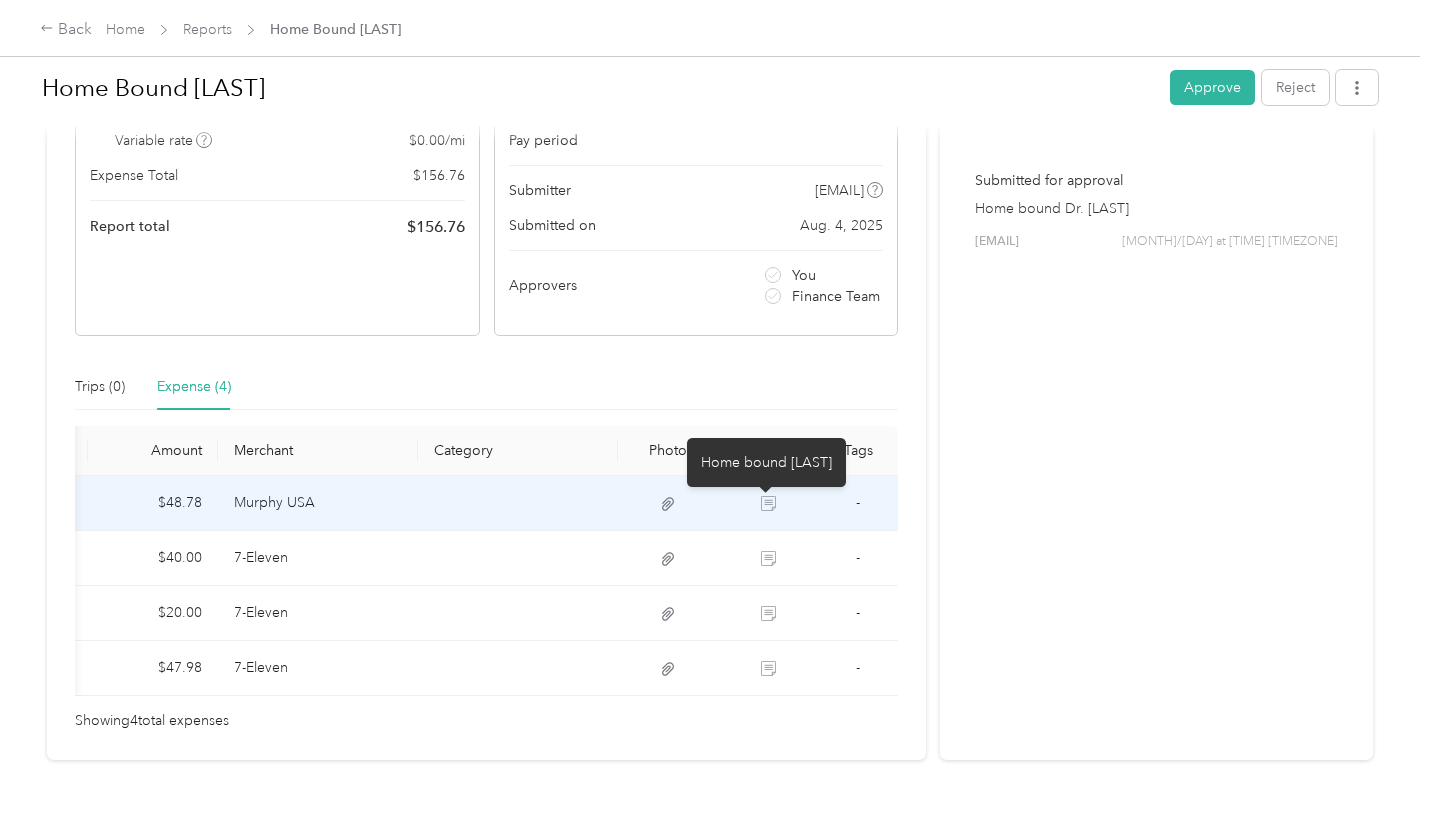 click 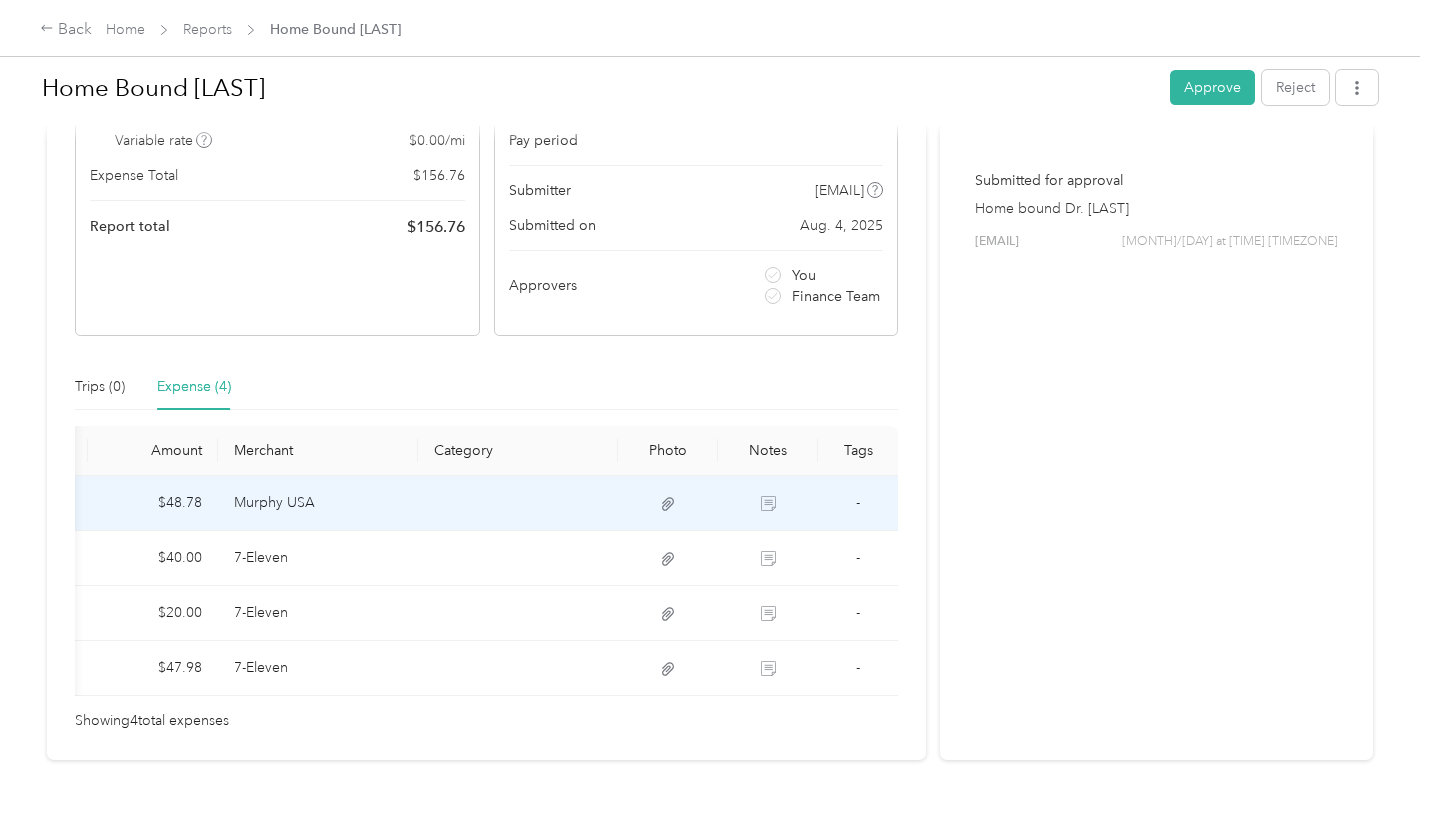 click on "-" at bounding box center (858, 503) 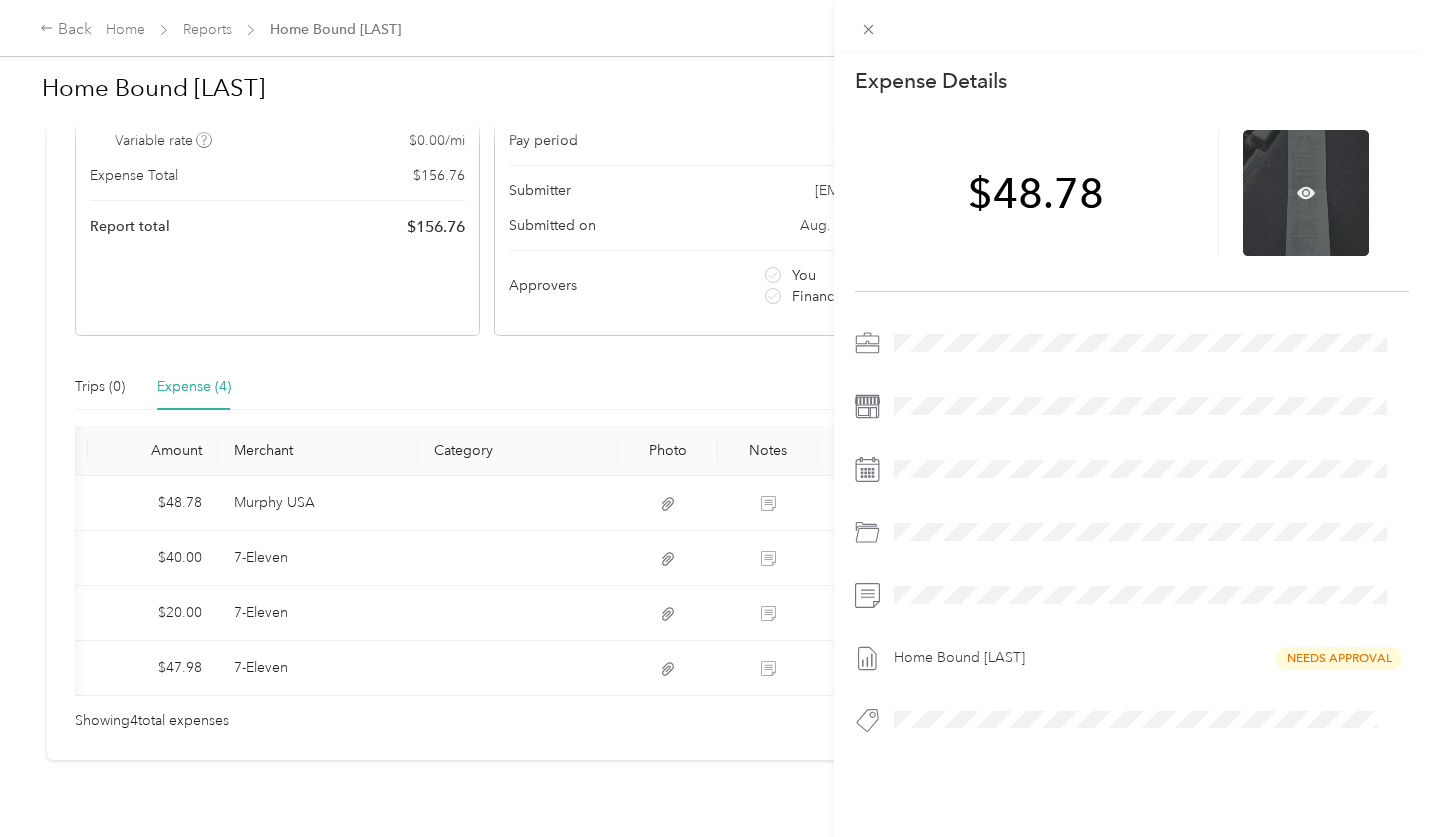 click at bounding box center [1306, 193] 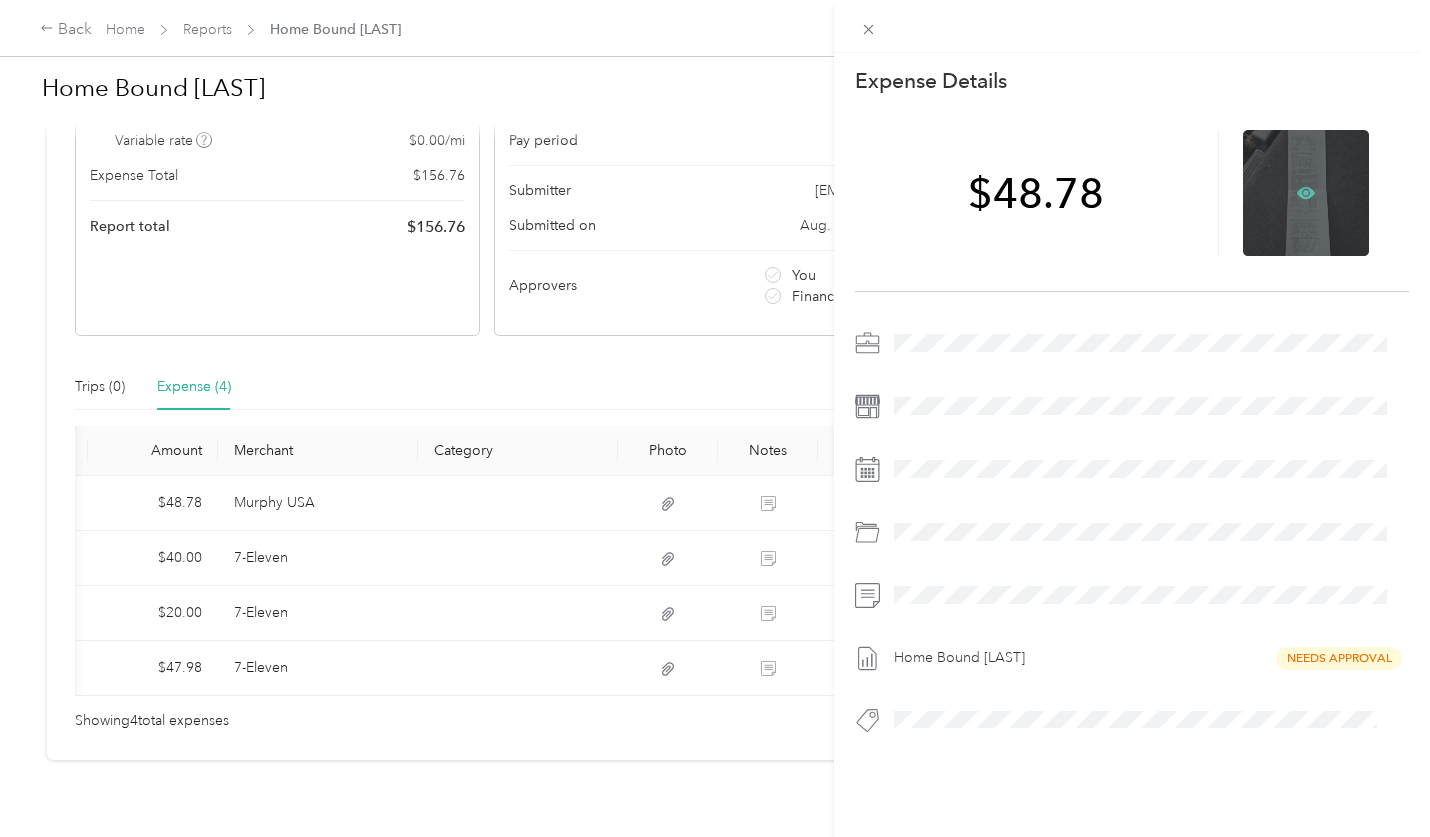 click 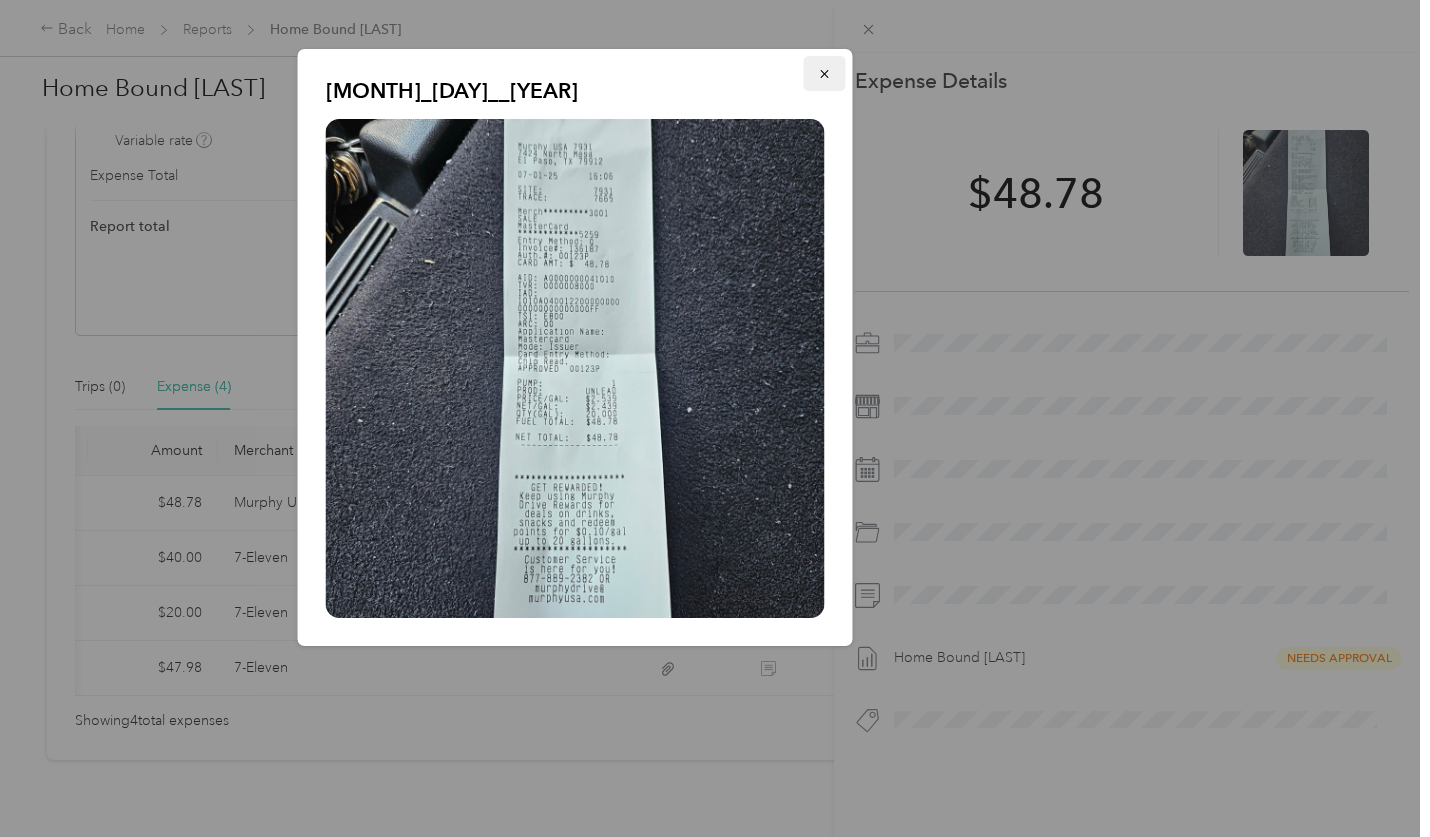 click at bounding box center (825, 73) 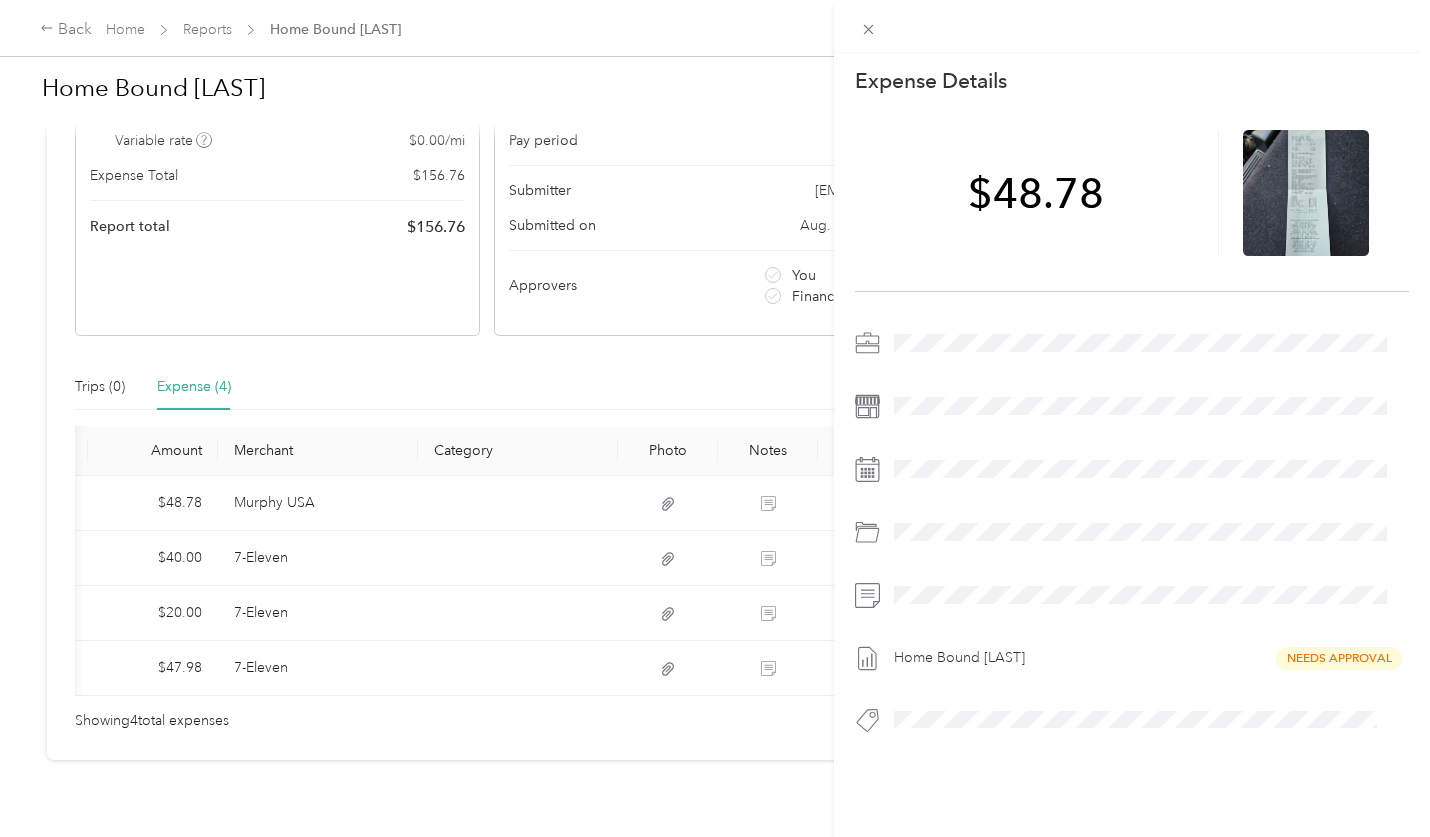 click on "This  expense  cannot be edited because it is either under review, approved, or paid. Contact your Team Manager to edit it.  Expense Details Save $48.78 Home Bound Swatts Needs Approval" at bounding box center [715, 418] 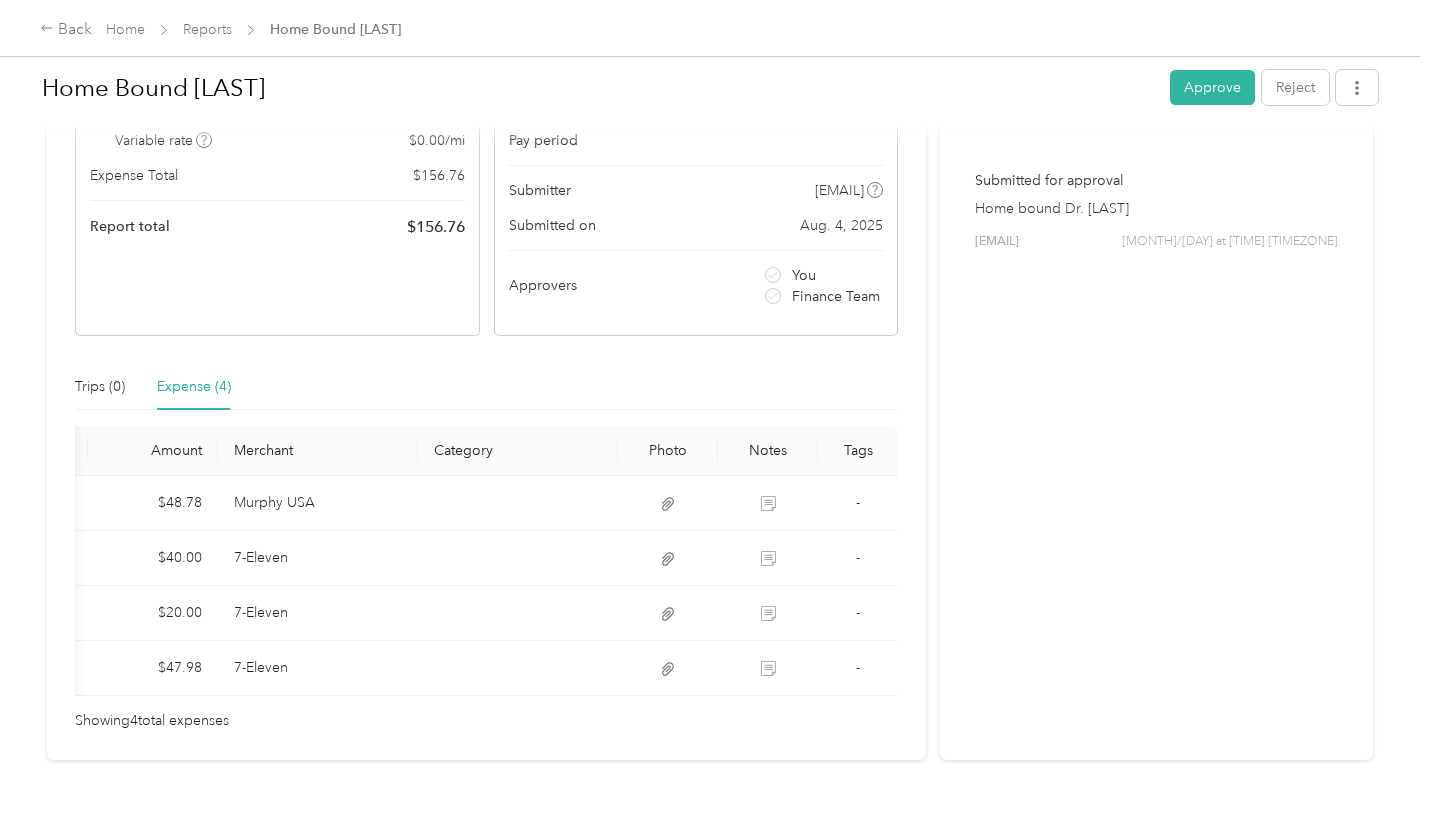click on "This  expense  cannot be edited because it is either under review, approved, or paid. Contact your Team Manager to edit it.  Expense Details Save $48.78 Home Bound Swatts Needs Approval" at bounding box center (710, 837) 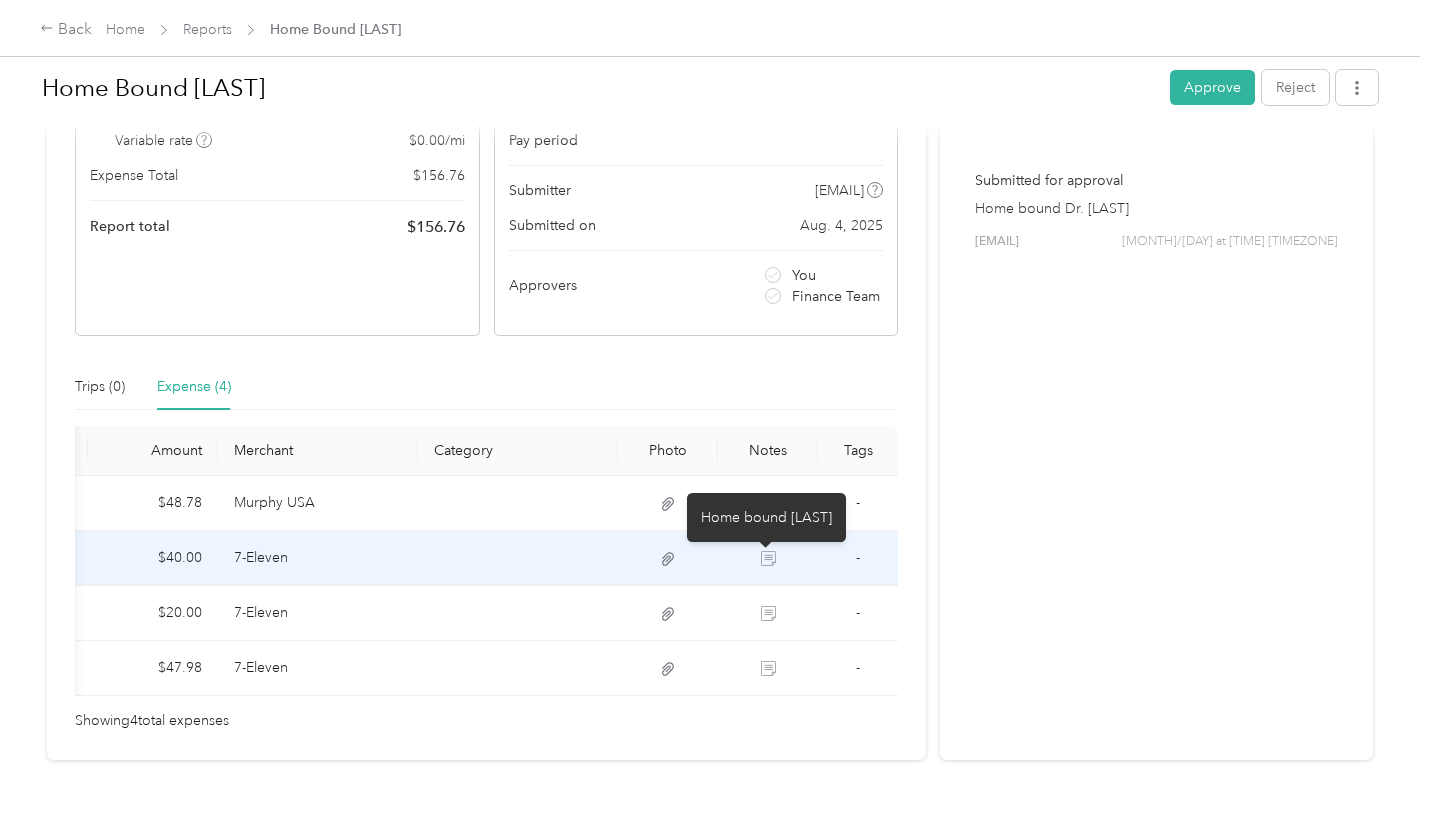 click 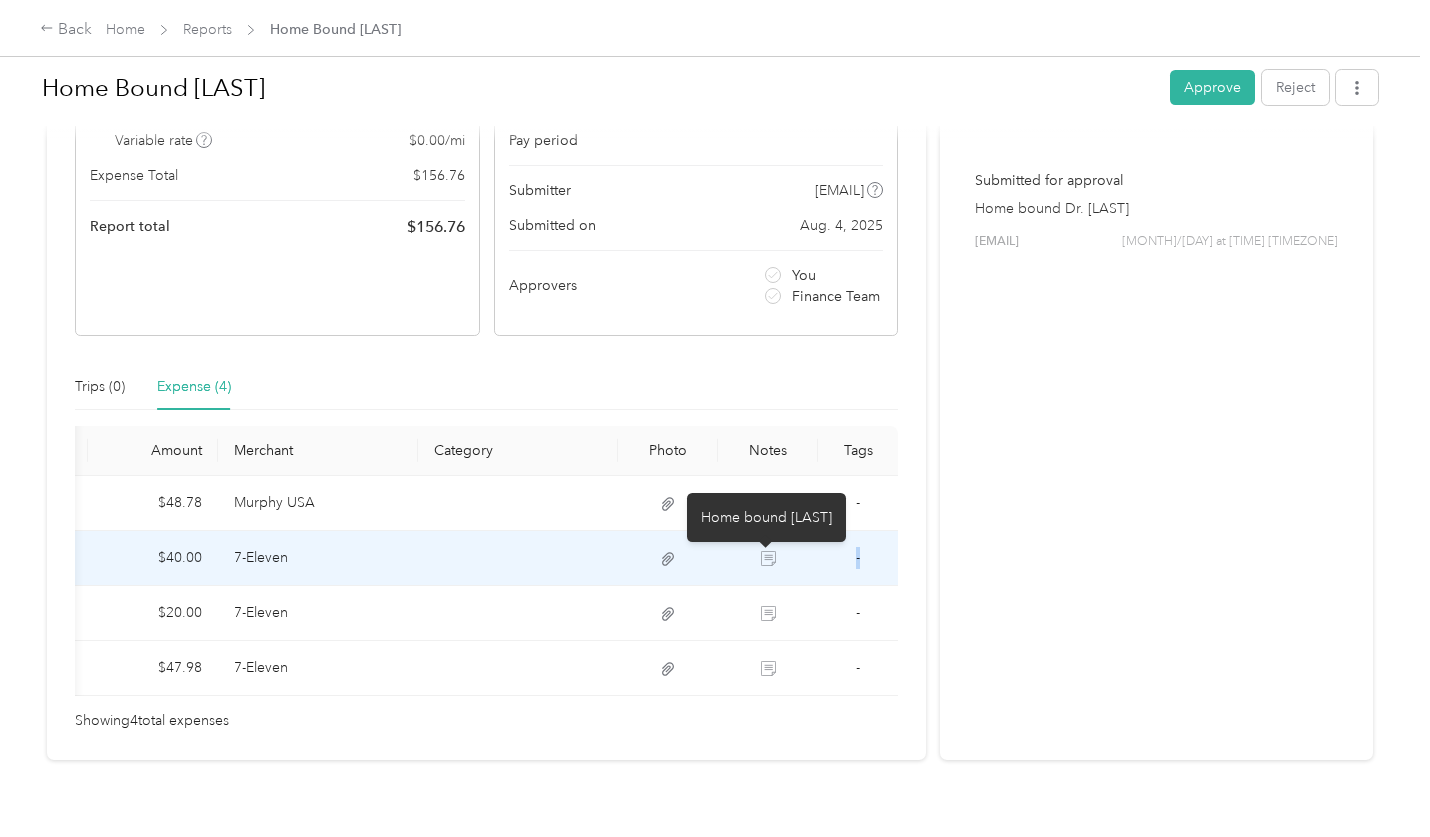 click 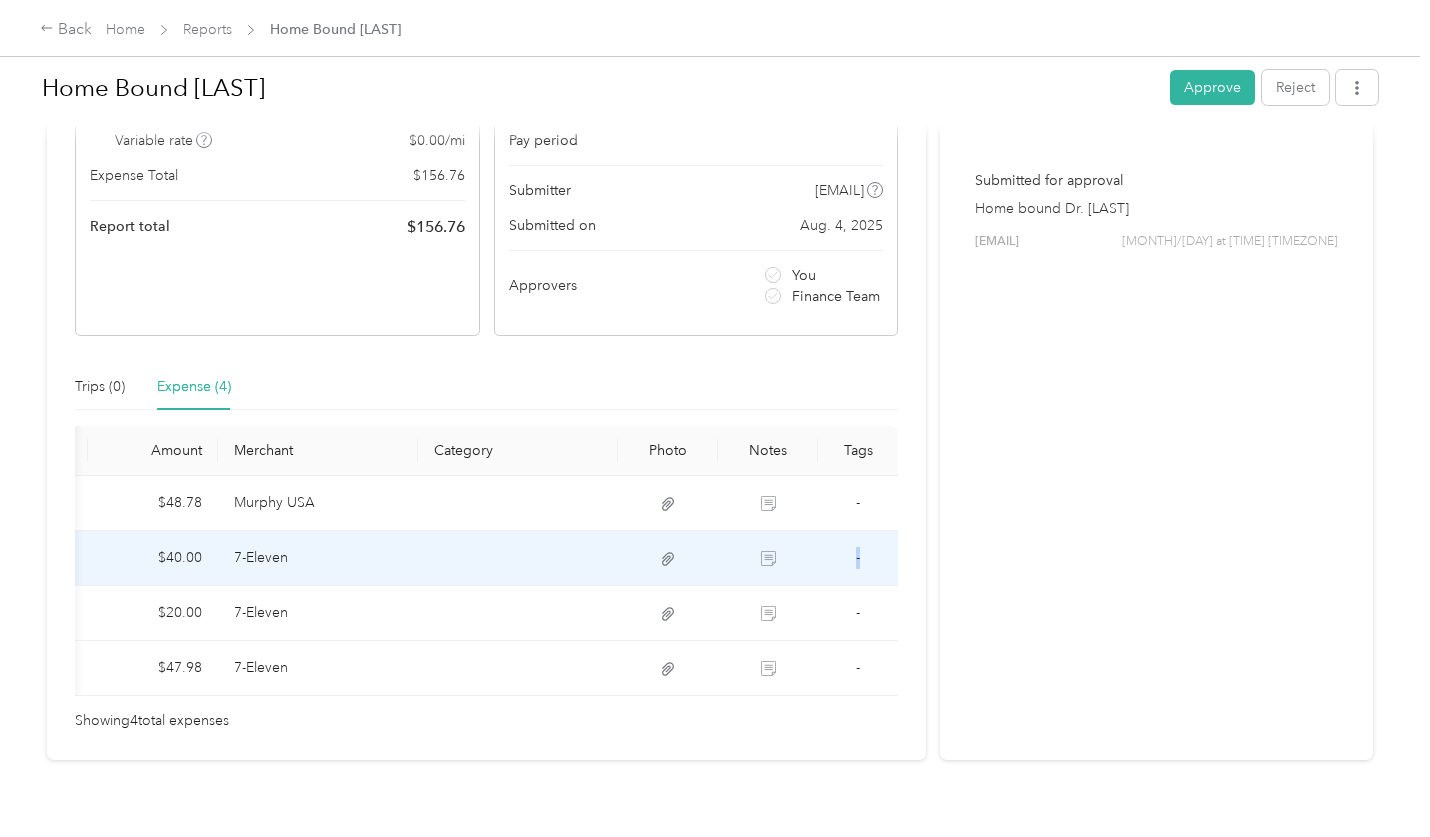 drag, startPoint x: 764, startPoint y: 560, endPoint x: 855, endPoint y: 556, distance: 91.08787 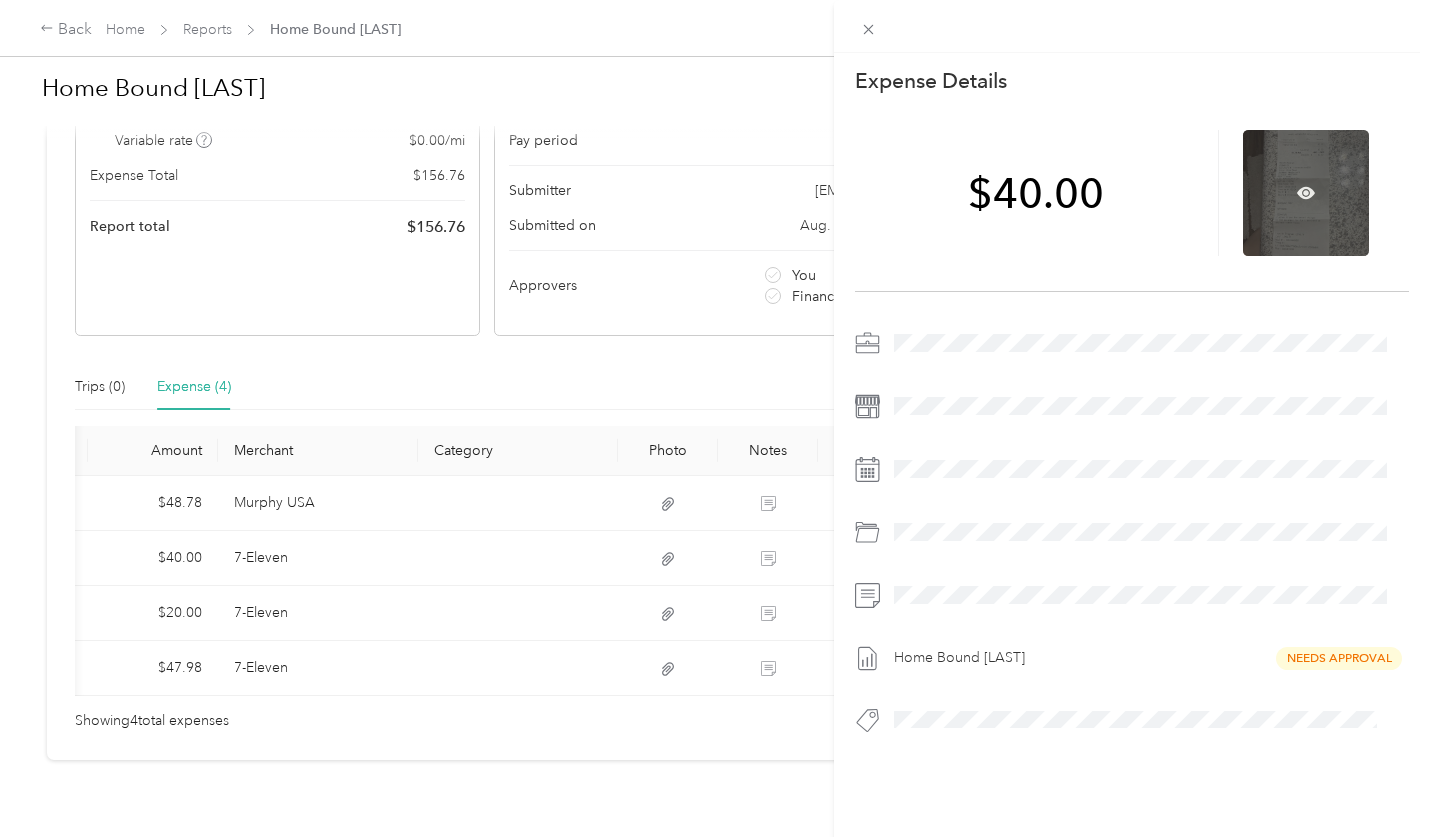 click at bounding box center (1306, 193) 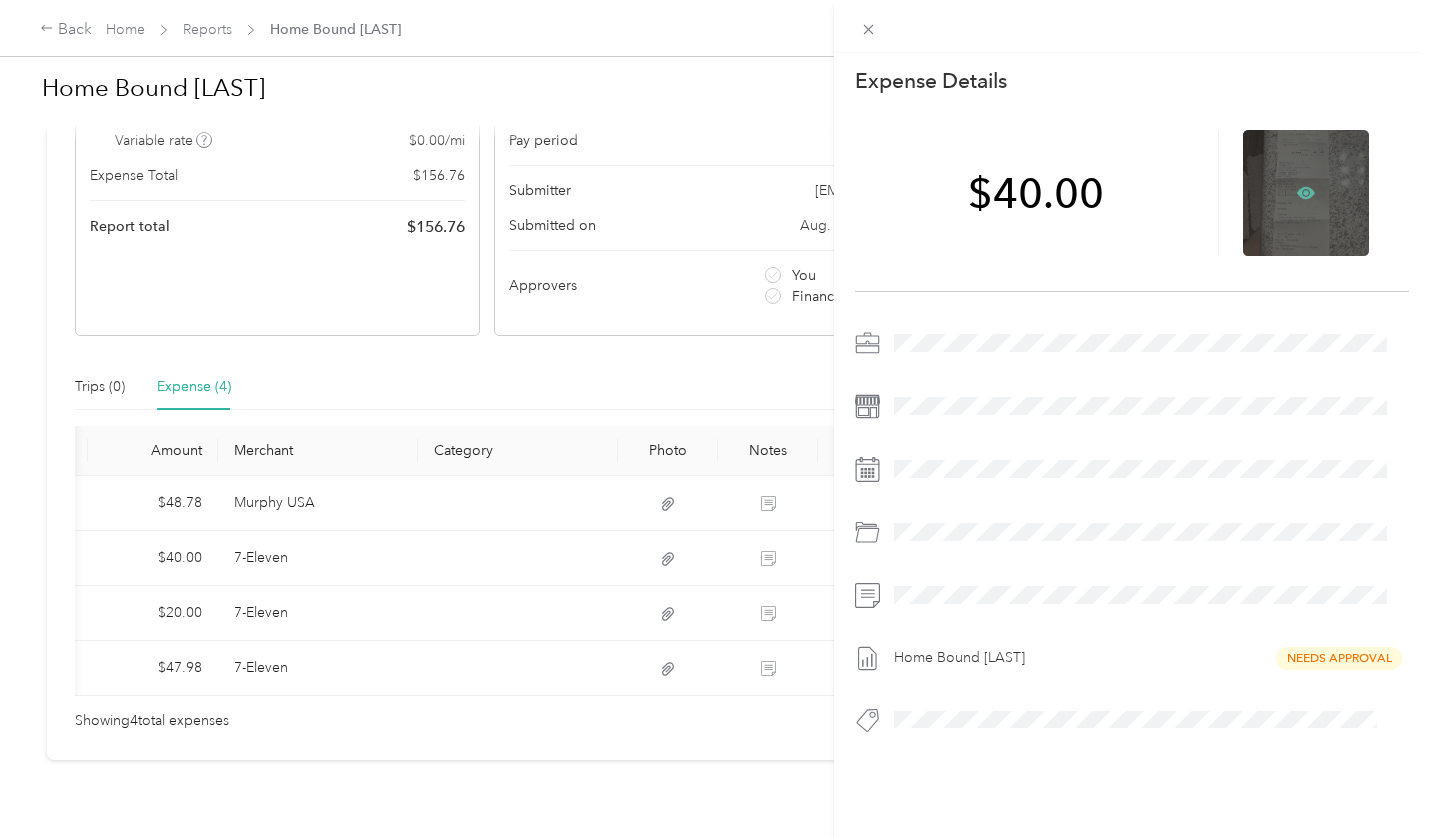 click 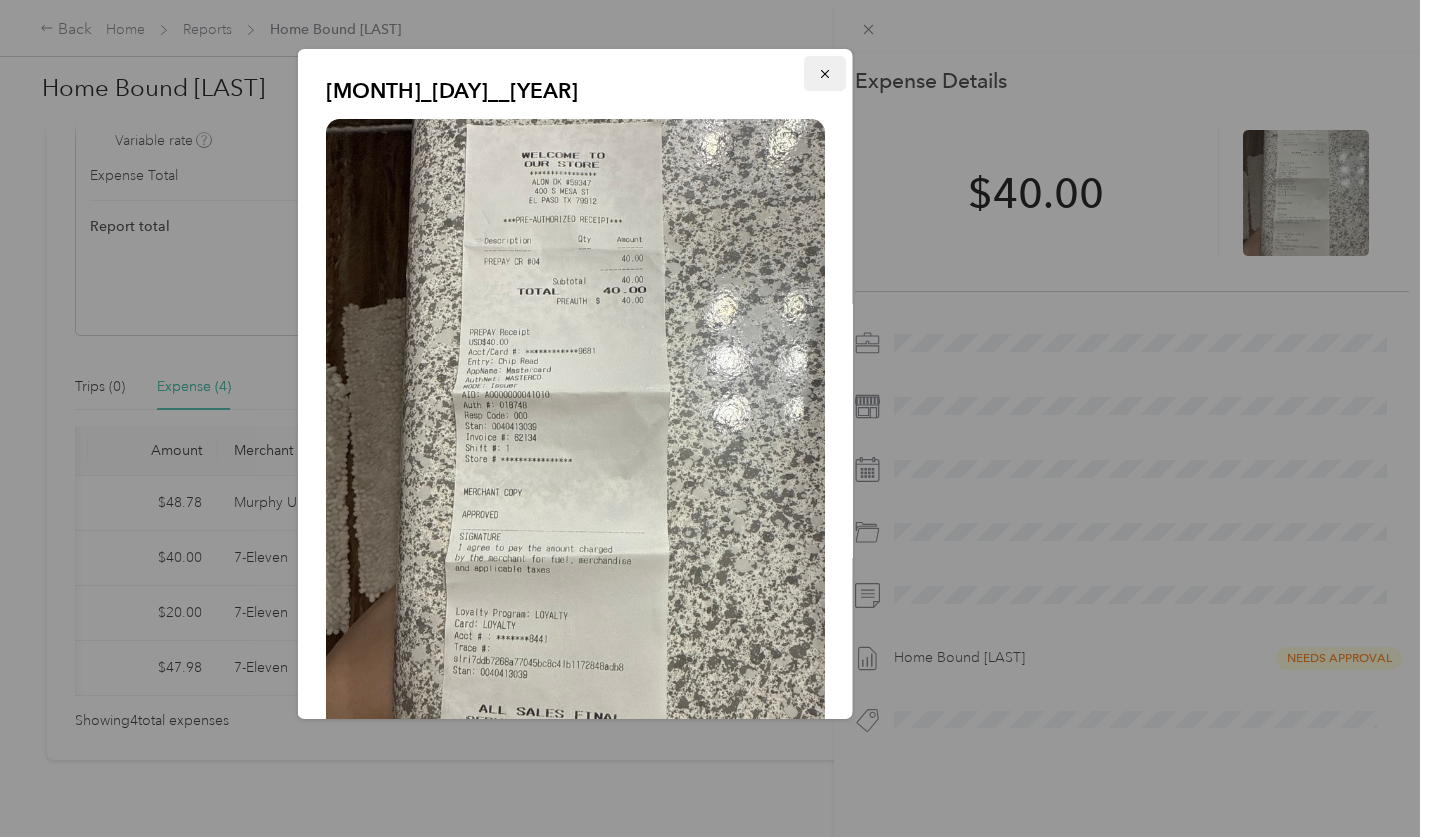 click 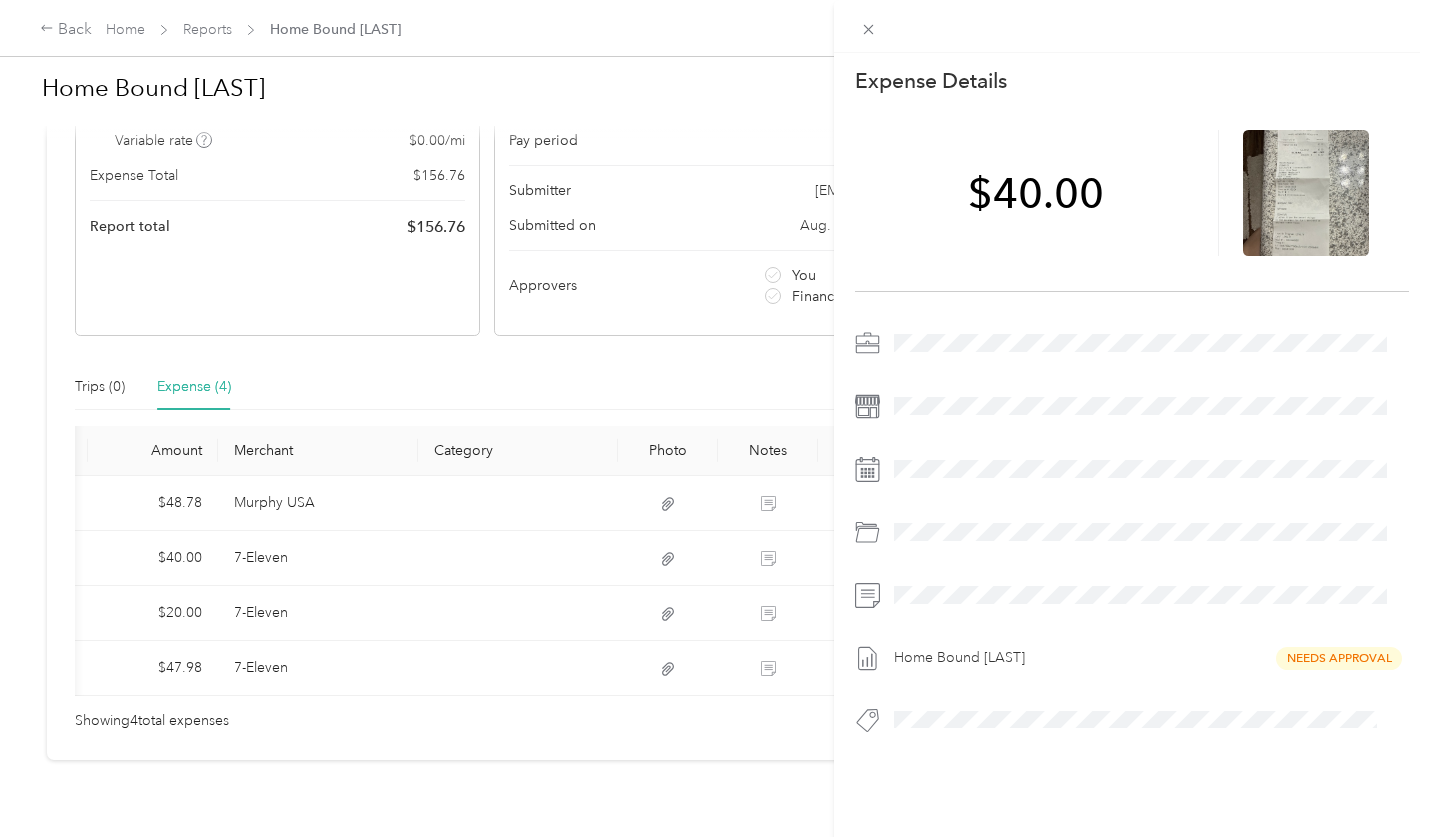 click on "This  expense  cannot be edited because it is either under review, approved, or paid. Contact your Team Manager to edit it.  Expense Details Save $40.00 Home Bound Swatts Needs Approval" at bounding box center (715, 418) 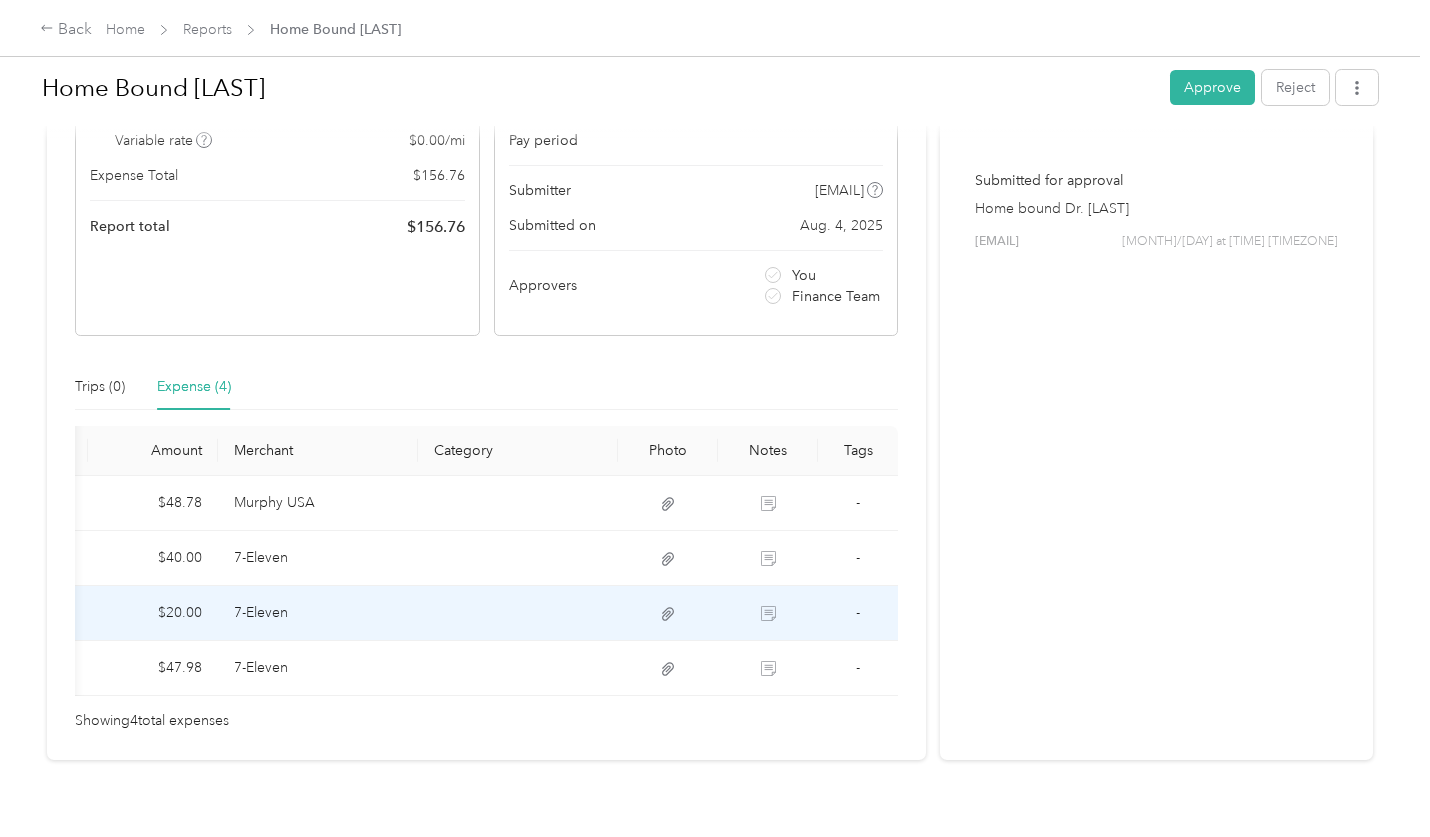 click on "-" at bounding box center (858, 612) 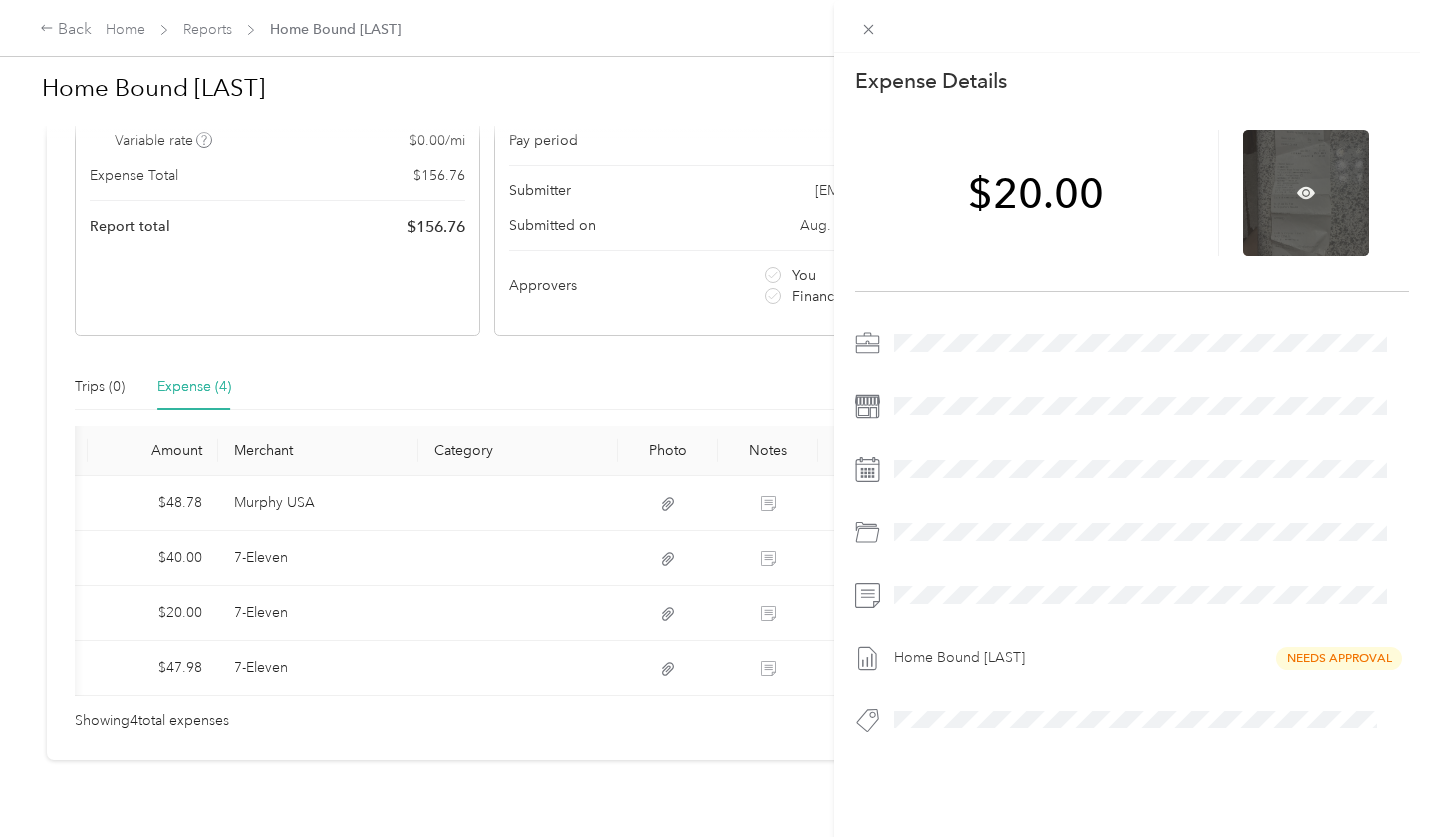 click at bounding box center [1306, 193] 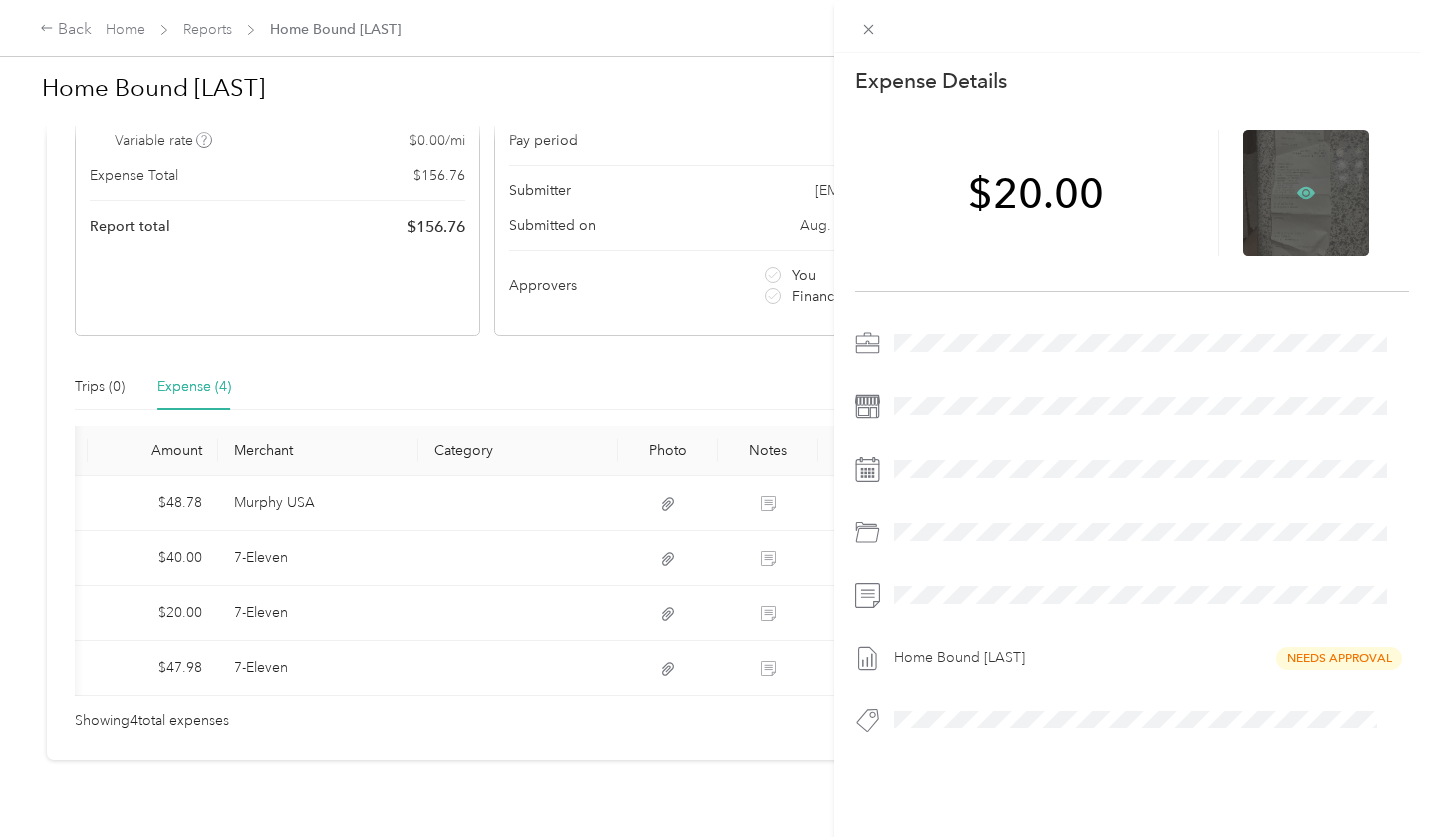click 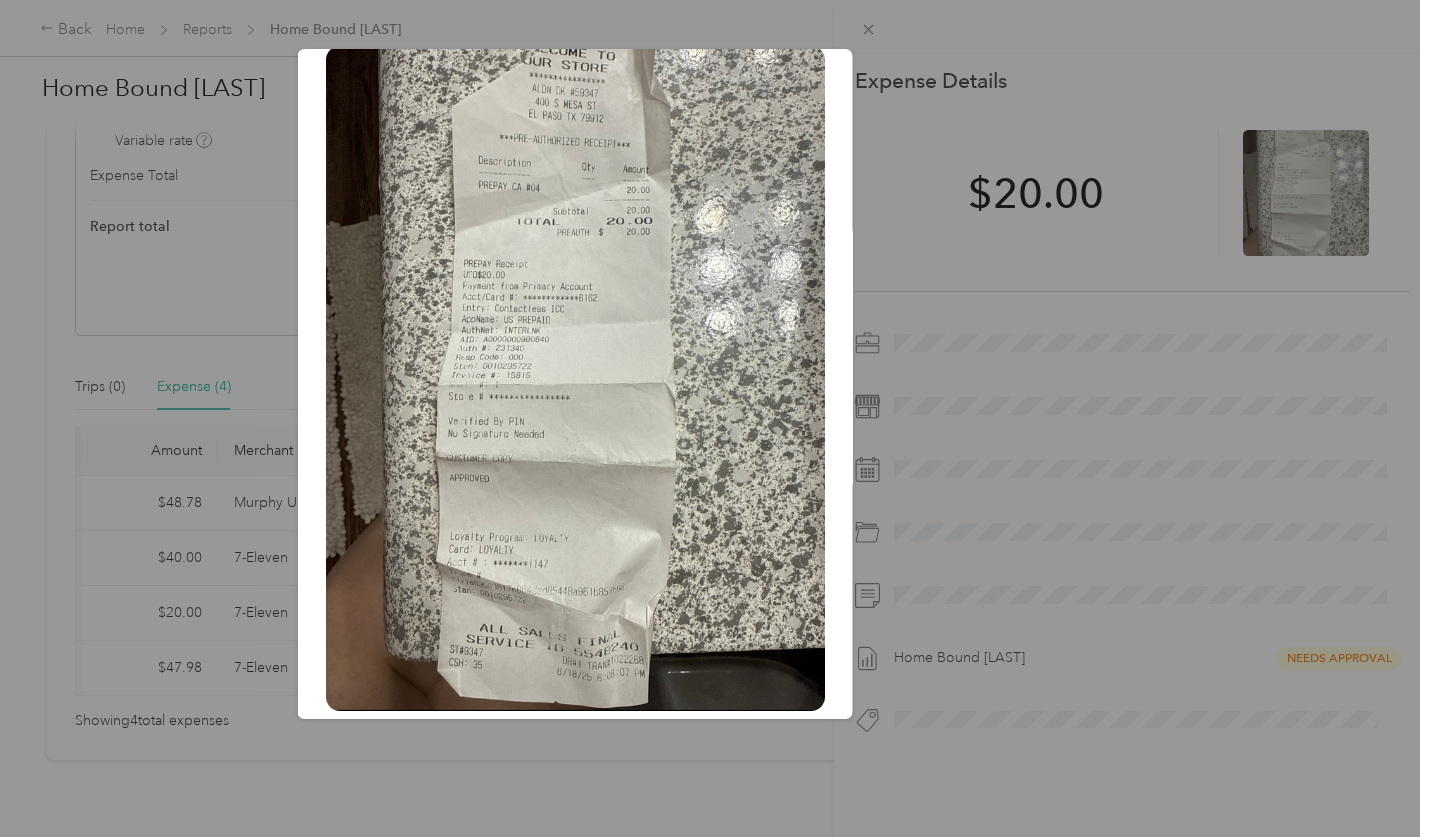 scroll, scrollTop: 0, scrollLeft: 0, axis: both 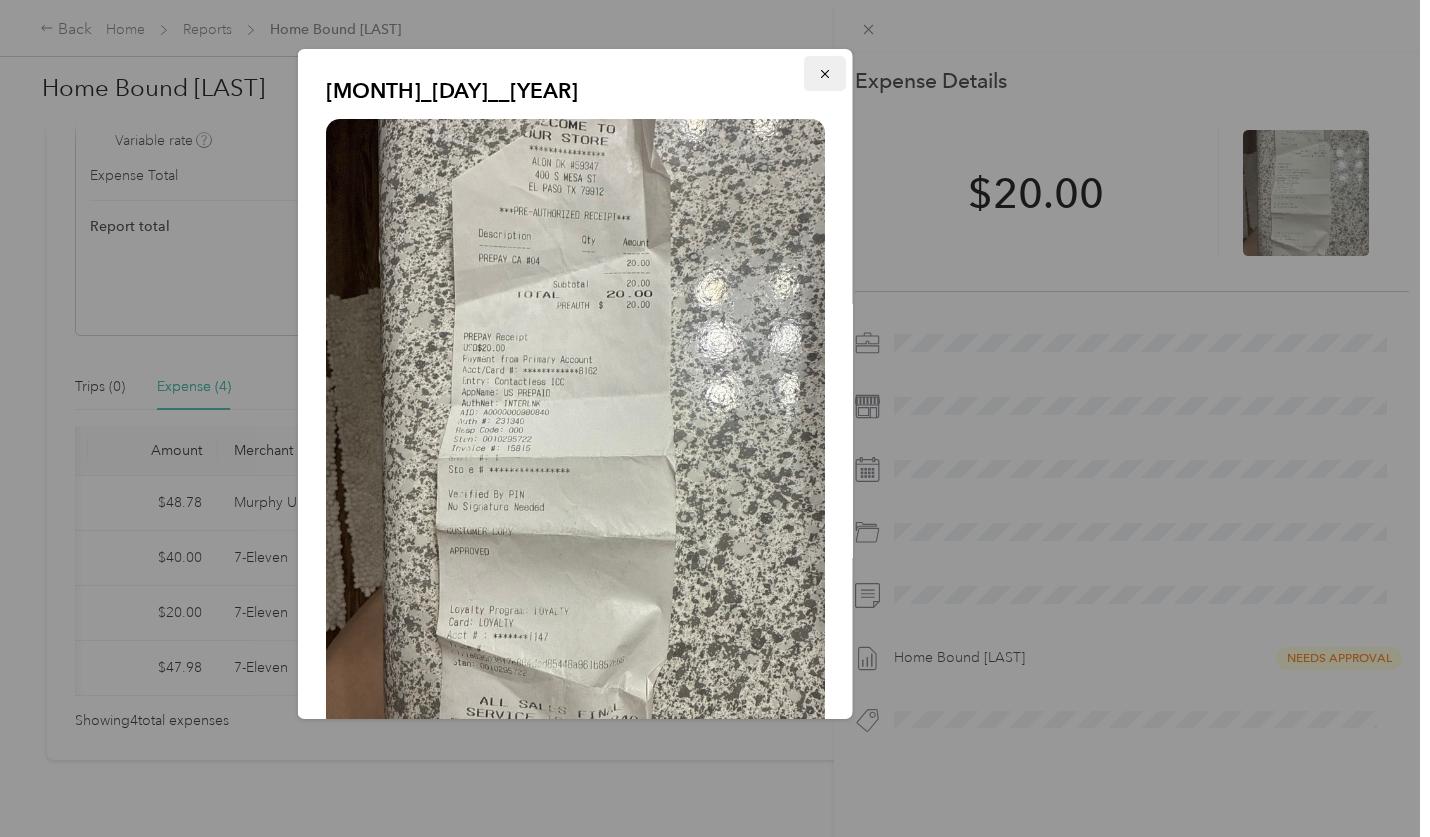 click 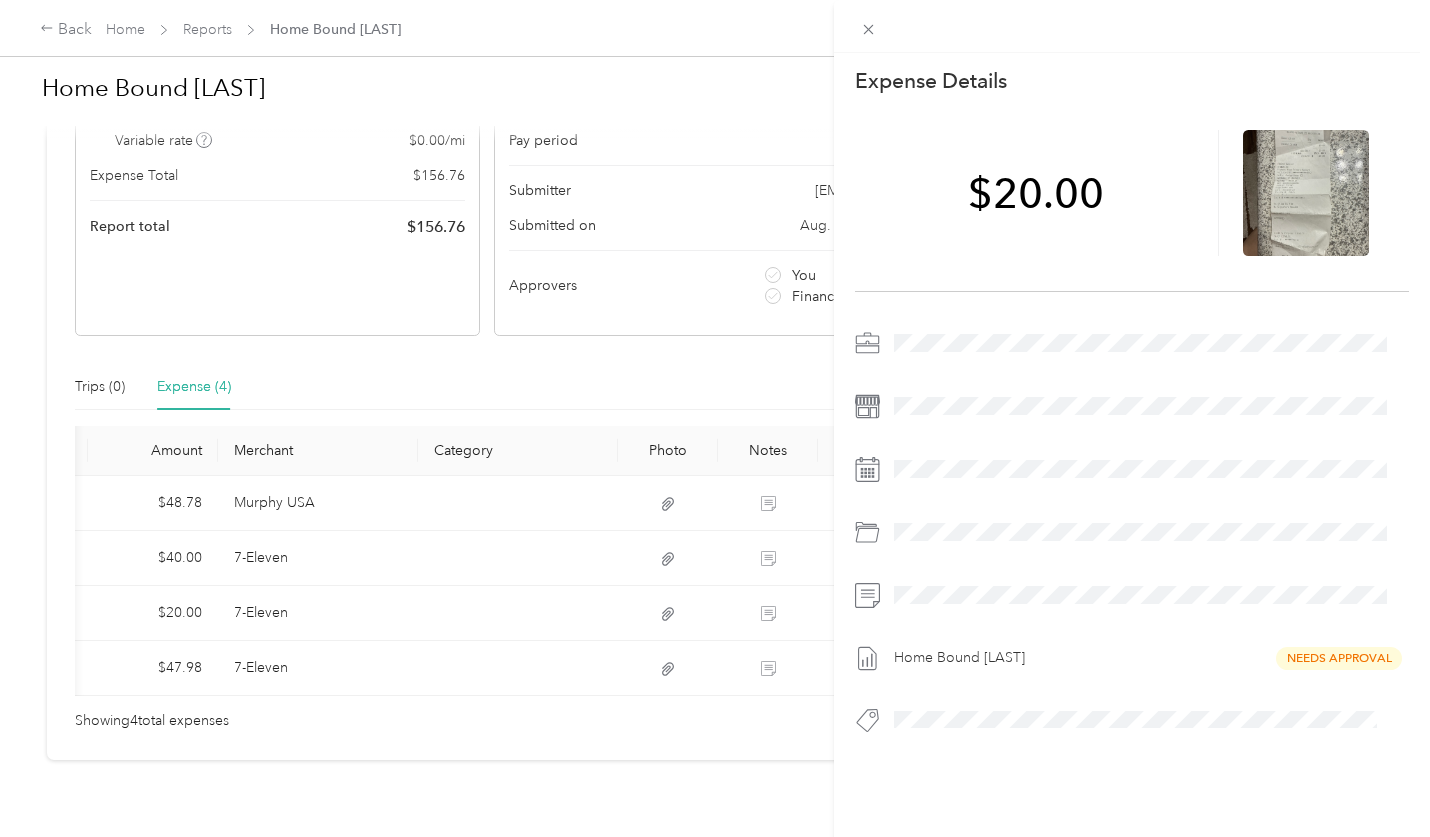 click on "This  expense  cannot be edited because it is either under review, approved, or paid. Contact your Team Manager to edit it.  Expense Details Save $20.00 Home Bound Swatts Needs Approval" at bounding box center (715, 418) 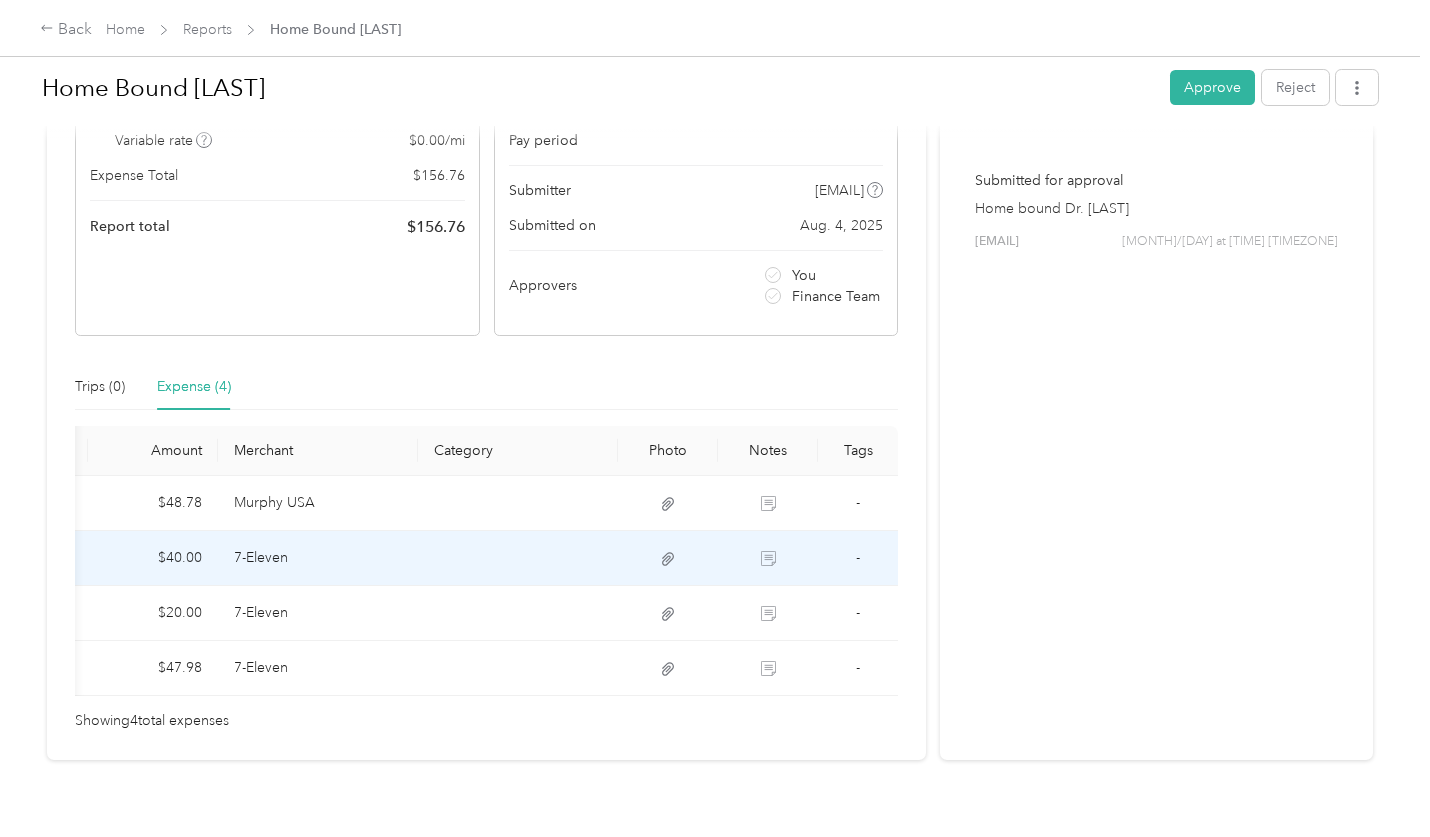 click on "-" at bounding box center (858, 558) 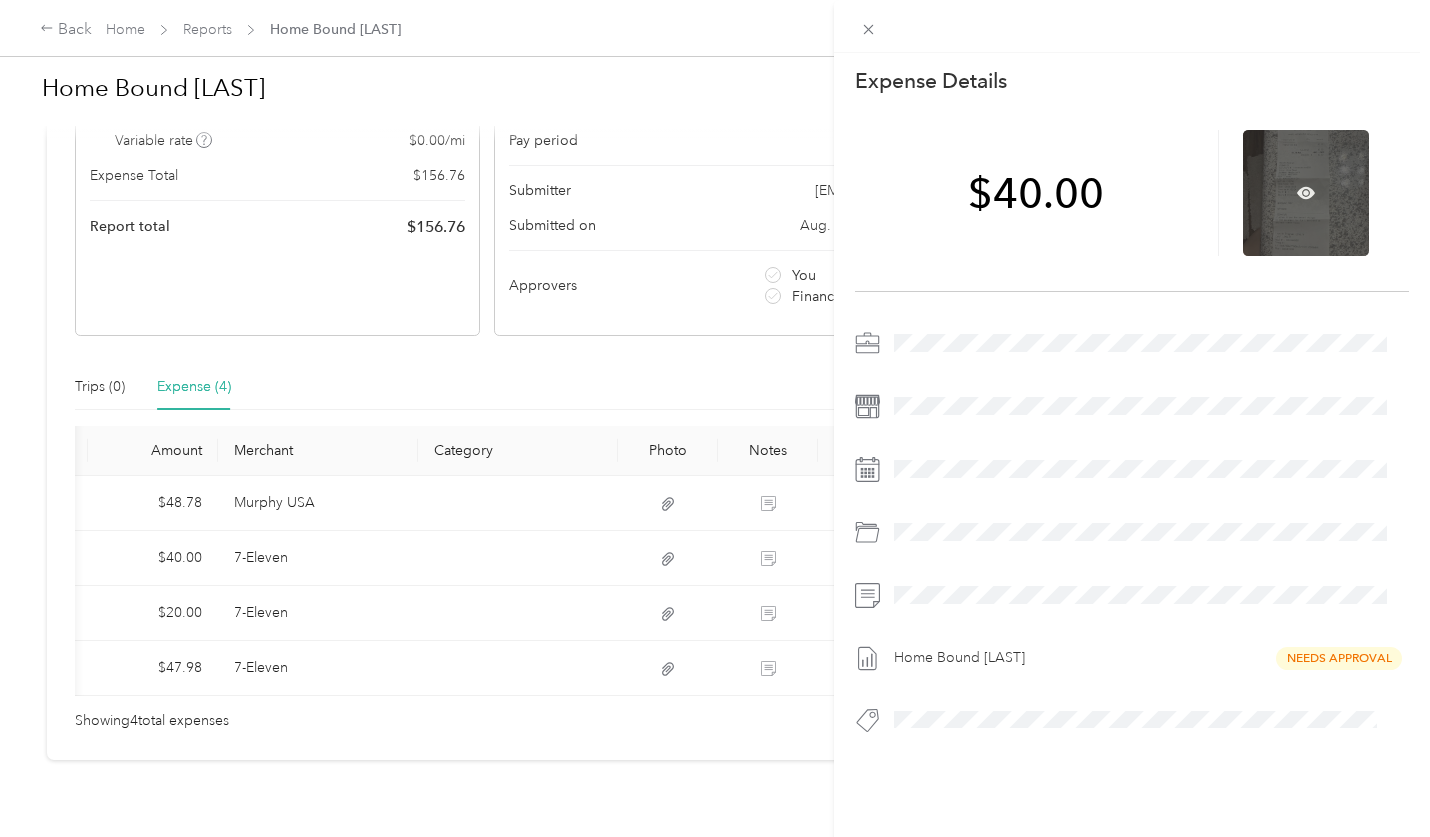 click at bounding box center [1306, 193] 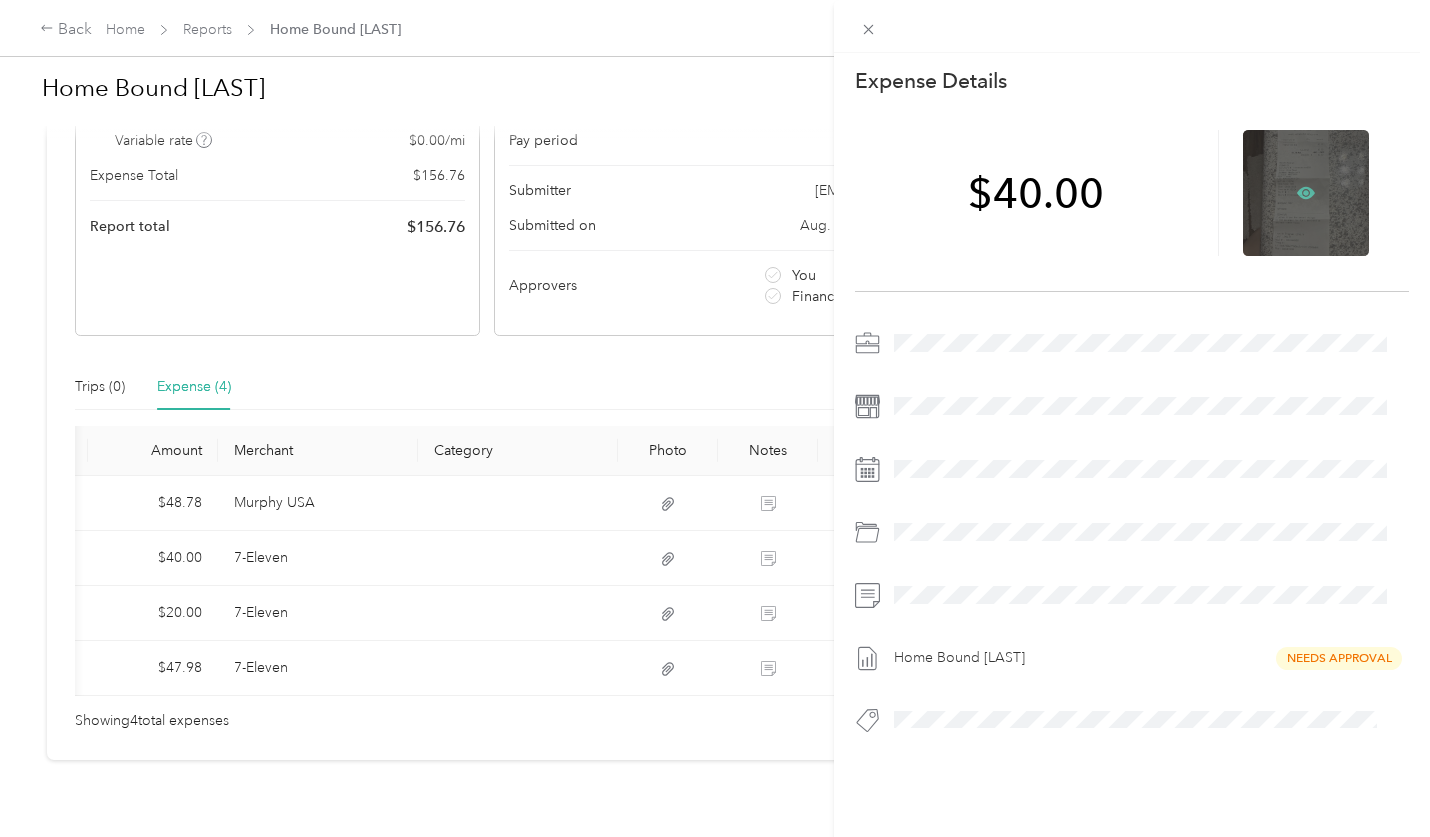 click 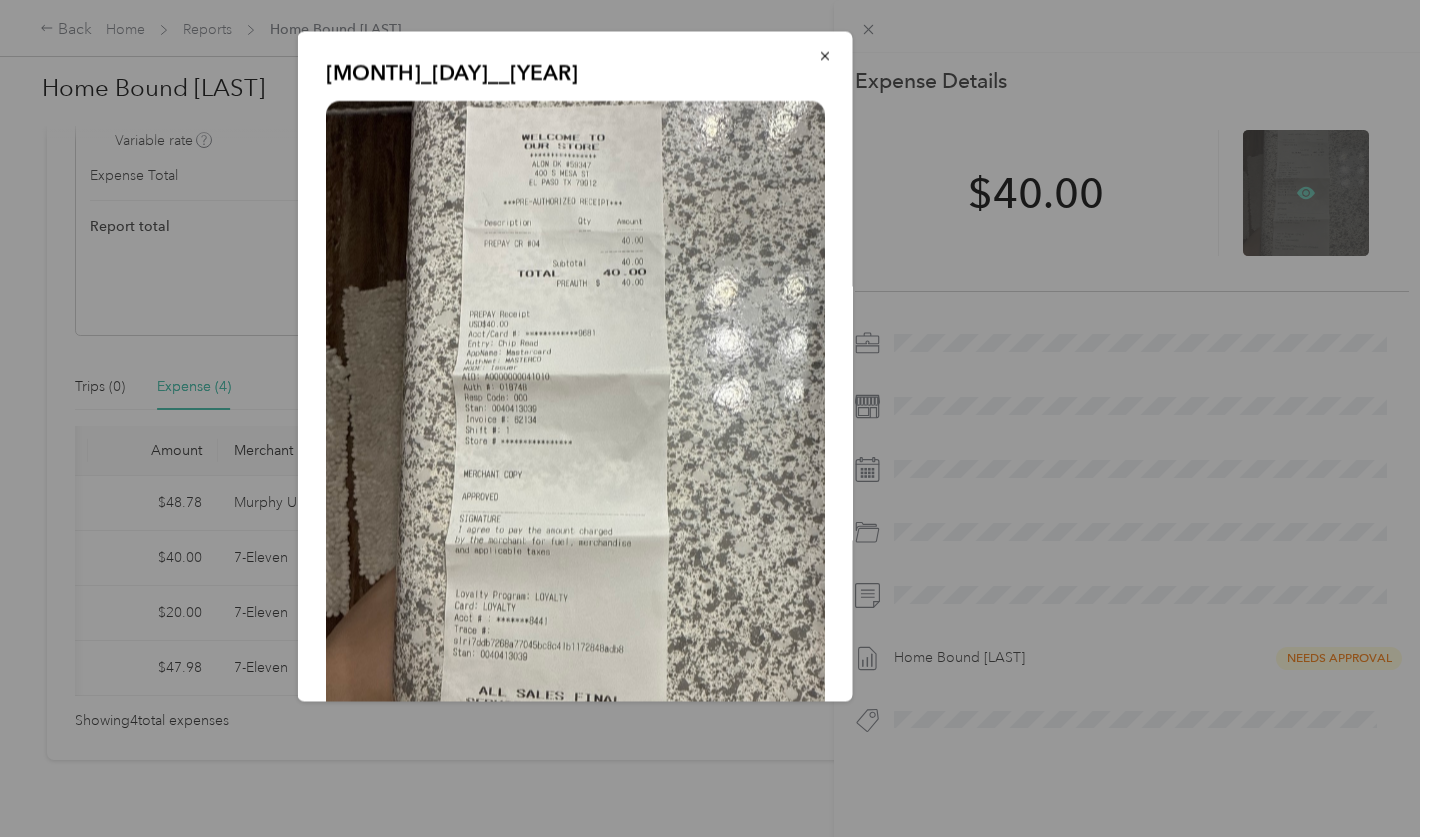 click at bounding box center [715, 418] 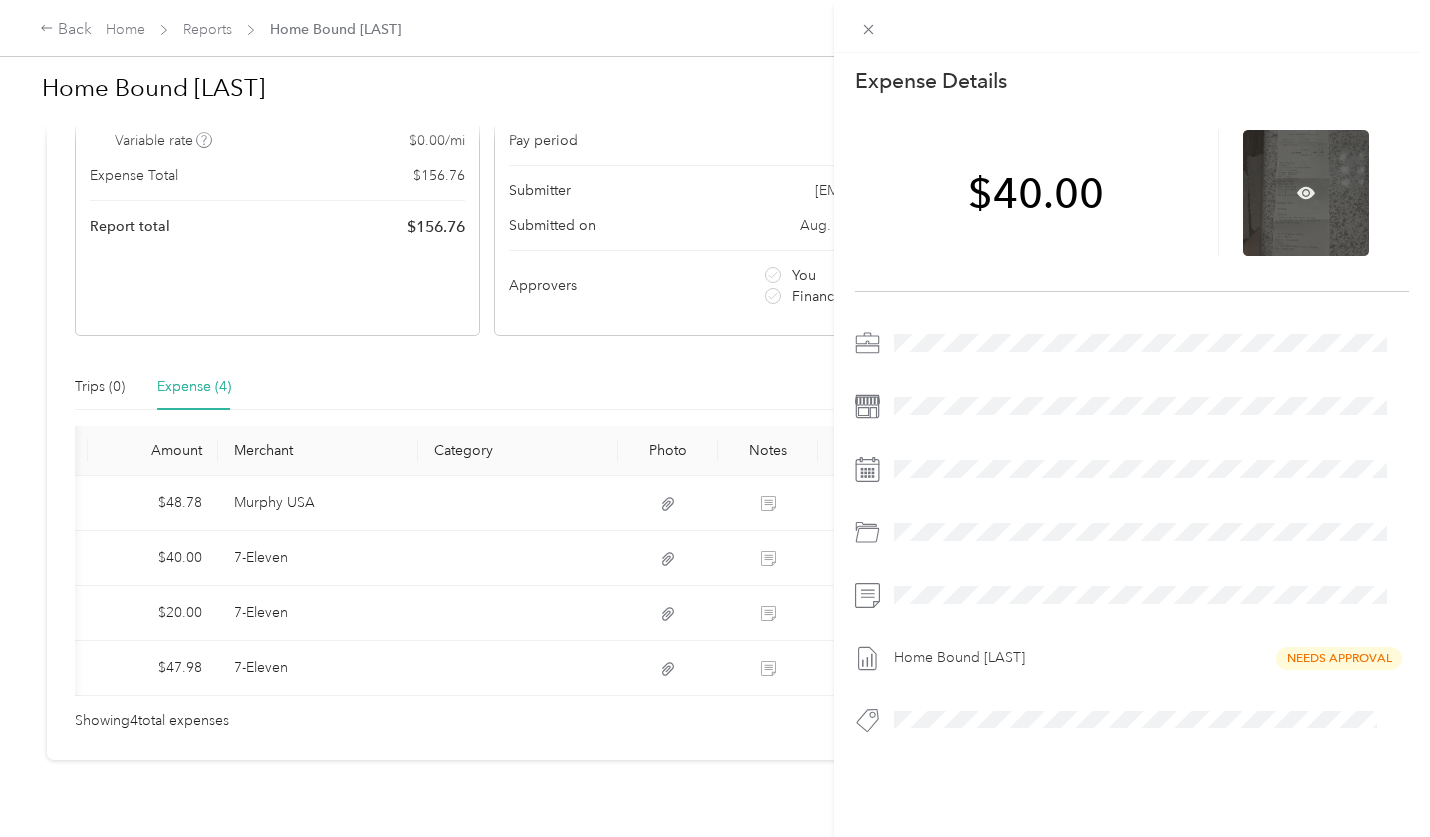click at bounding box center [1306, 193] 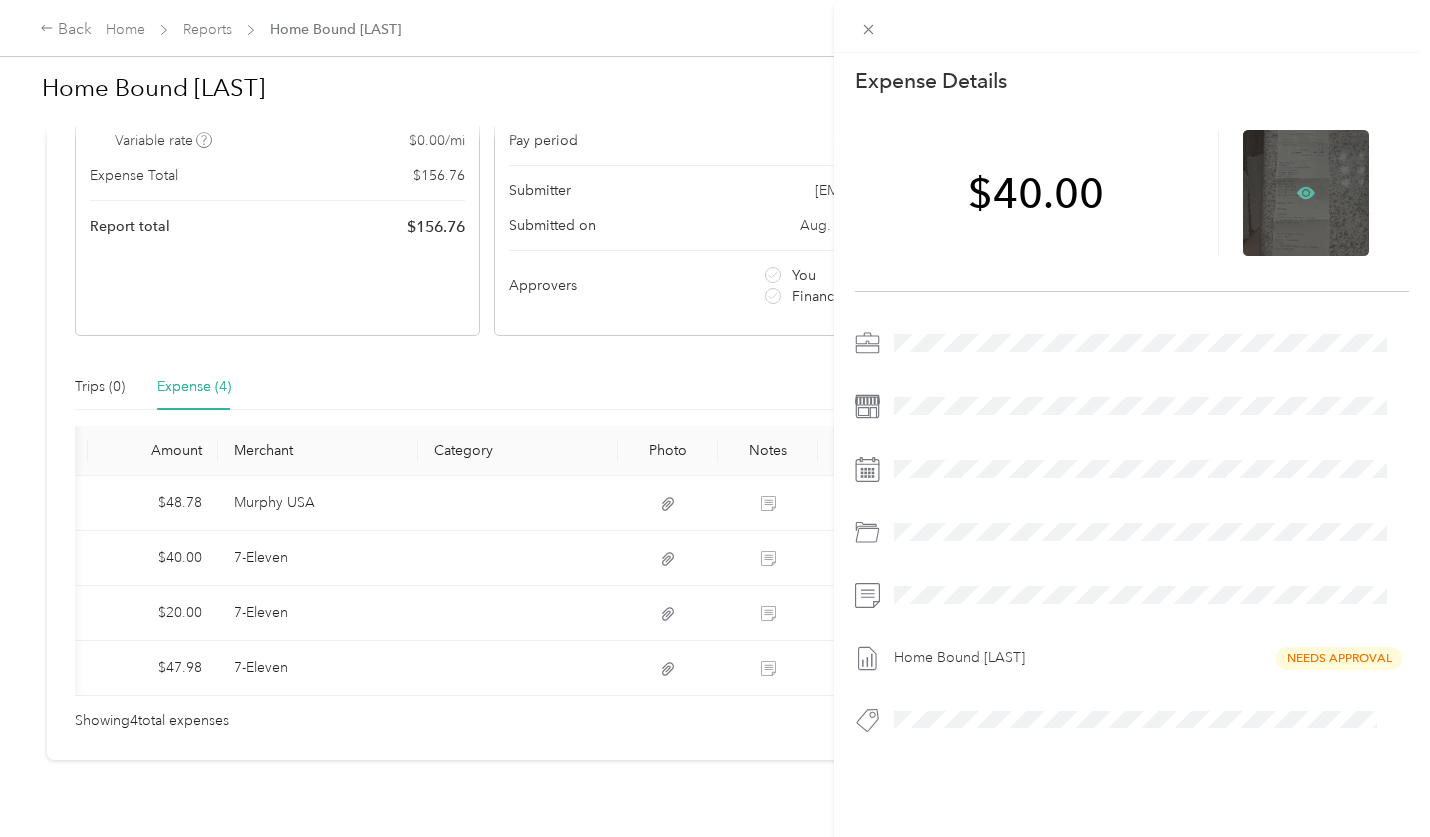 click 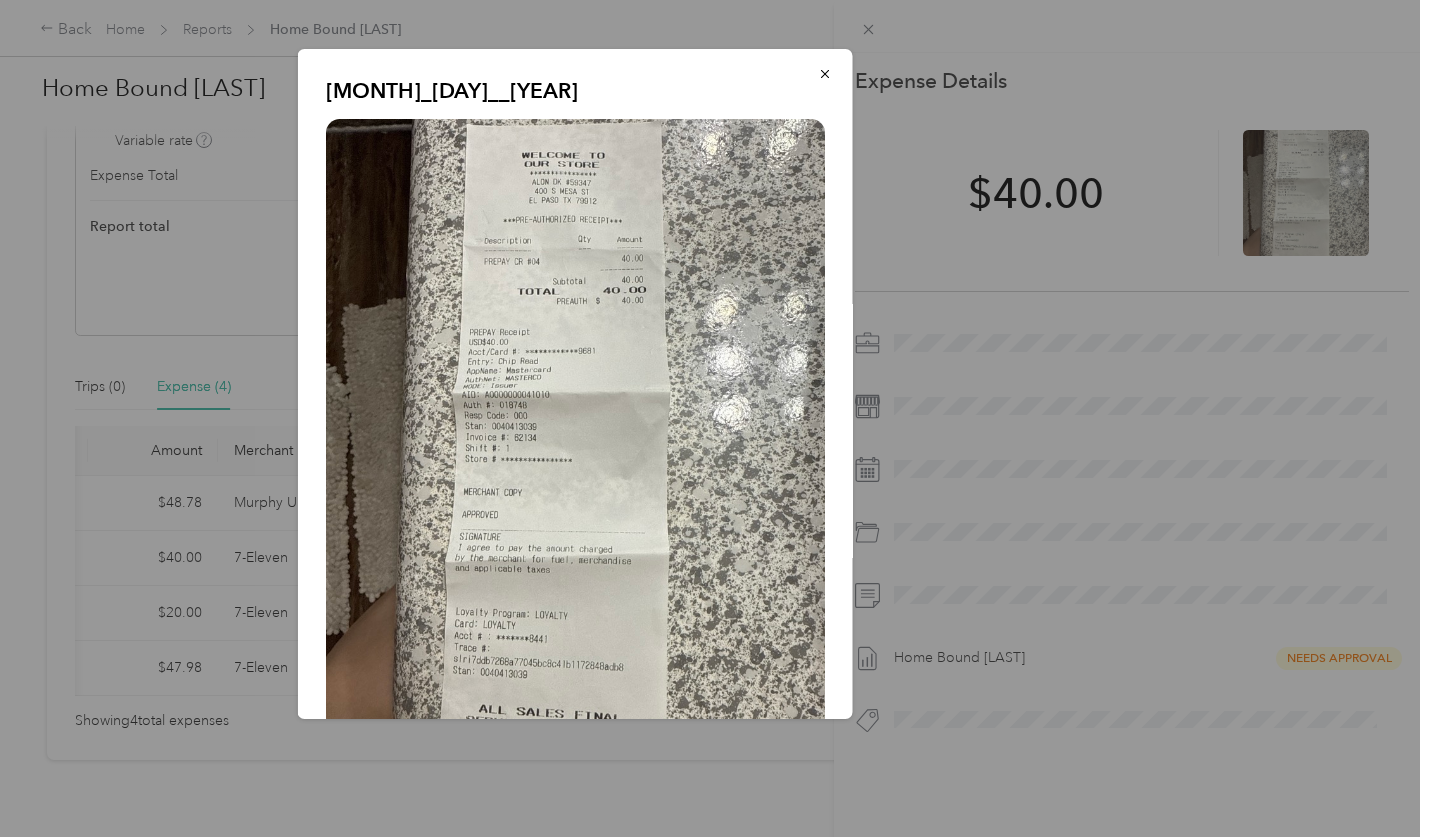scroll, scrollTop: 73, scrollLeft: 0, axis: vertical 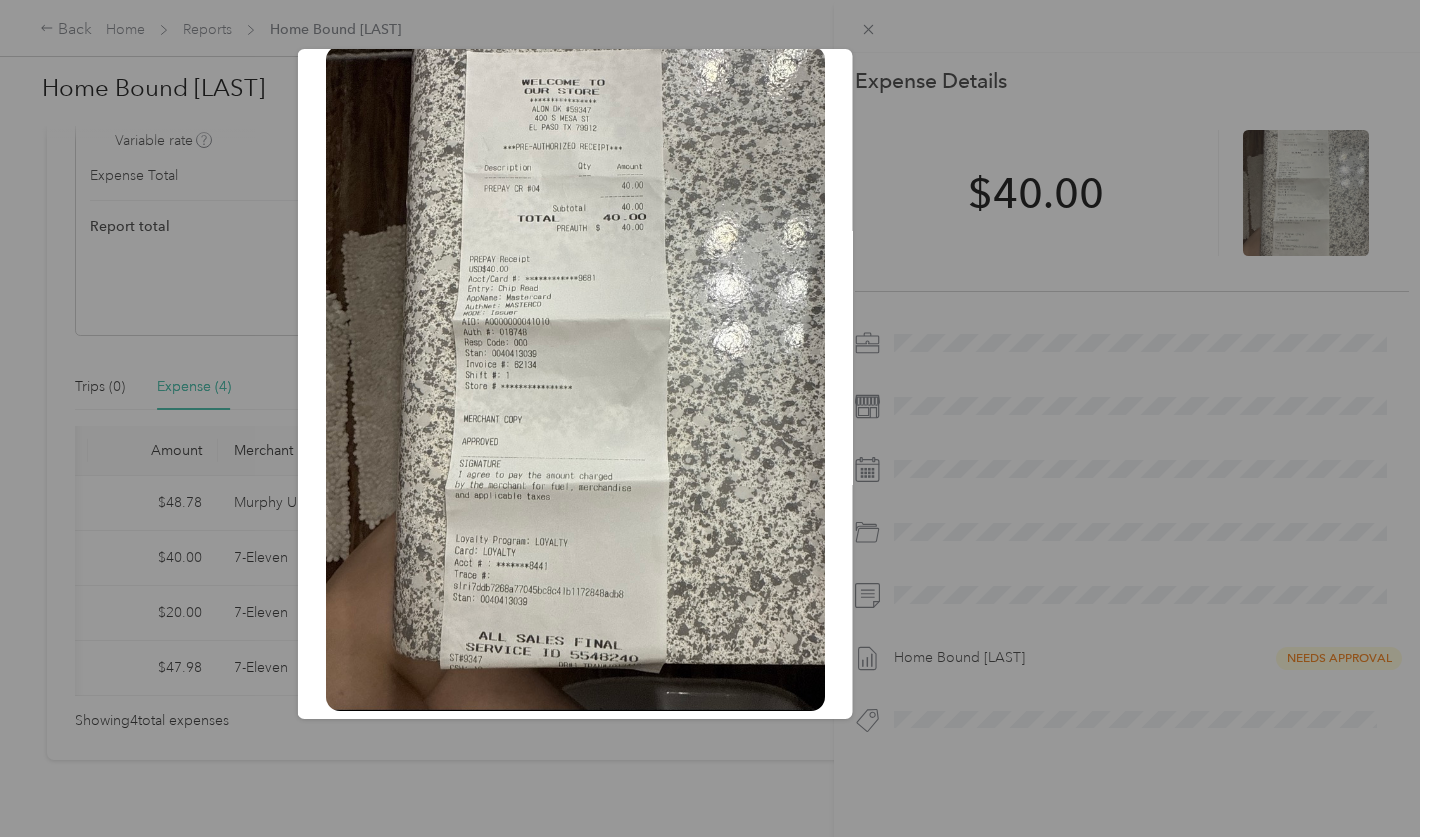 click at bounding box center (715, 418) 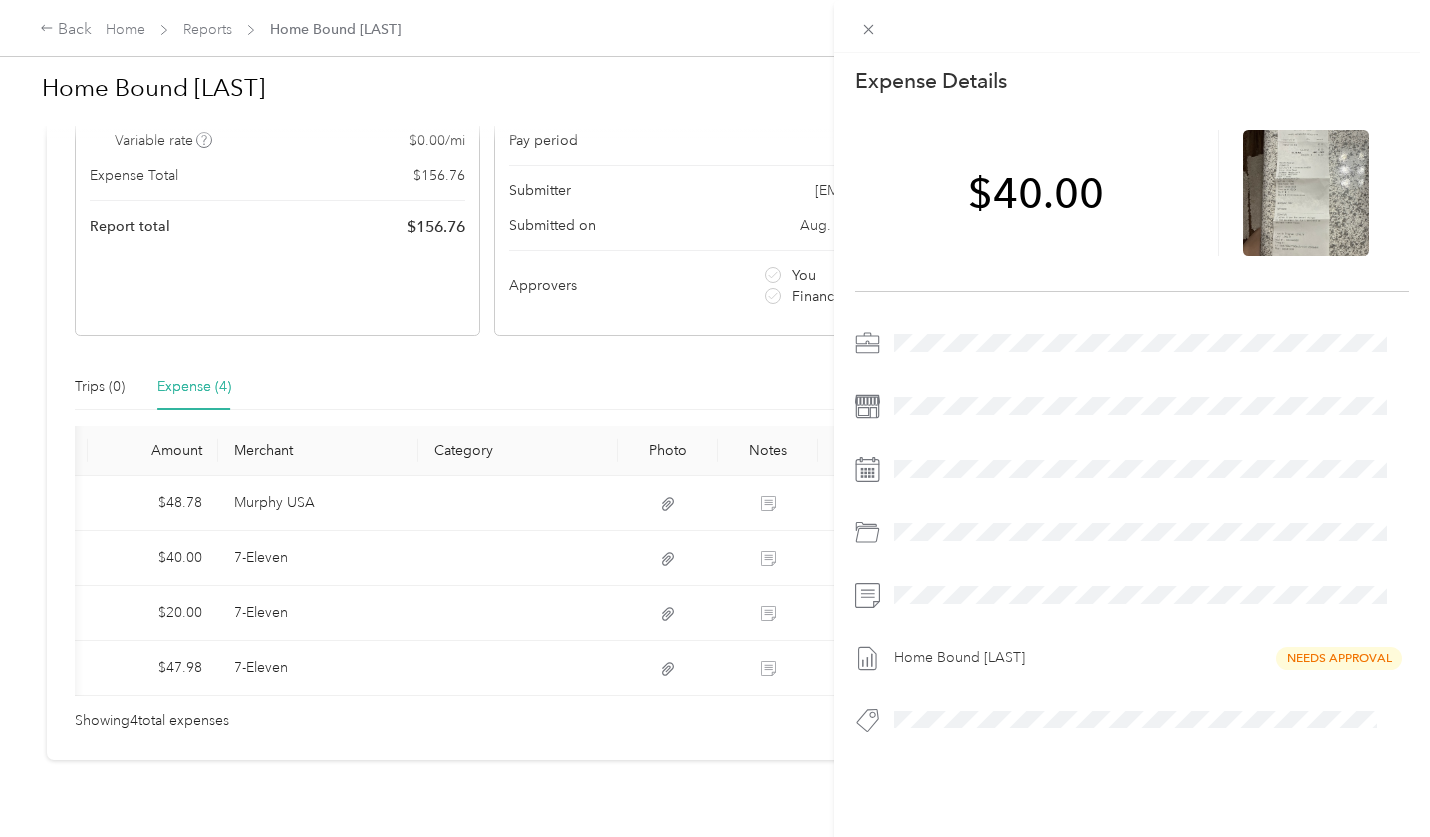 click on "This  expense  cannot be edited because it is either under review, approved, or paid. Contact your Team Manager to edit it.  Expense Details Save $40.00 Home Bound Swatts Needs Approval" at bounding box center (715, 418) 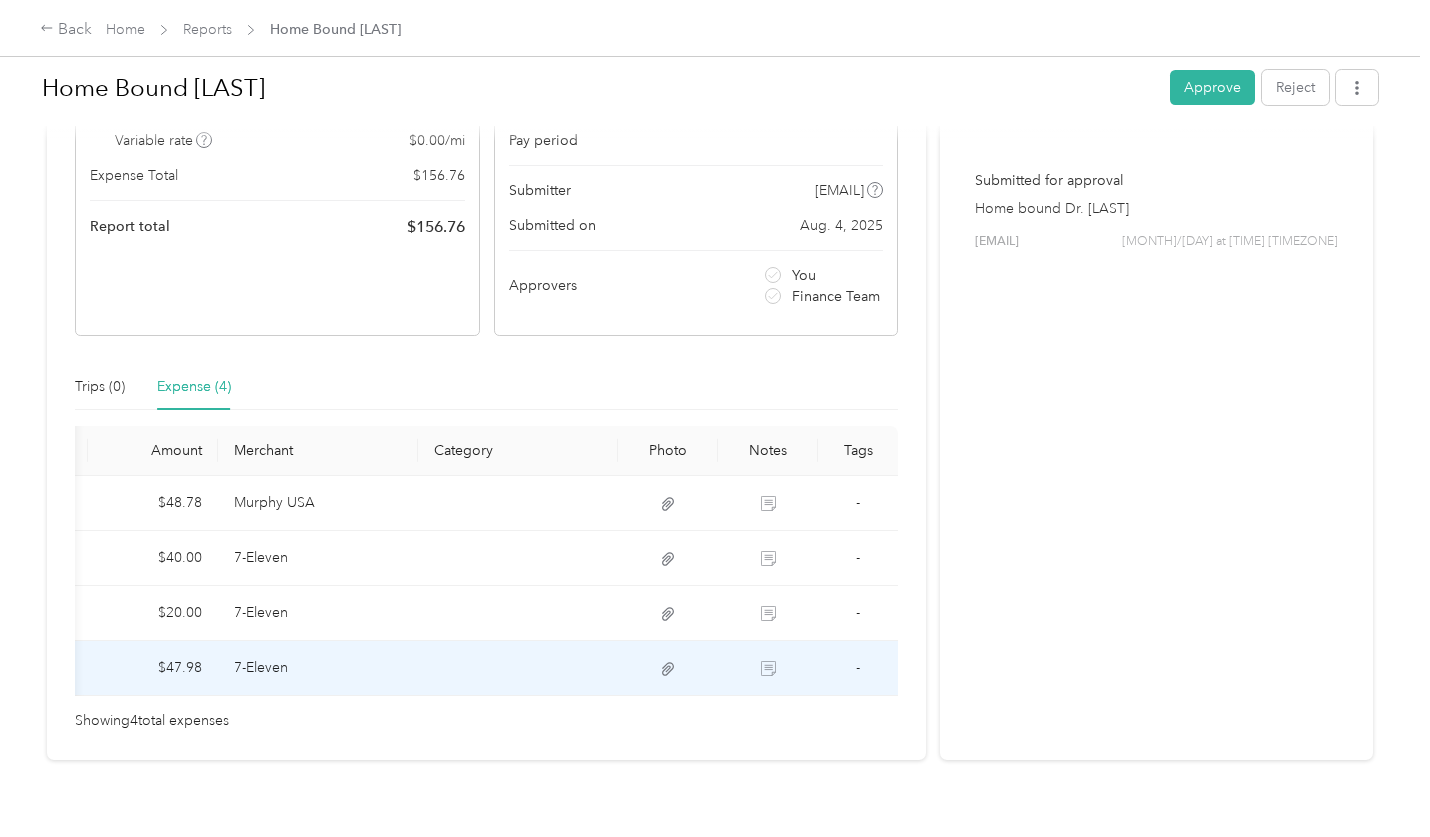 click on "-" at bounding box center [858, 668] 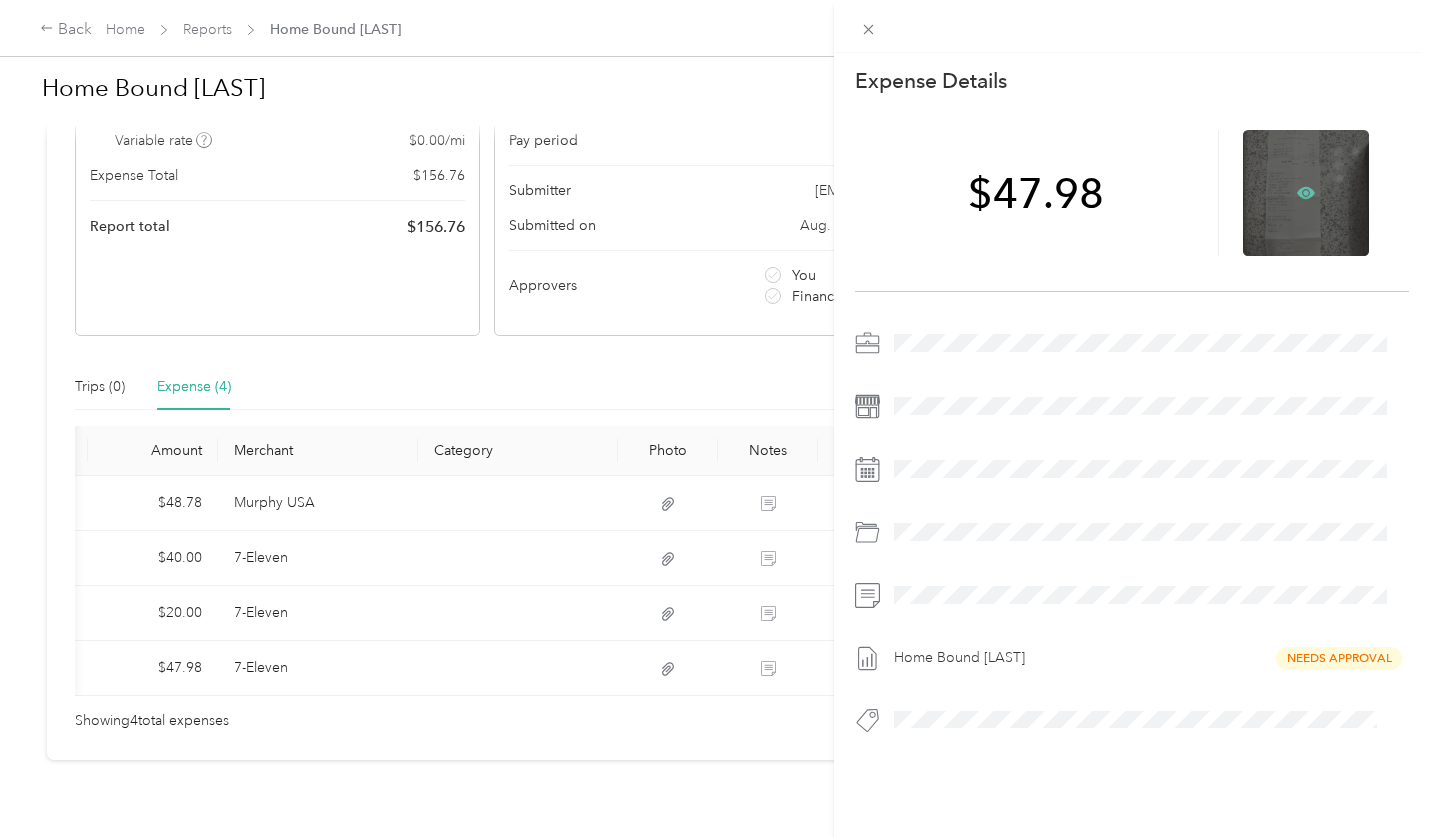 click 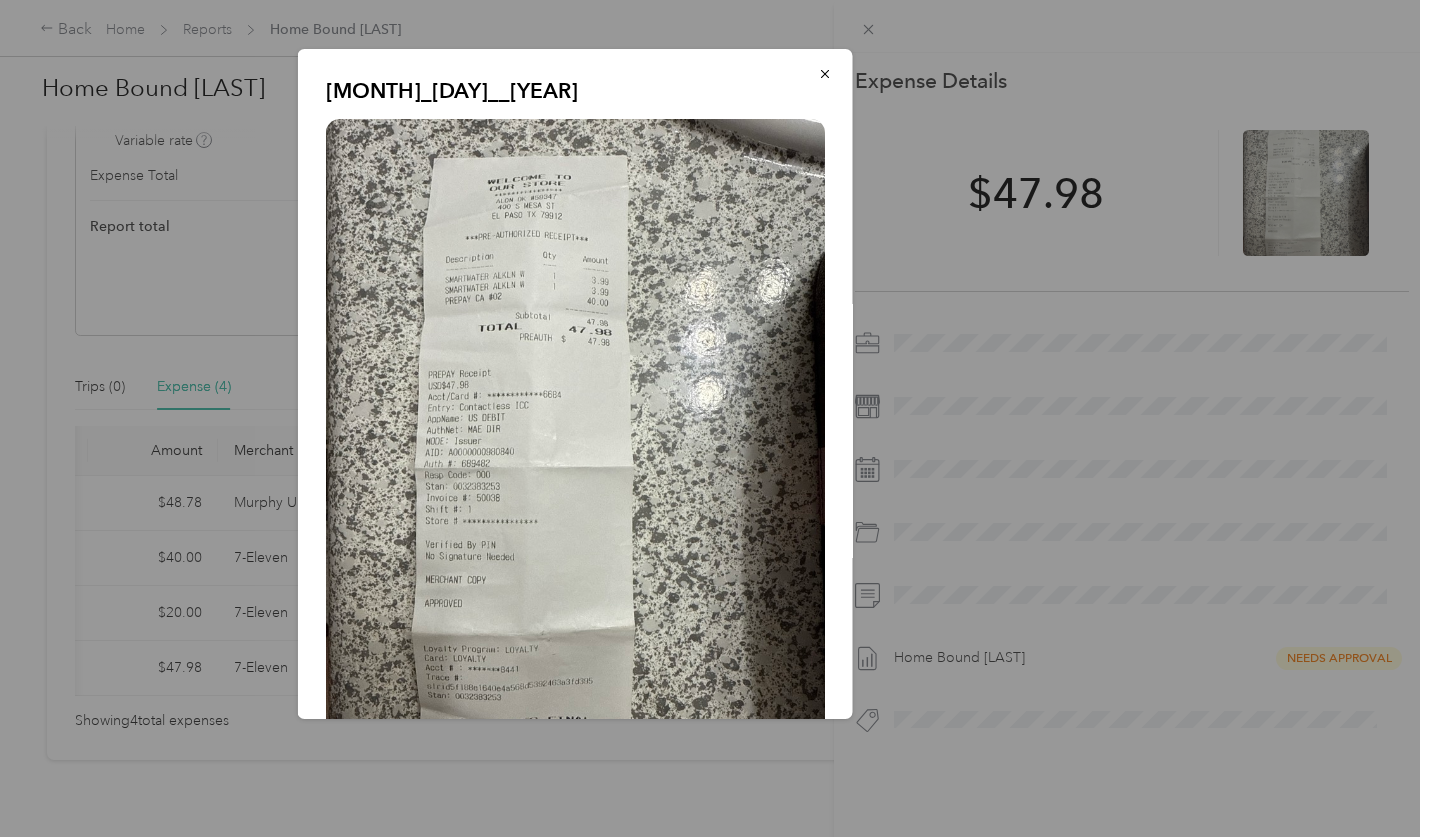 scroll, scrollTop: 73, scrollLeft: 0, axis: vertical 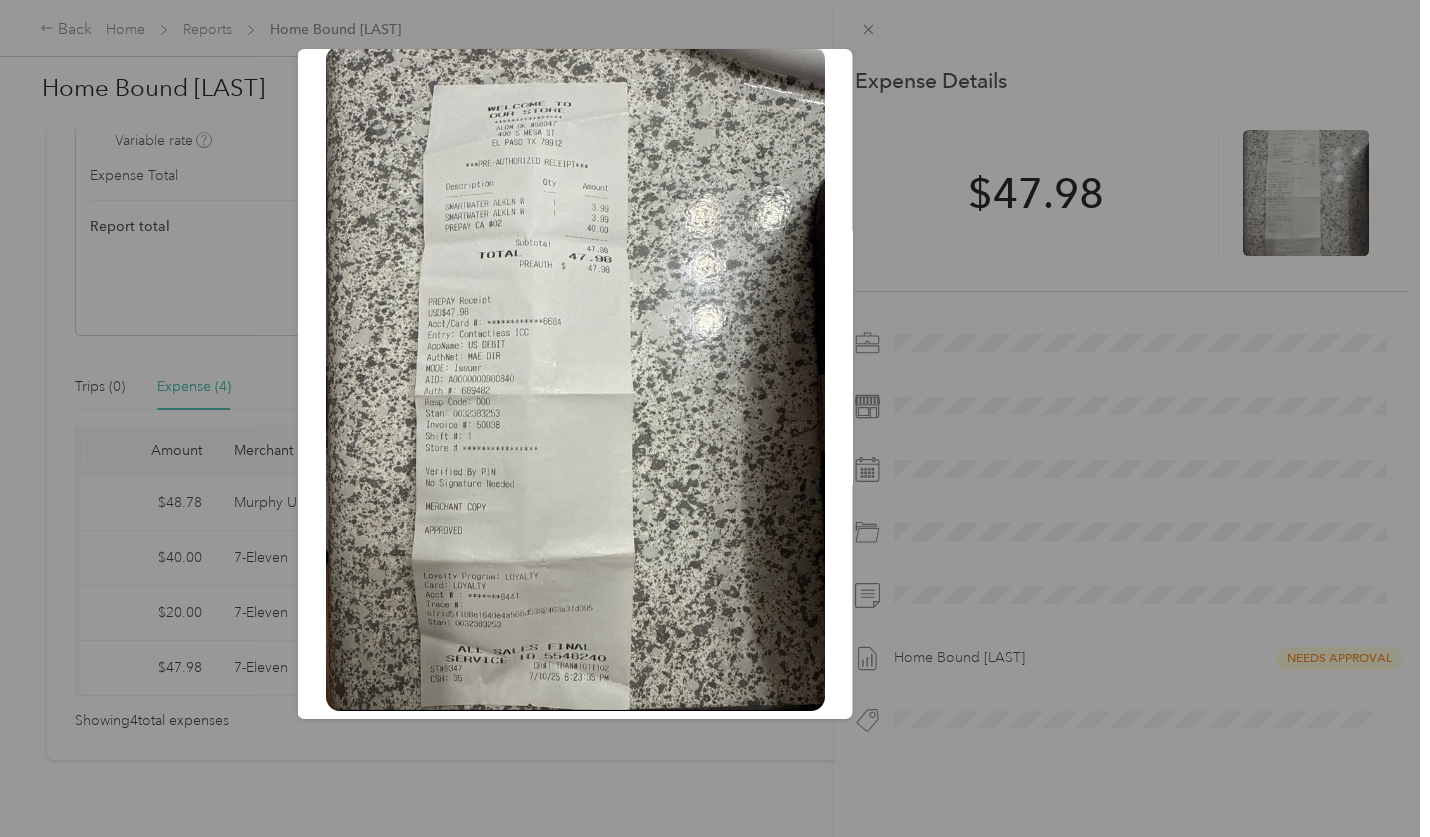 click at bounding box center (715, 418) 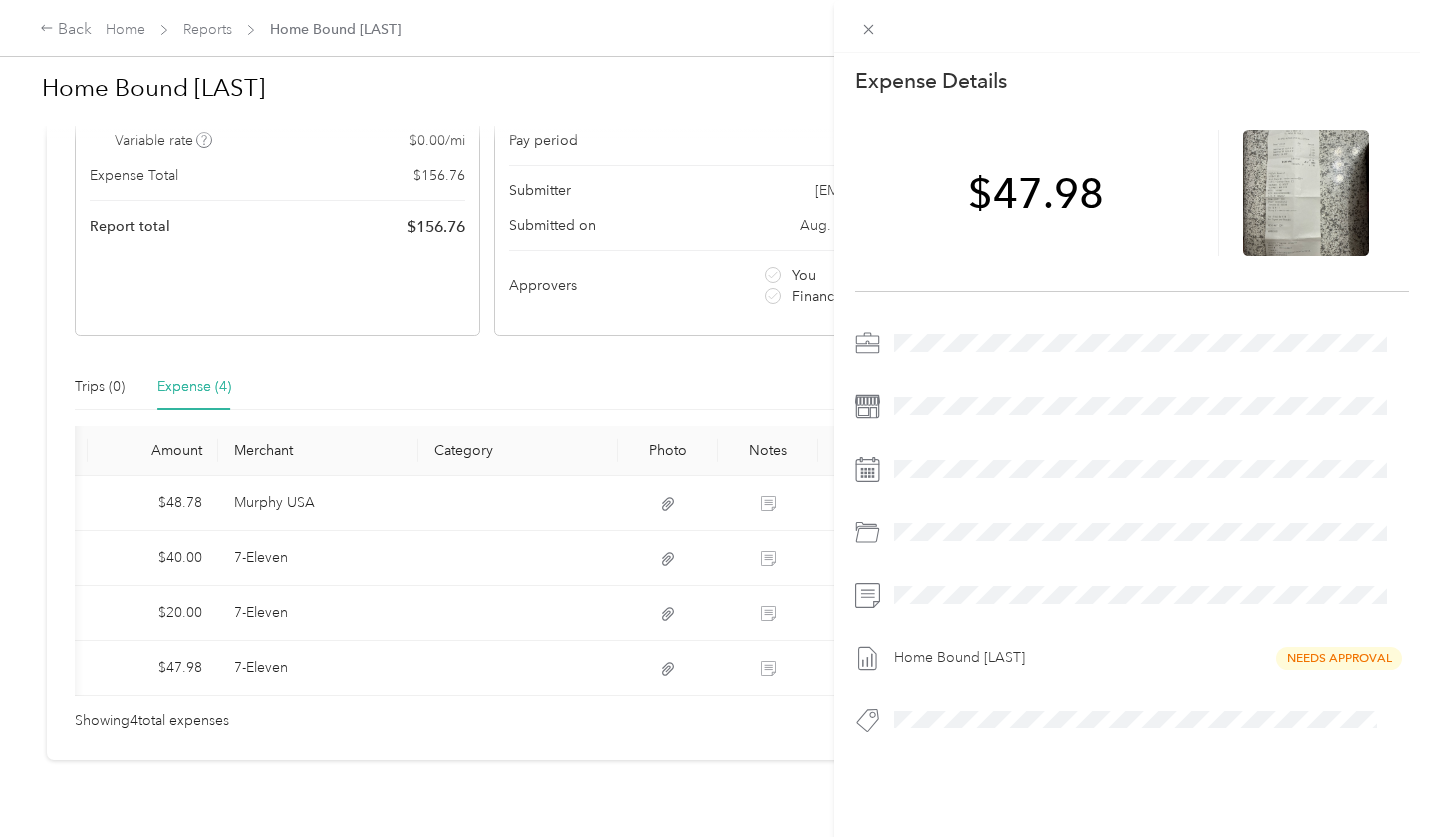 click on "This  expense  cannot be edited because it is either under review, approved, or paid. Contact your Team Manager to edit it.  Expense Details Save $47.98 Home Bound Swatts Needs Approval" at bounding box center [715, 418] 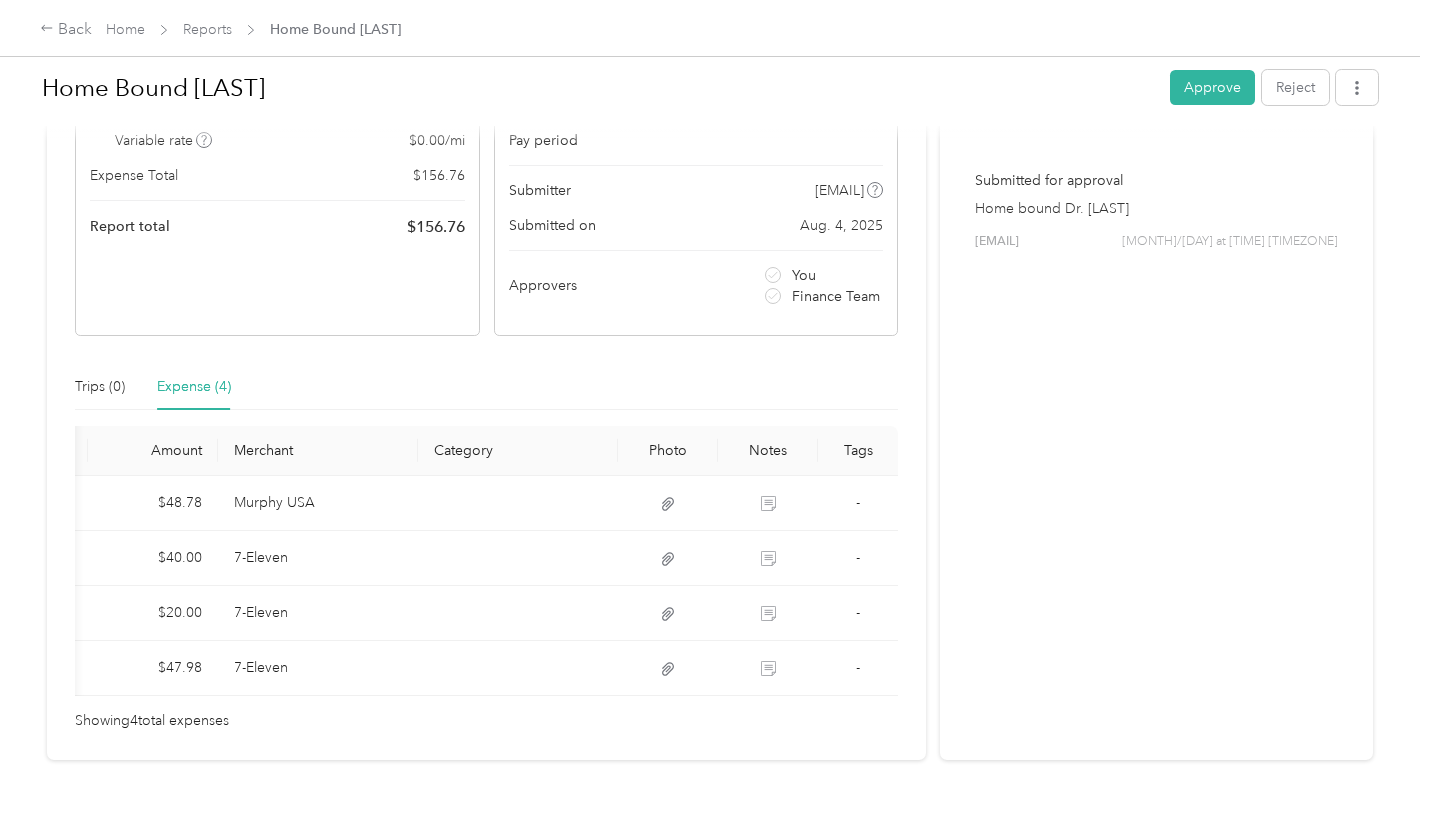 click at bounding box center [715, 418] 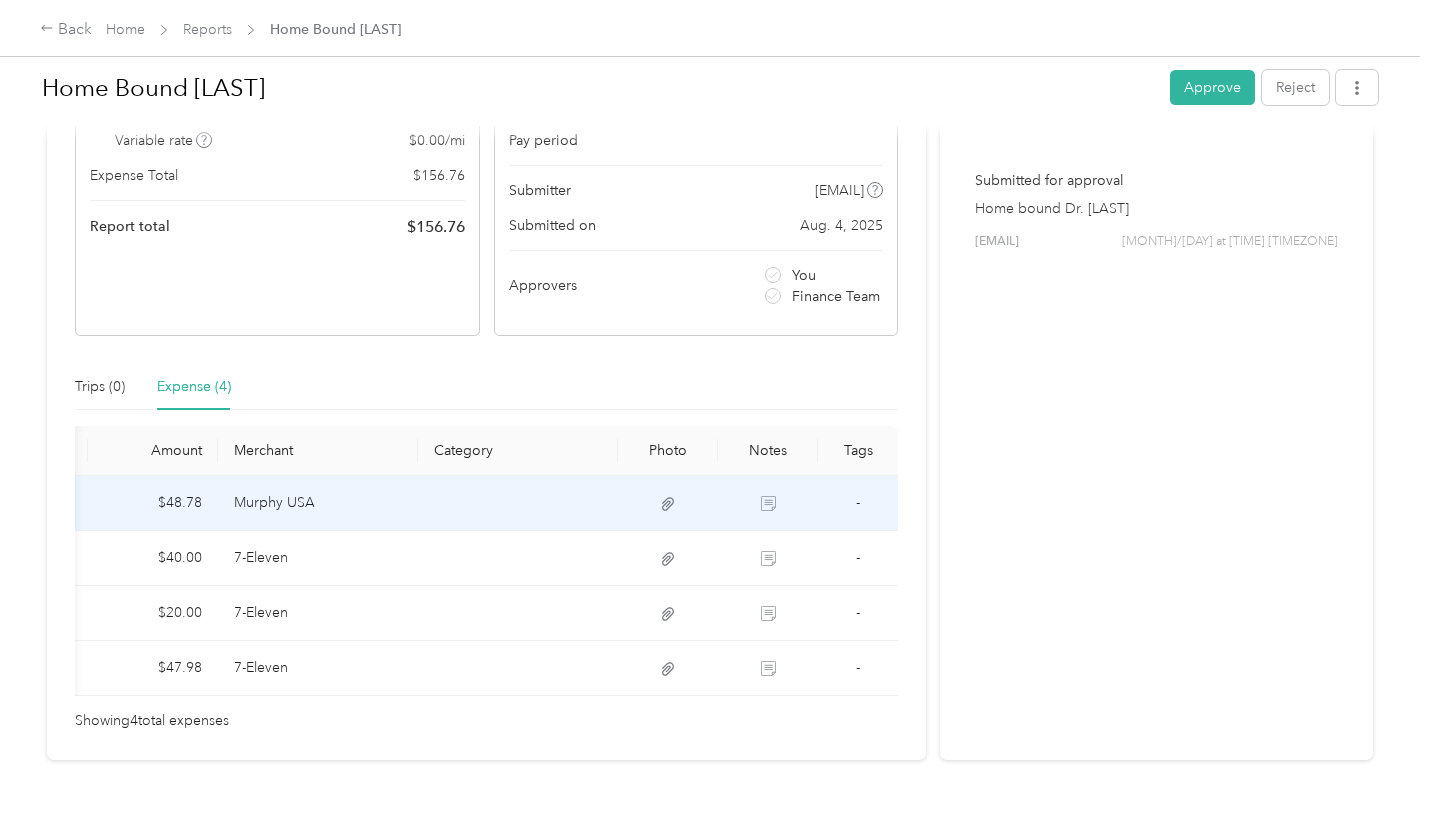 click on "-" at bounding box center (858, 502) 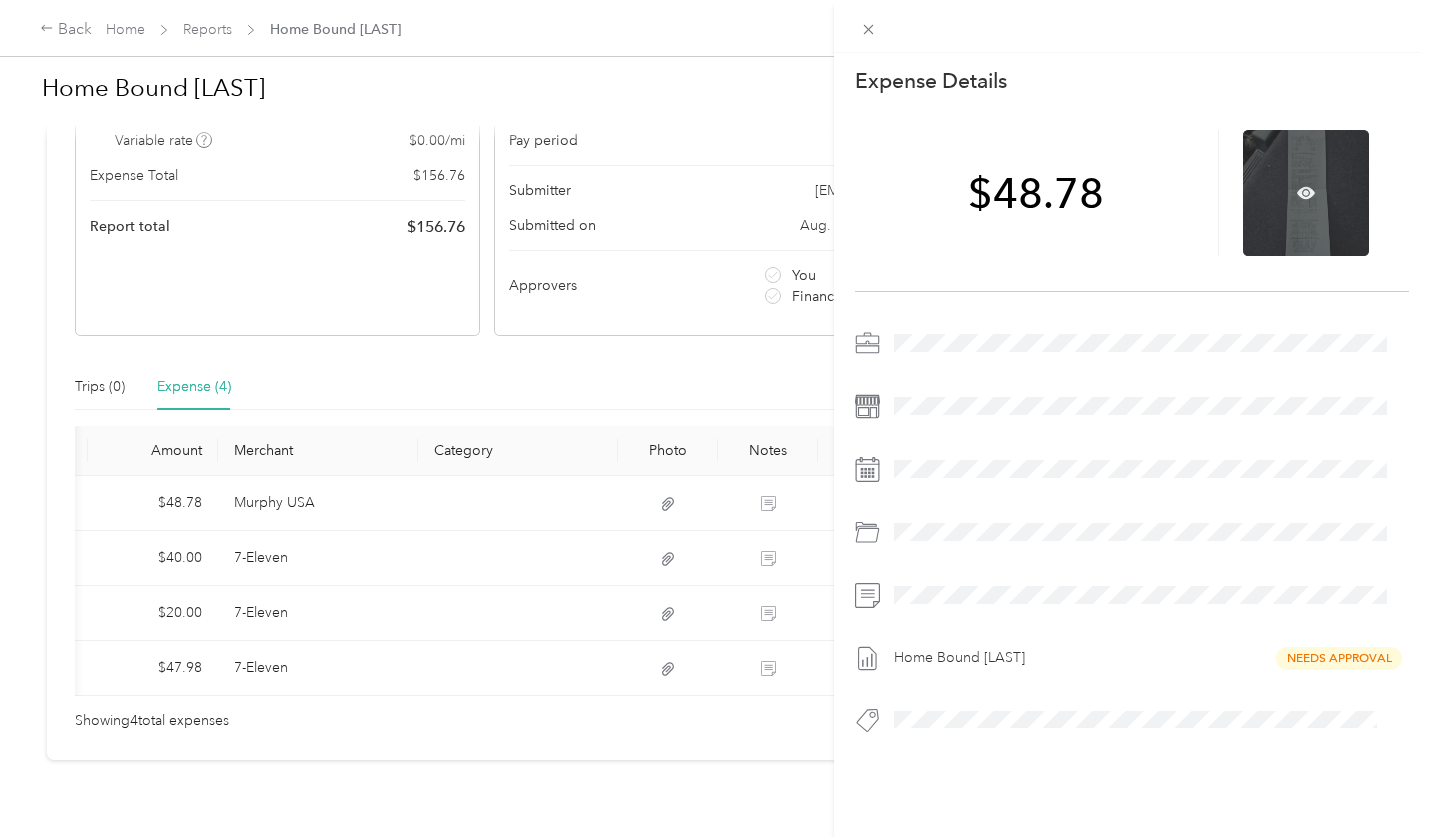 click at bounding box center [1306, 193] 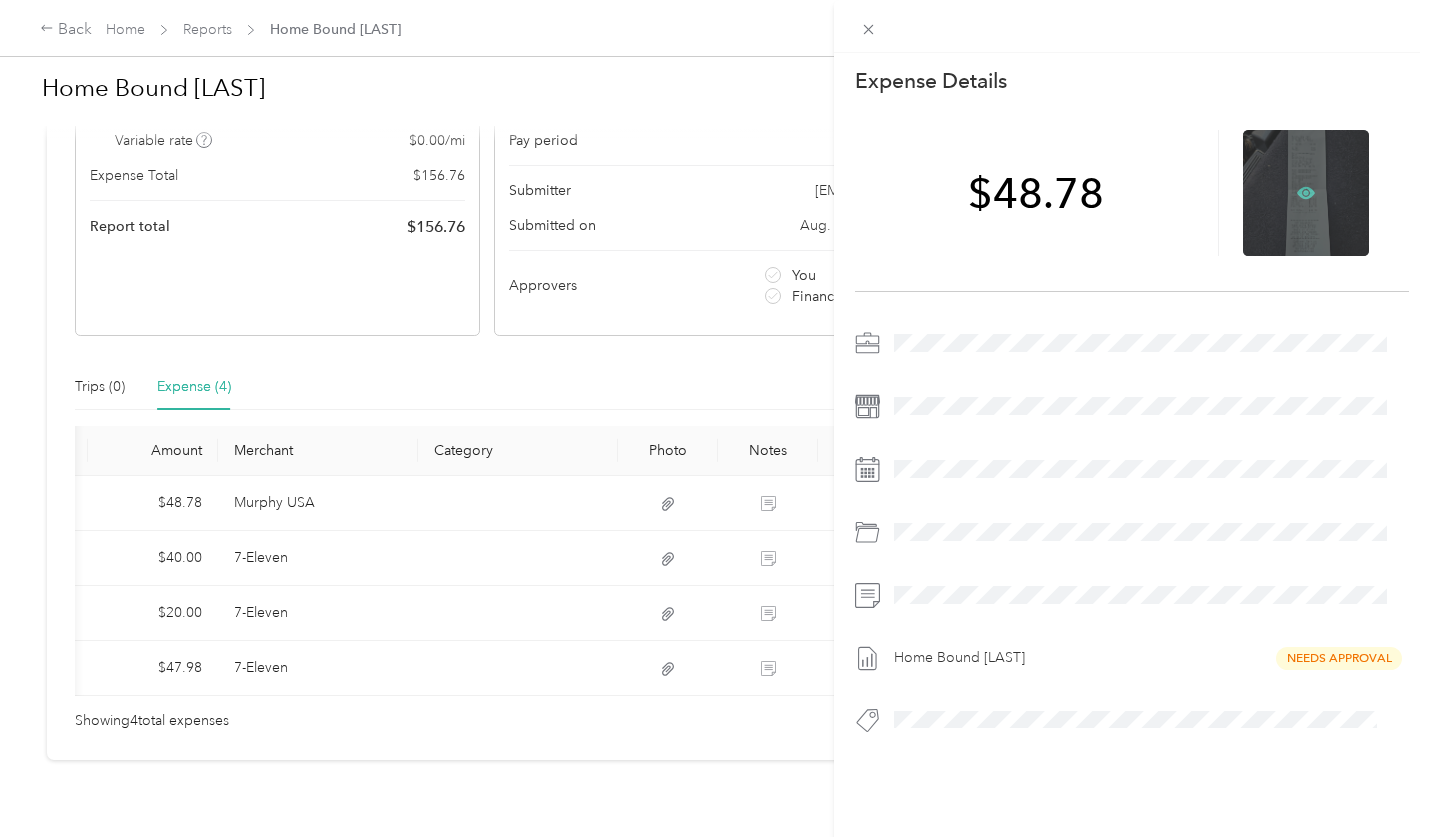 click 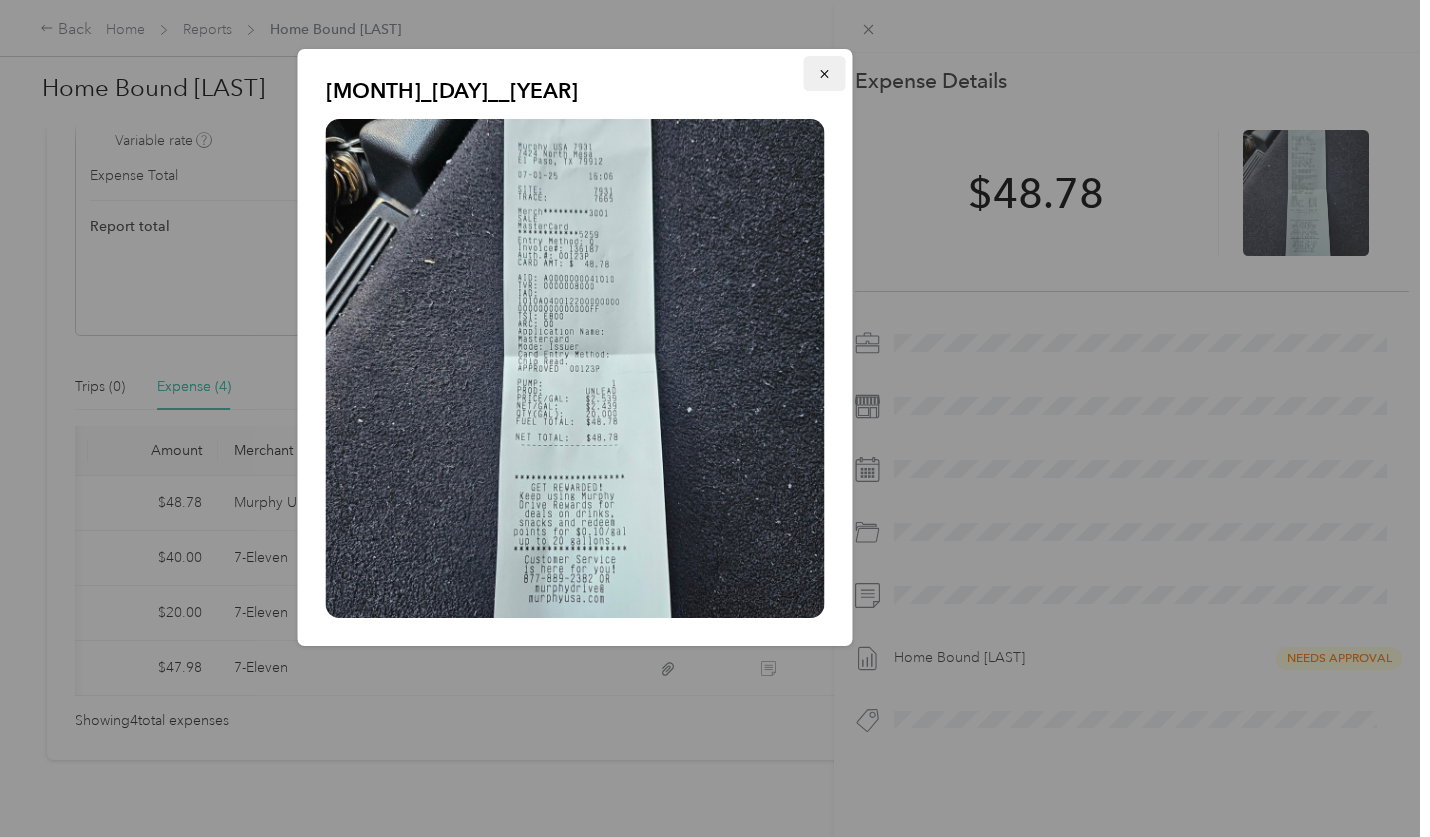 click 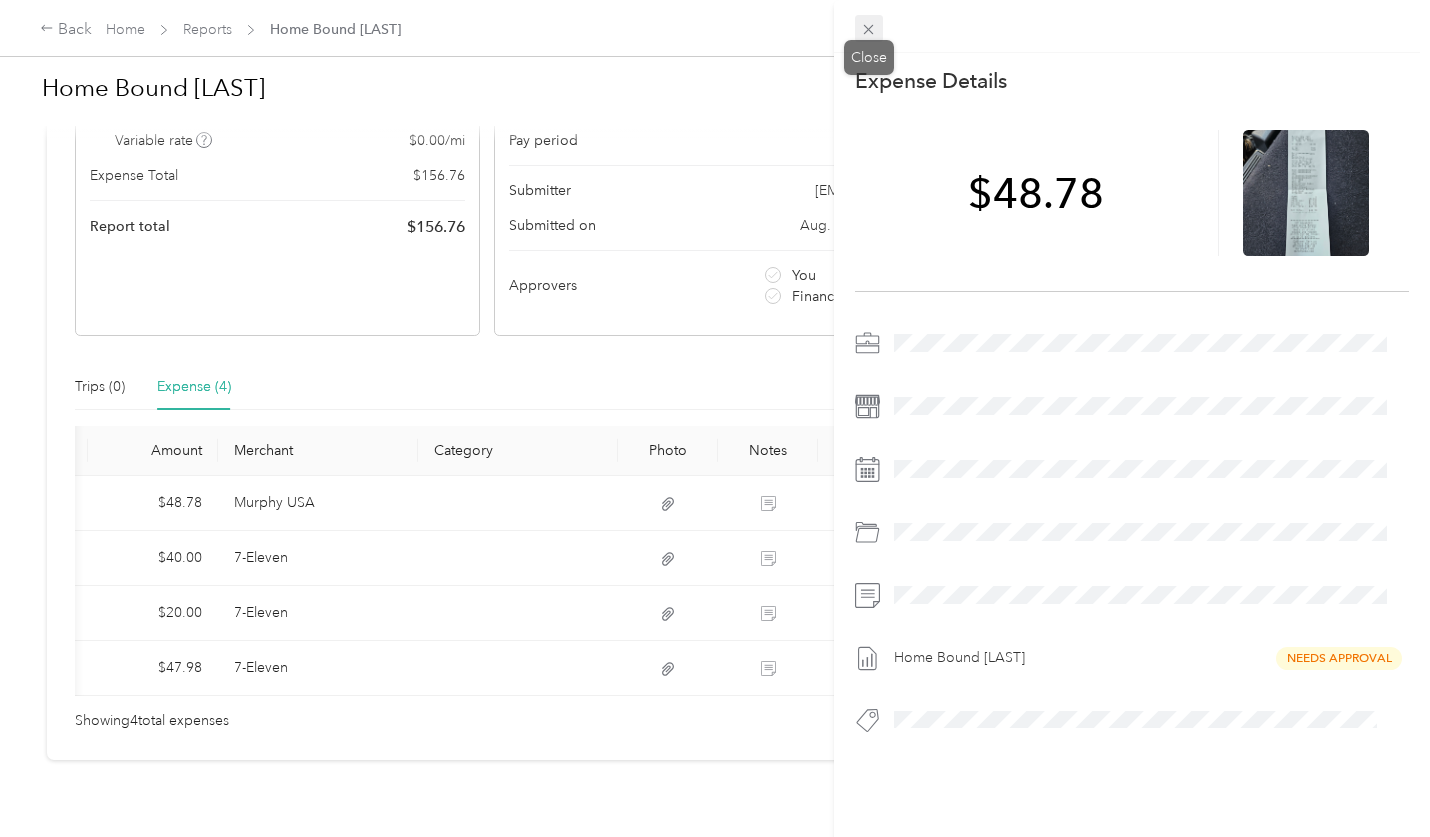 click 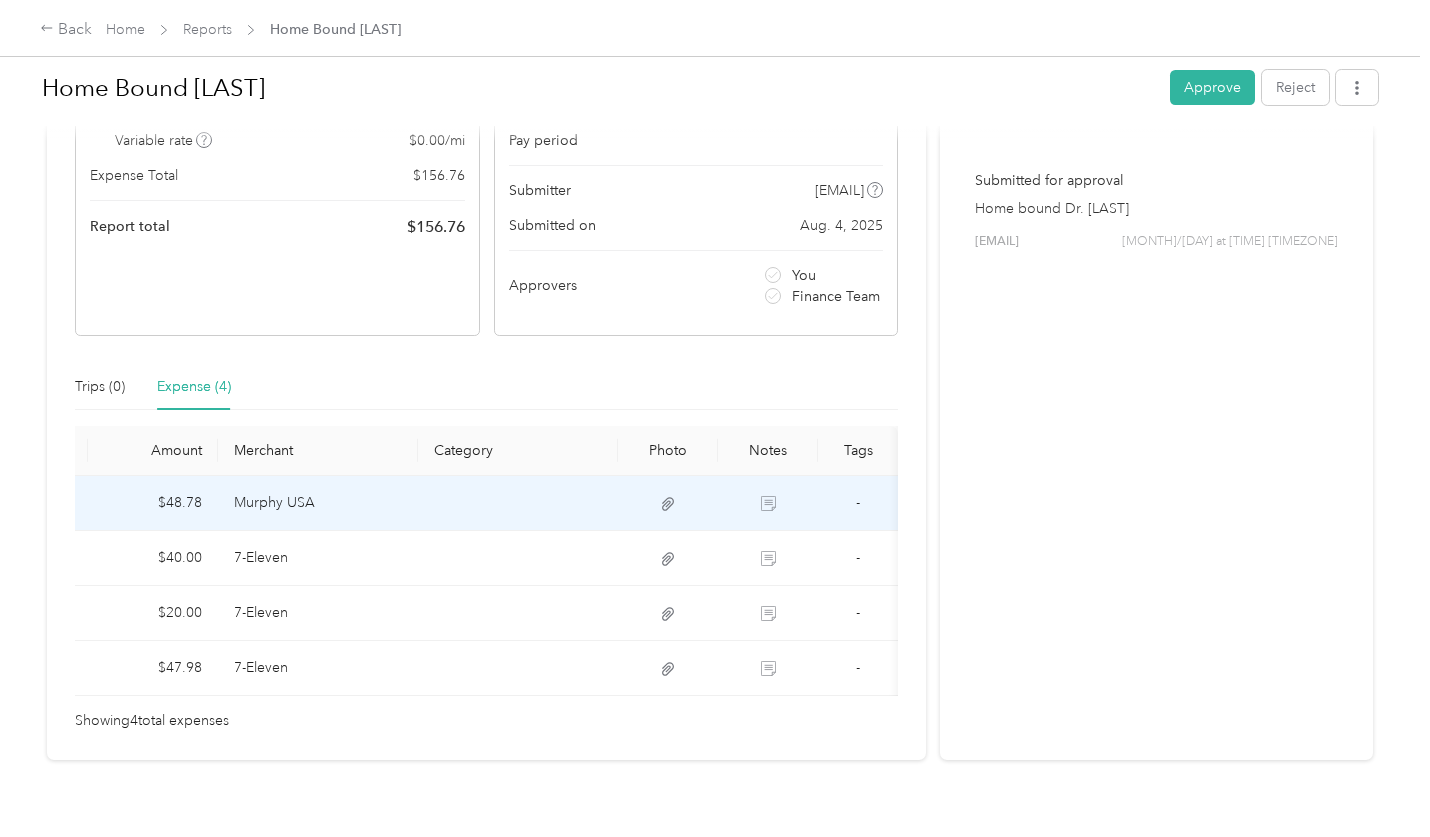 scroll, scrollTop: 0, scrollLeft: 0, axis: both 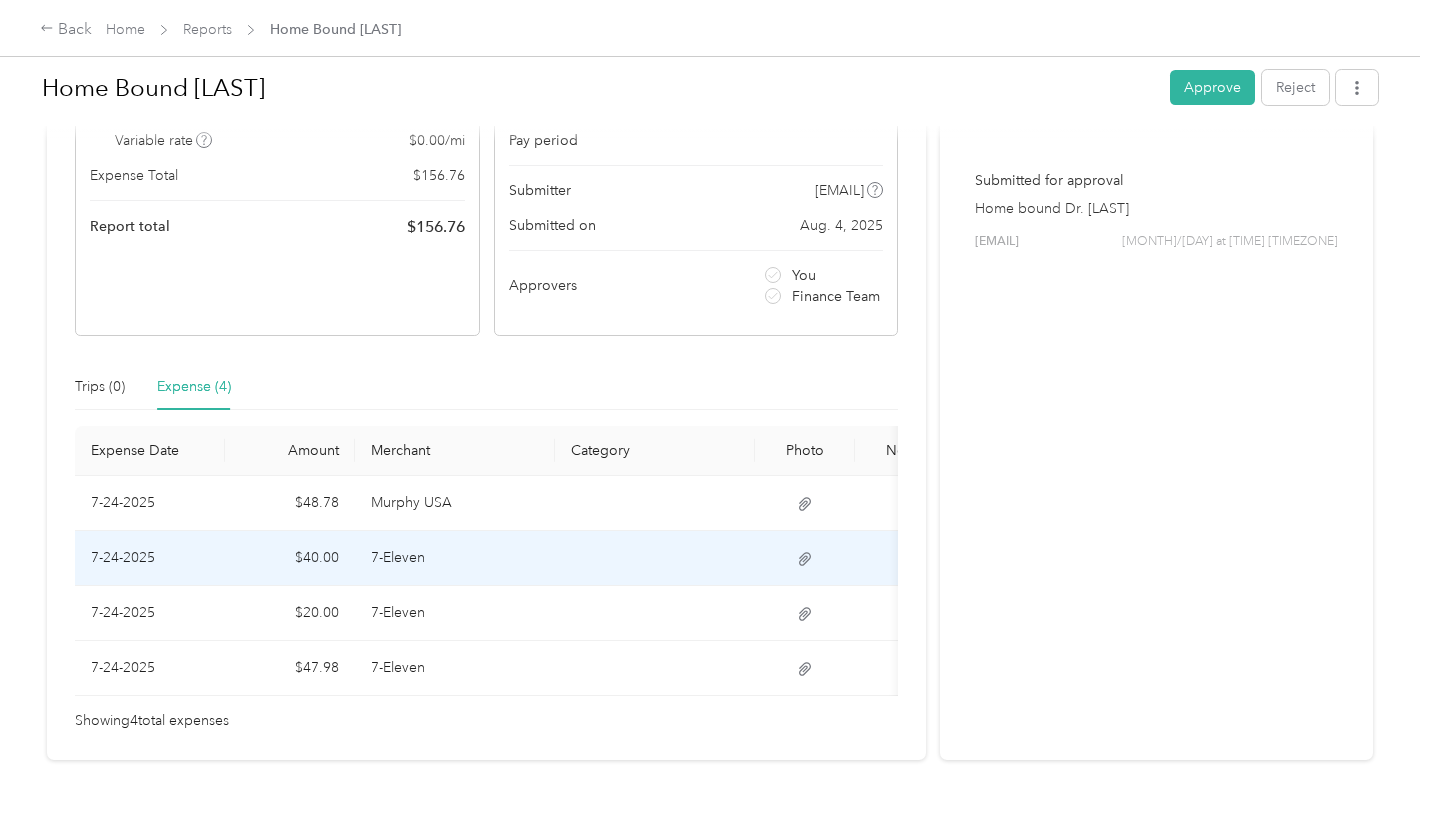 click 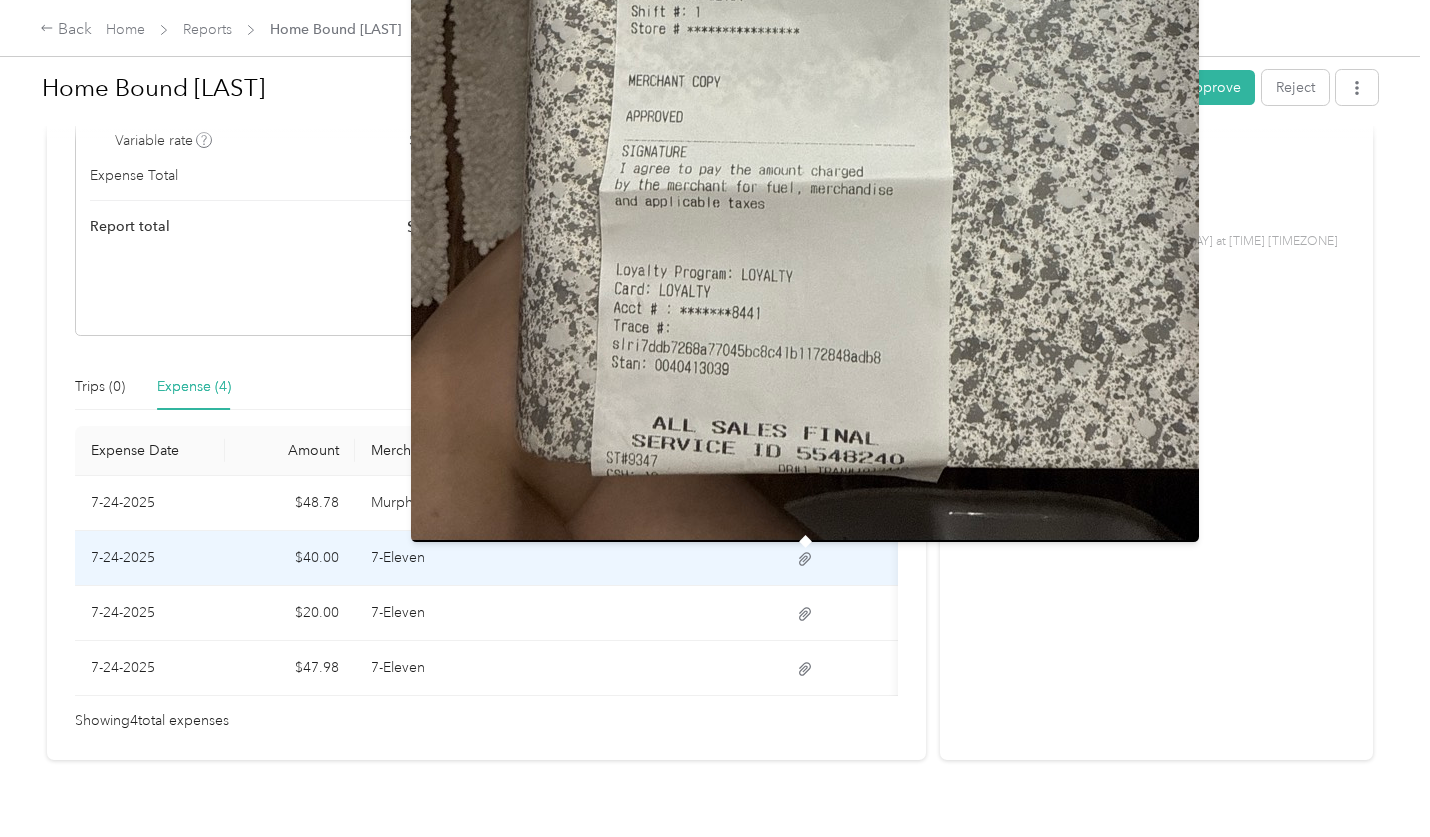 click 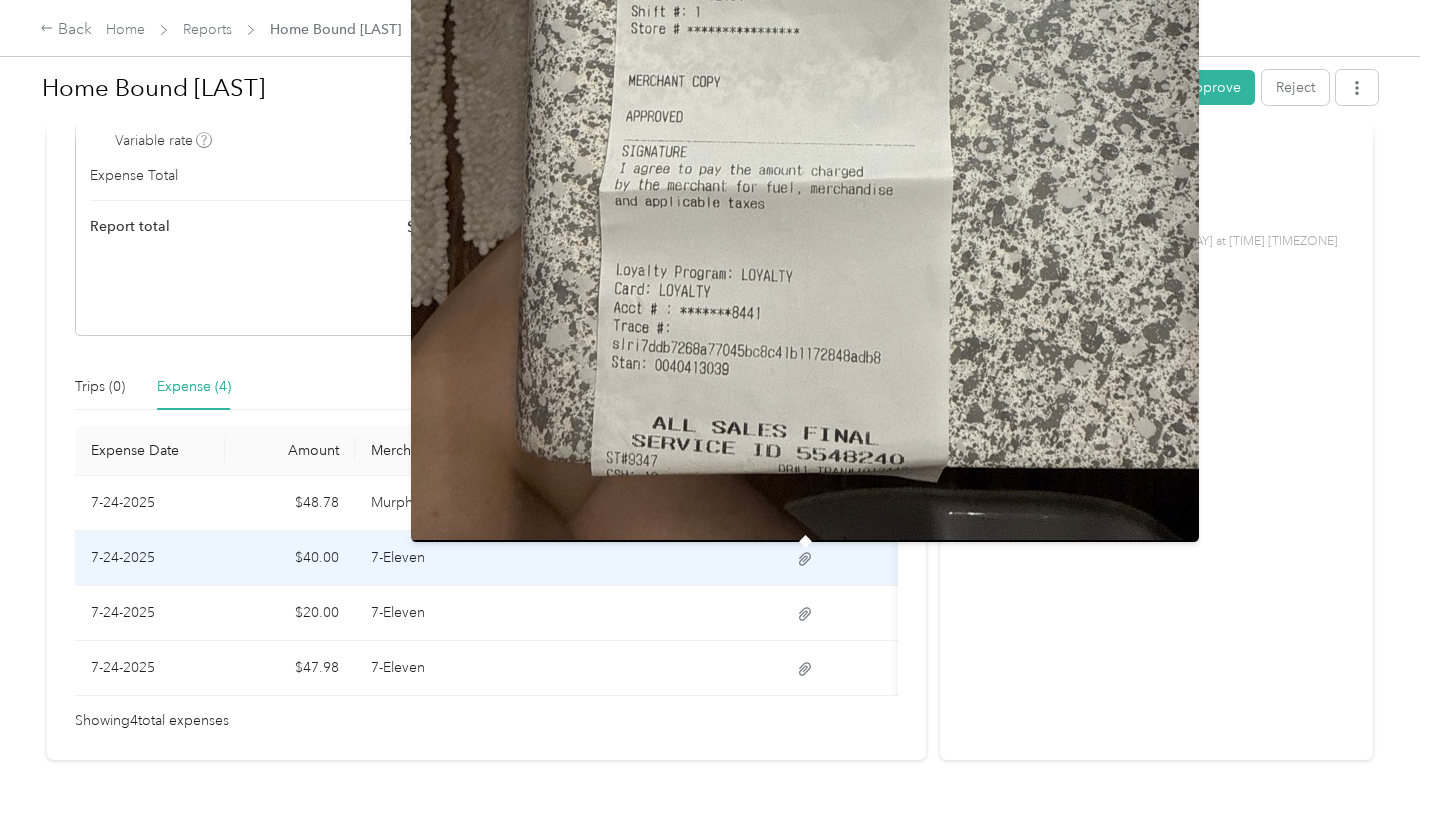 drag, startPoint x: 802, startPoint y: 561, endPoint x: 1000, endPoint y: 221, distance: 393.4514 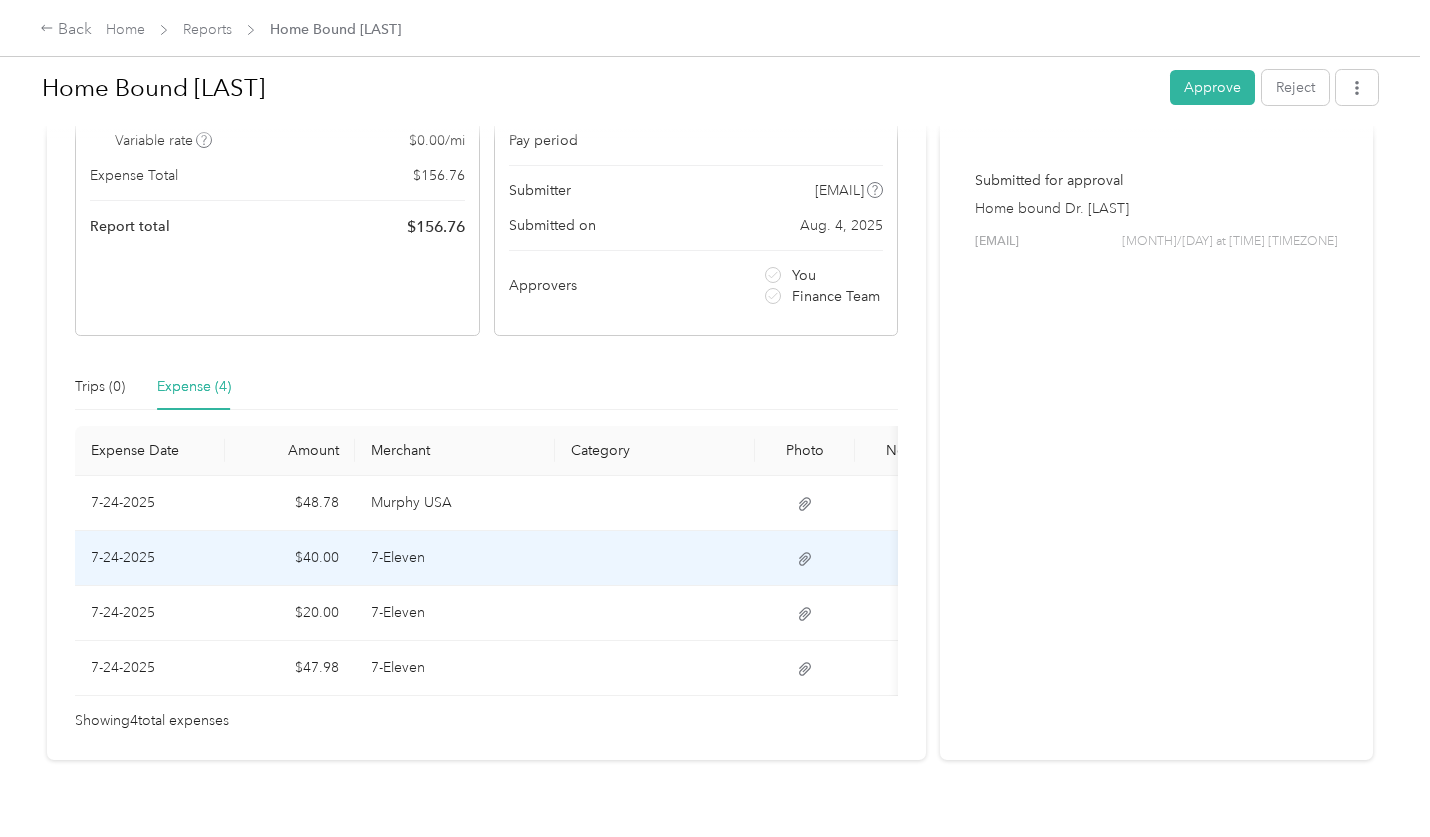 scroll, scrollTop: 0, scrollLeft: 140, axis: horizontal 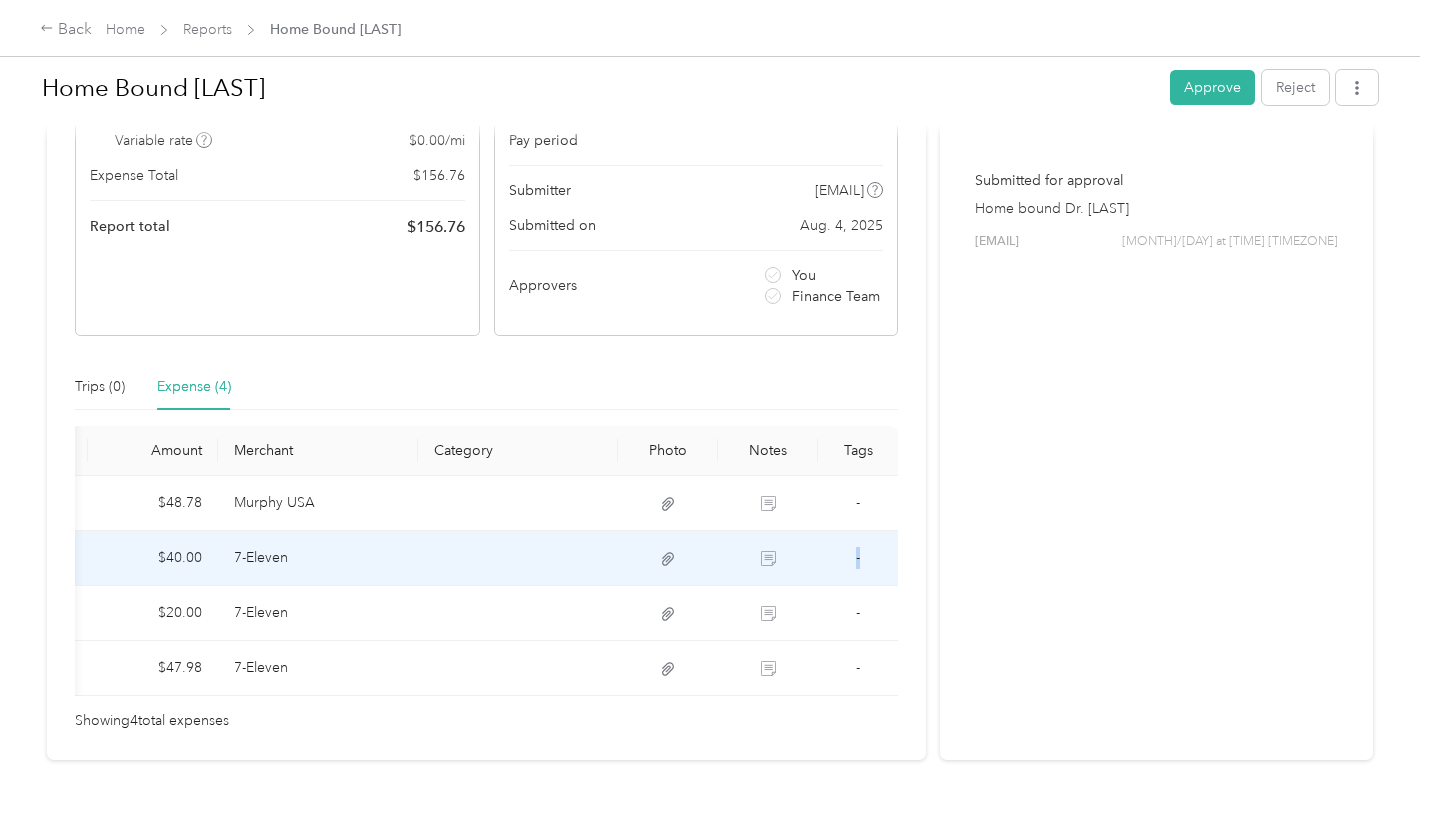 click on "-" at bounding box center (858, 558) 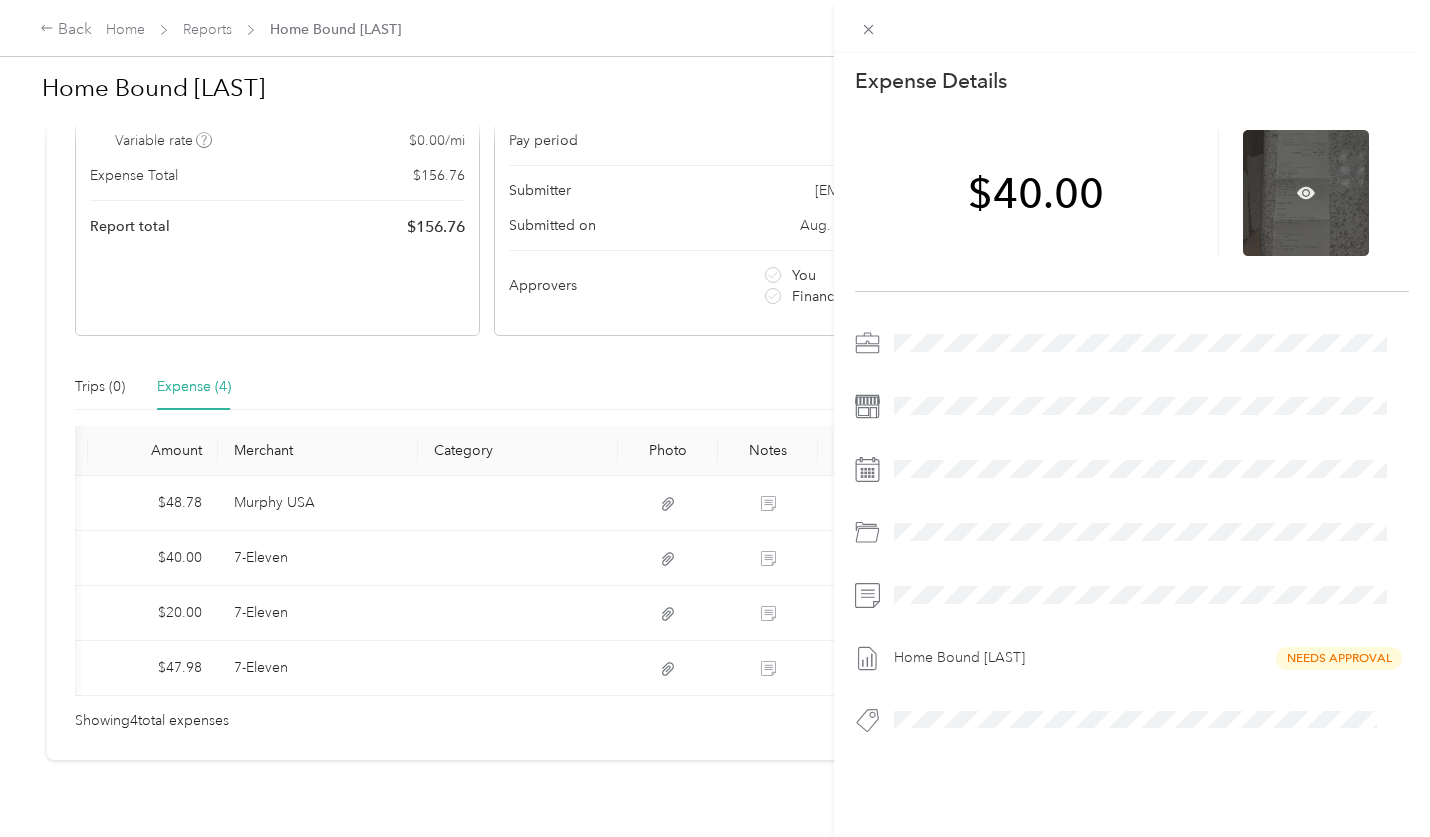 click at bounding box center (1306, 193) 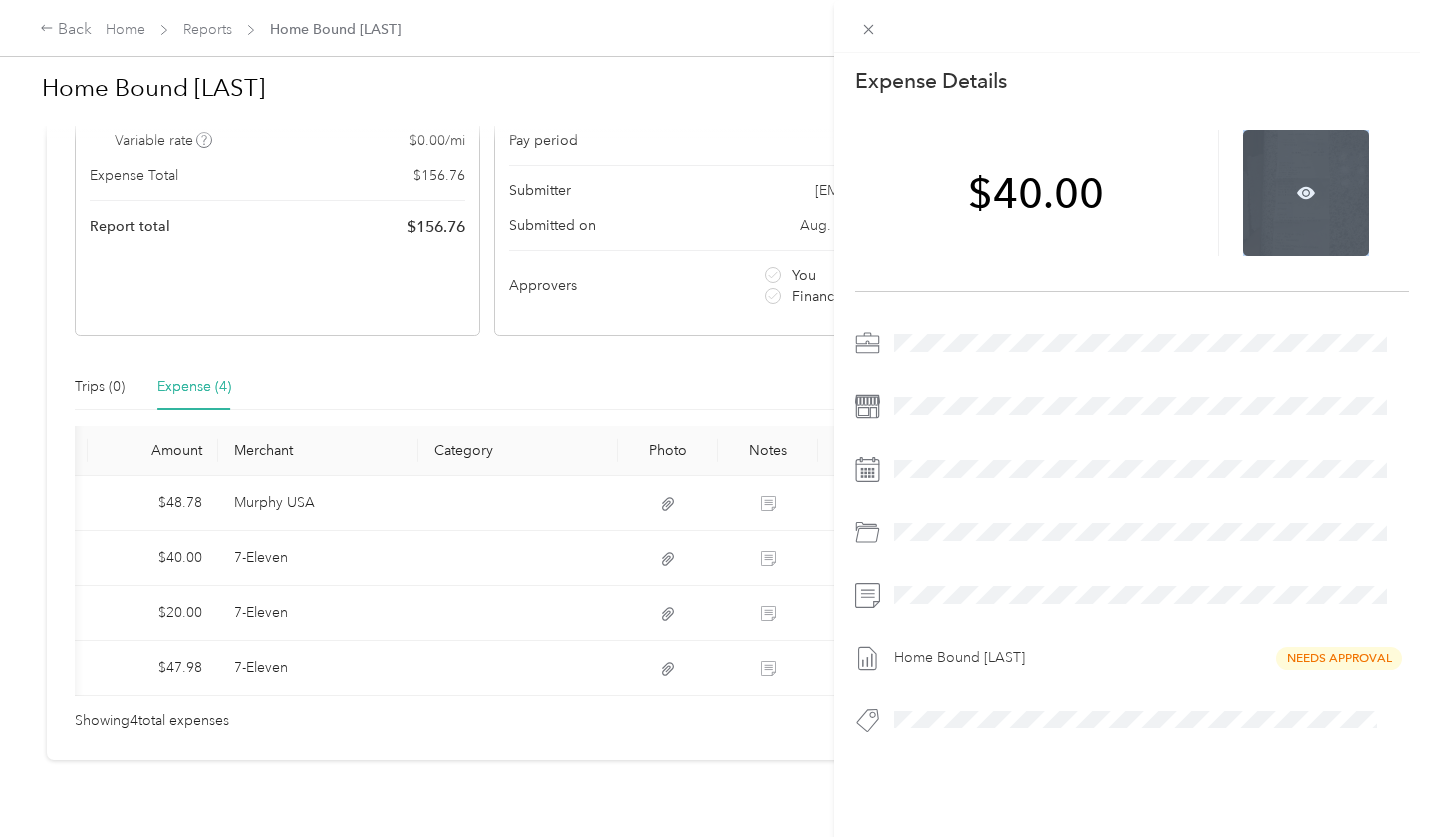 click at bounding box center [1306, 193] 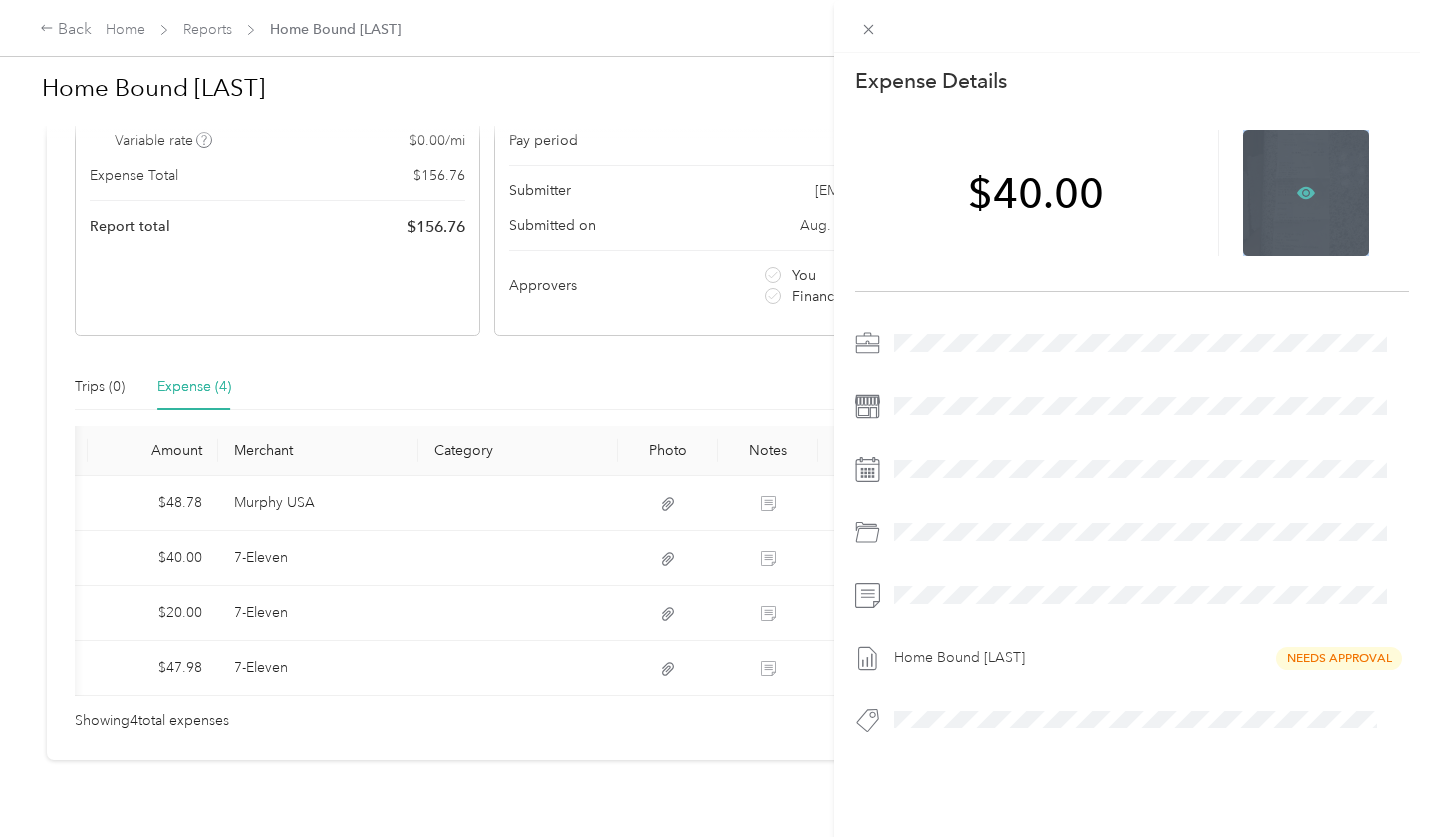 drag, startPoint x: 1295, startPoint y: 178, endPoint x: 1293, endPoint y: 195, distance: 17.117243 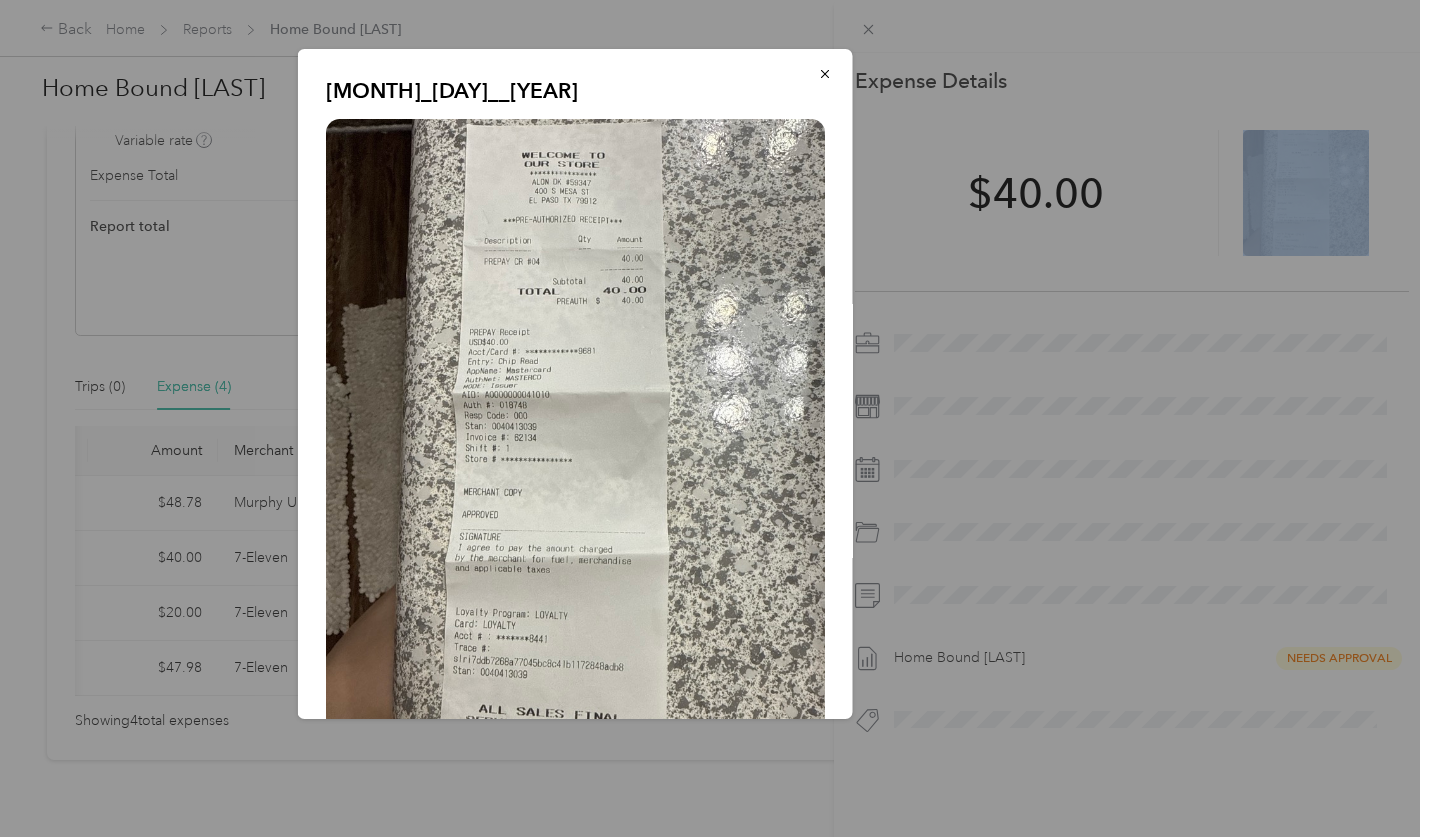 scroll, scrollTop: 73, scrollLeft: 0, axis: vertical 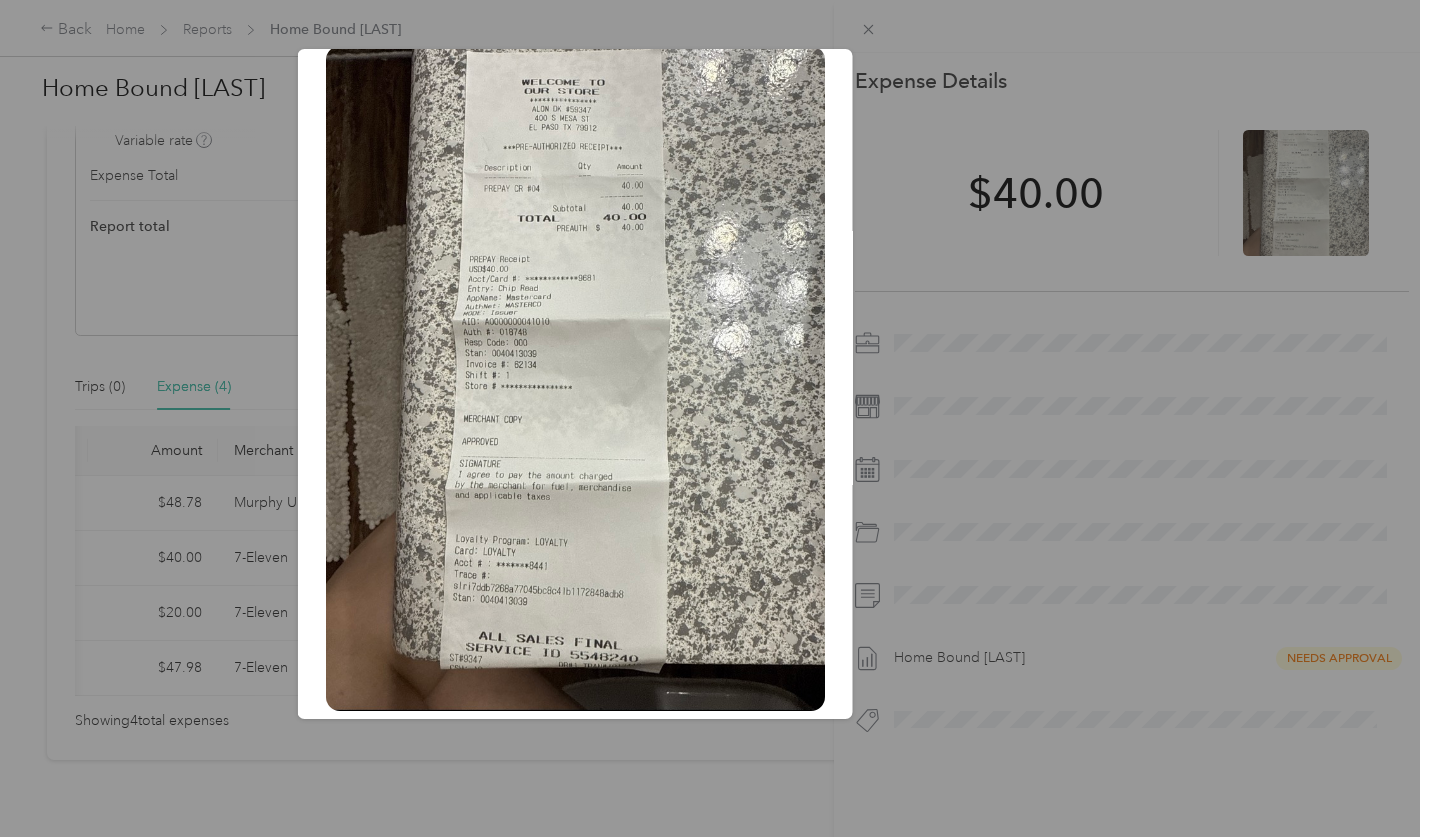 click at bounding box center [715, 418] 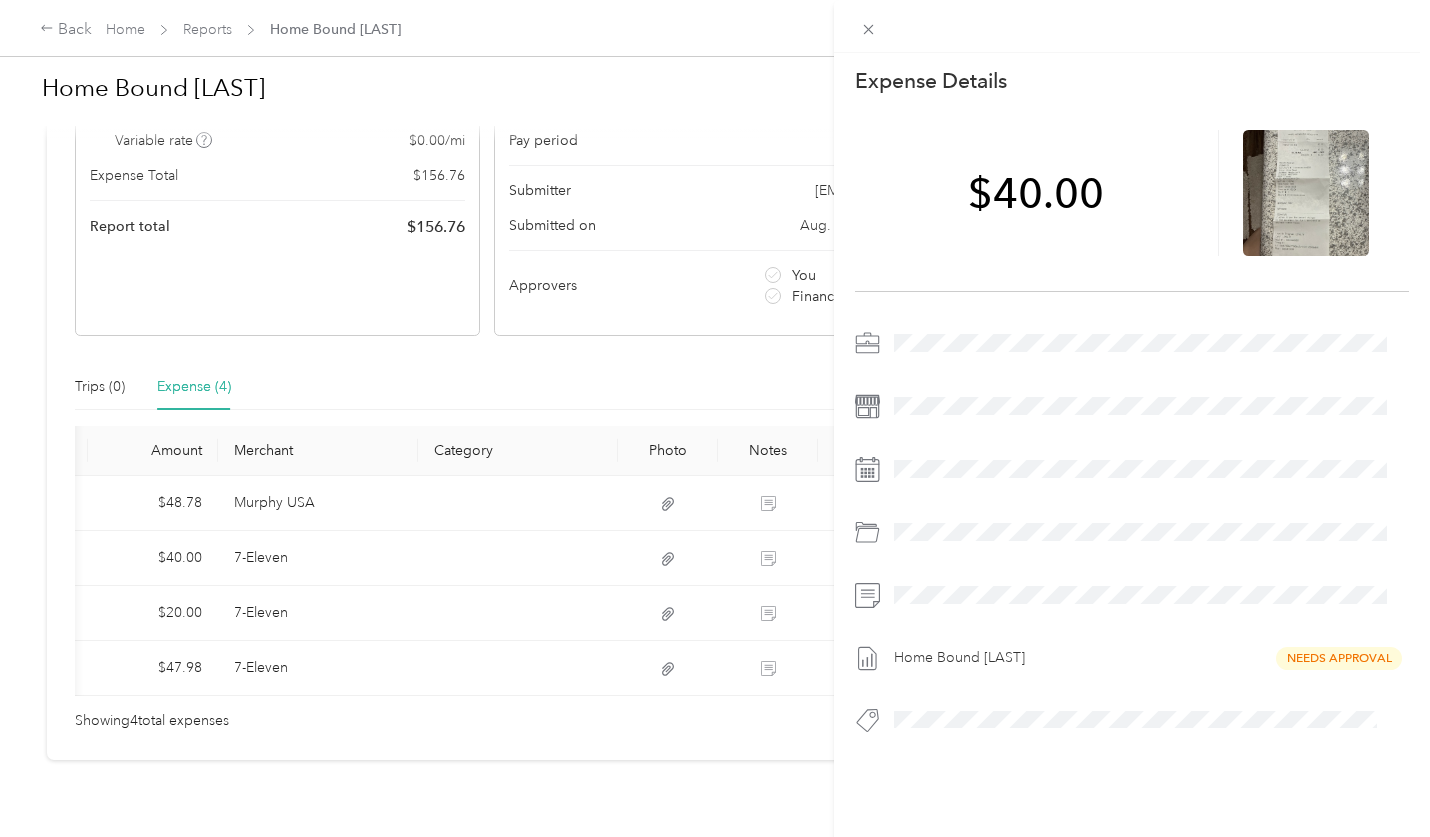 click on "This  expense  cannot be edited because it is either under review, approved, or paid. Contact your Team Manager to edit it.  Expense Details Save $40.00 Home Bound Swatts Needs Approval" at bounding box center [715, 418] 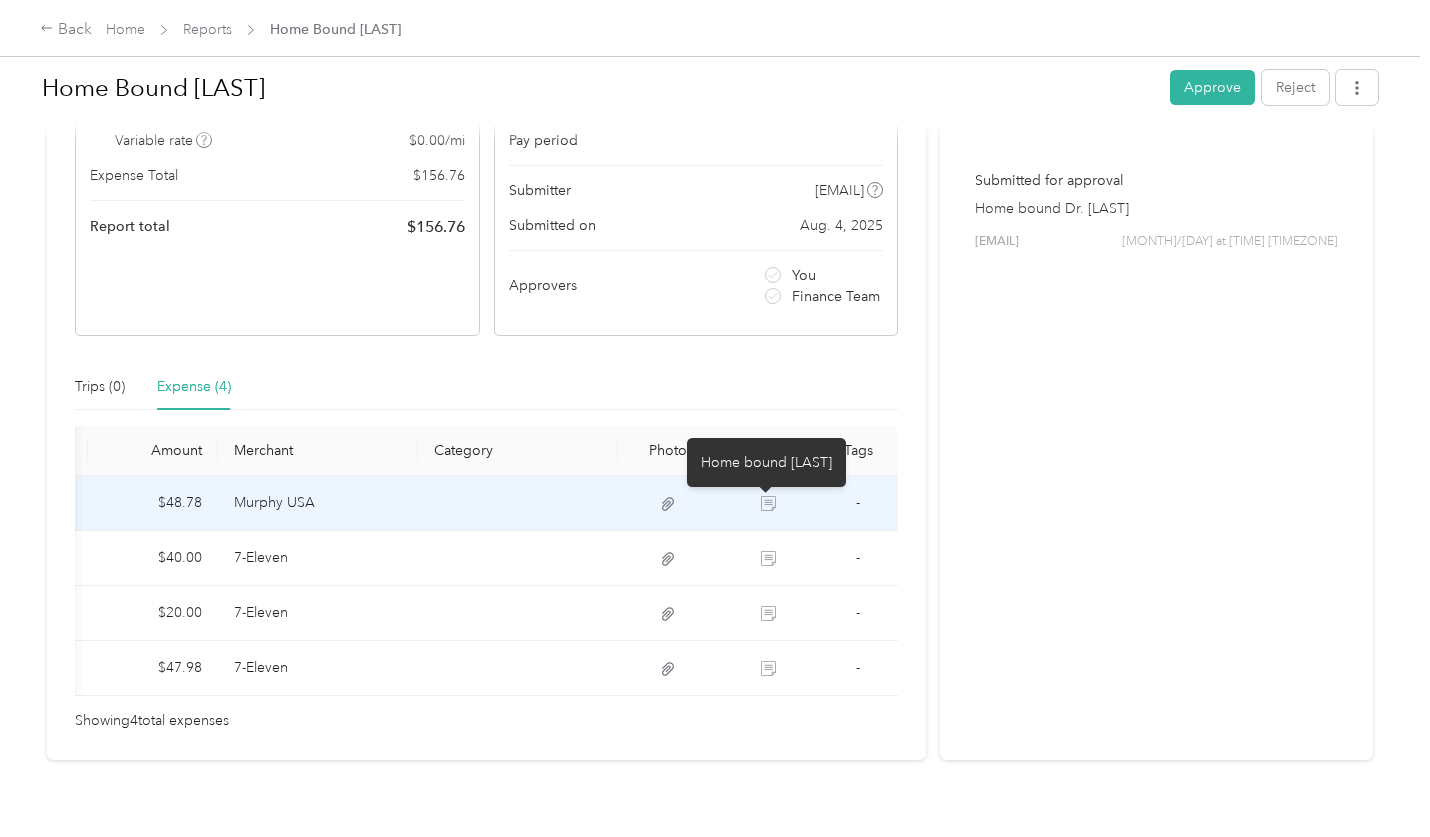 click 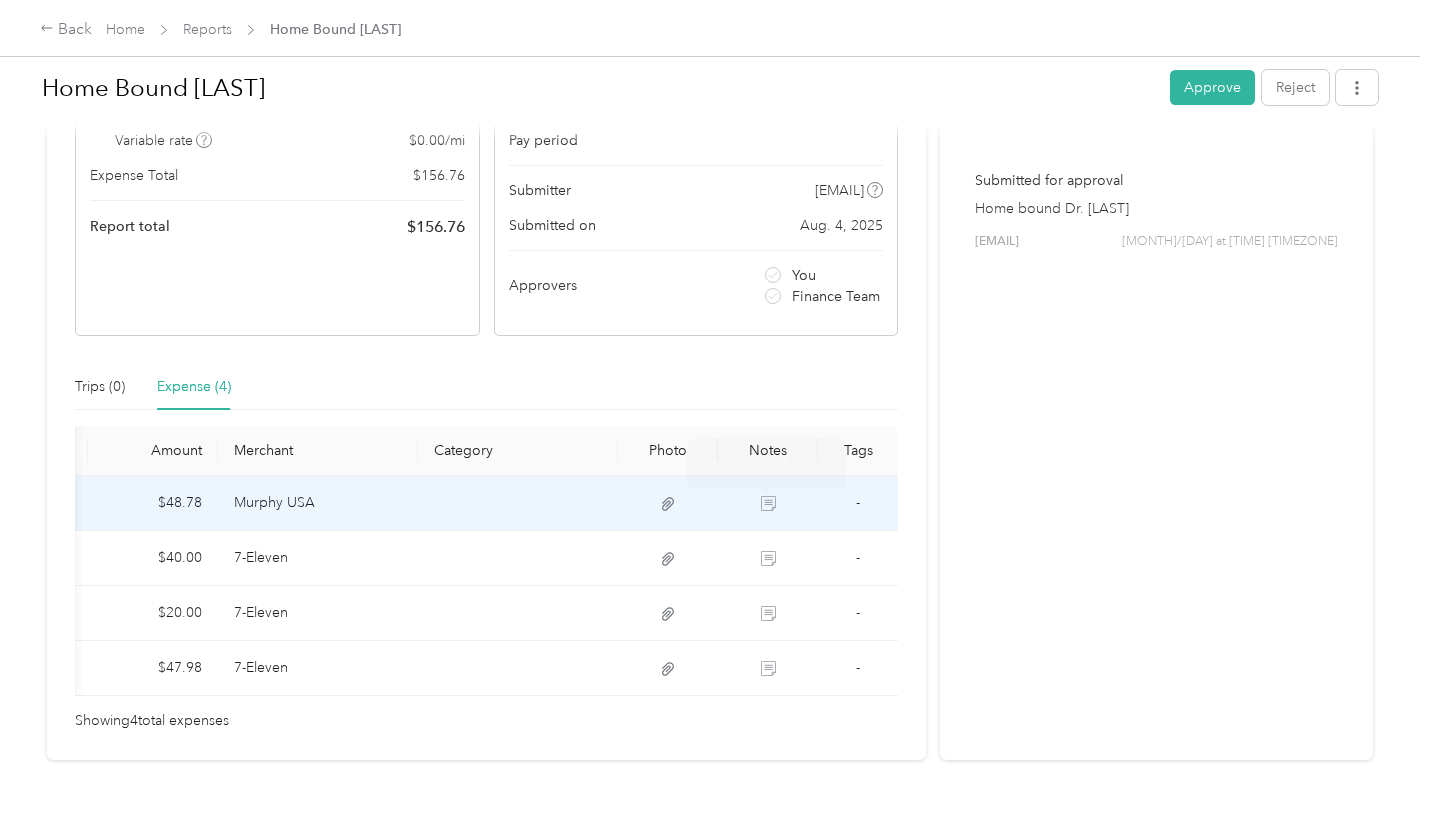 click 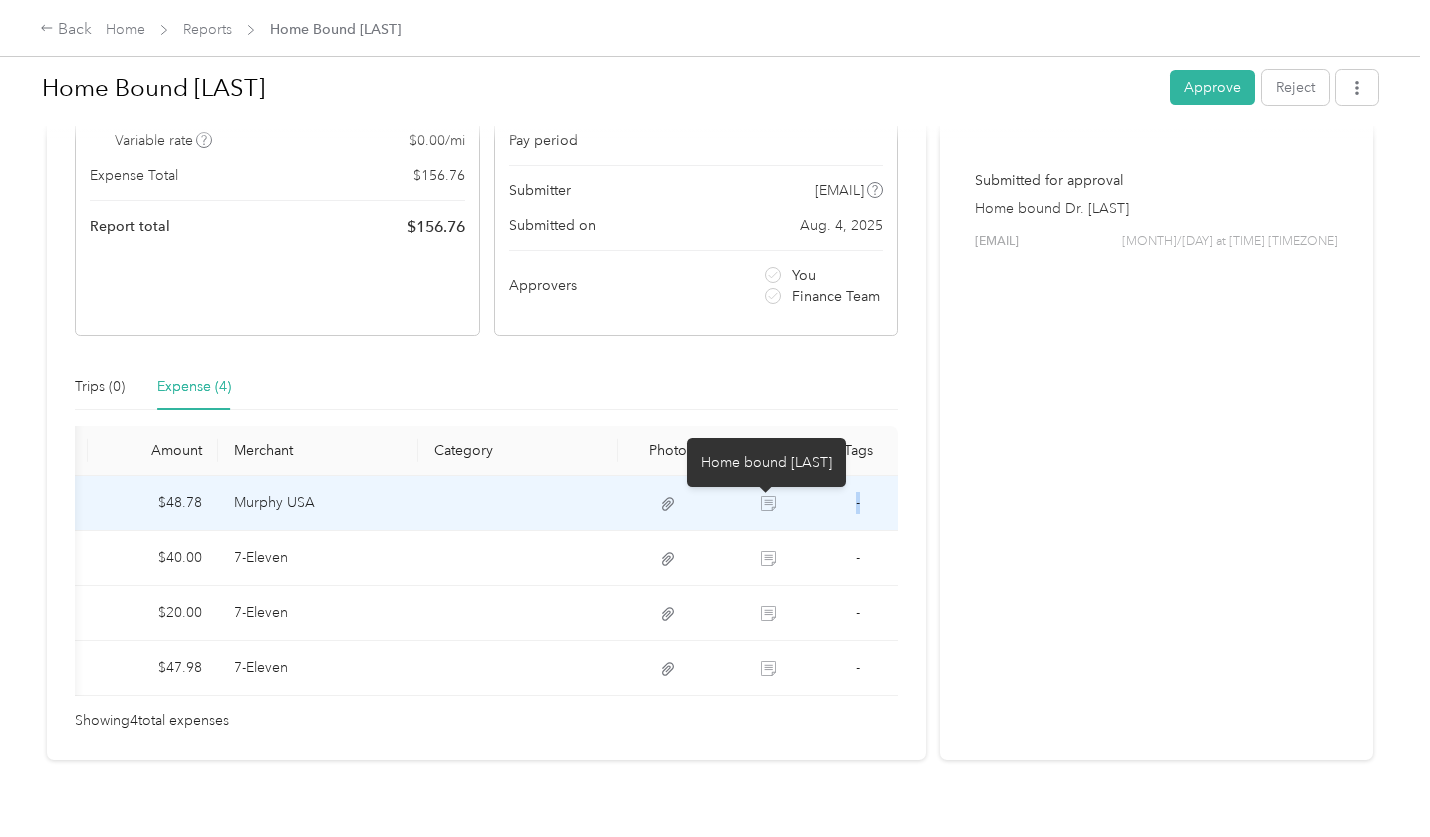 click 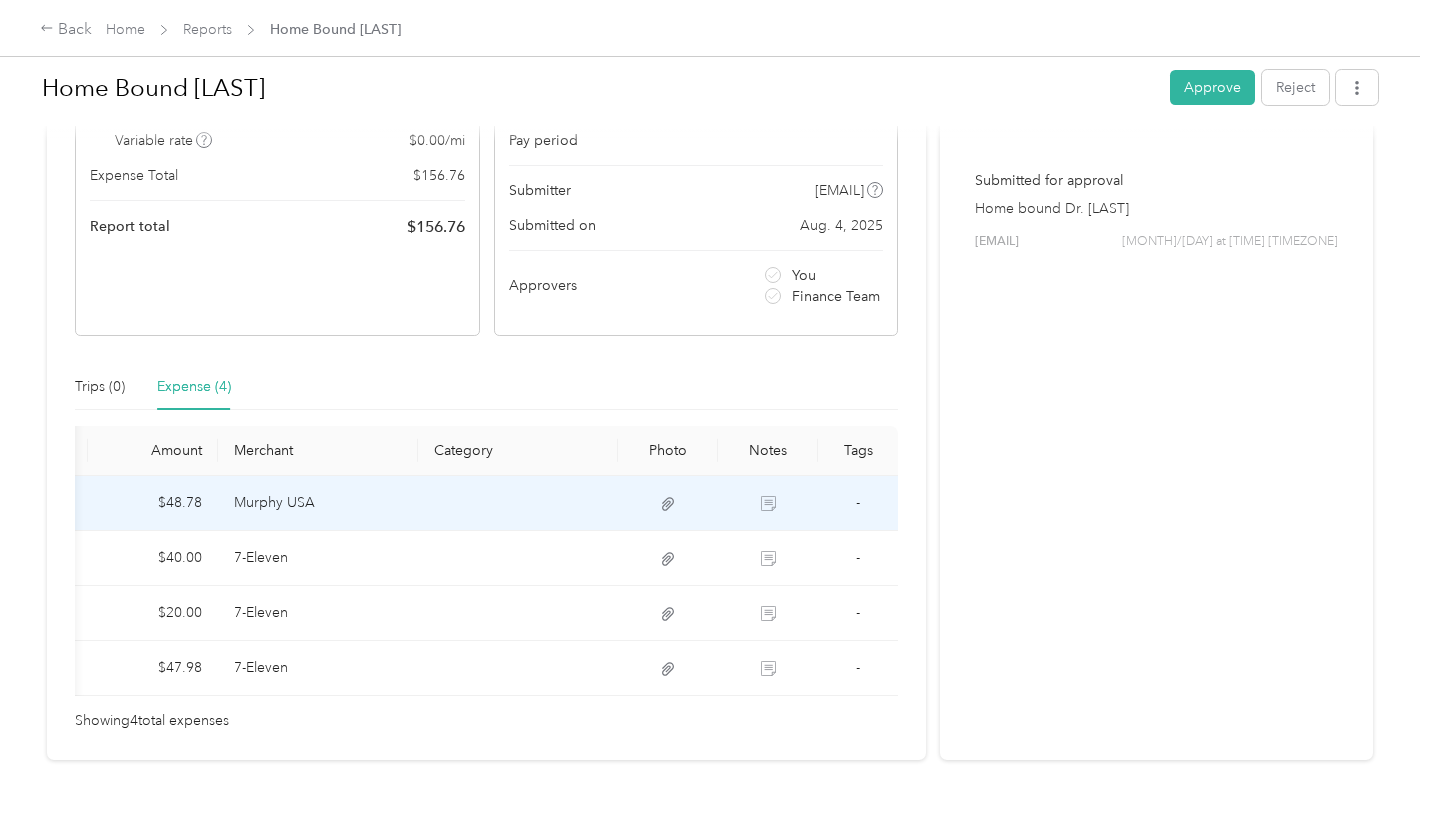 drag, startPoint x: 763, startPoint y: 505, endPoint x: 766, endPoint y: 562, distance: 57.07889 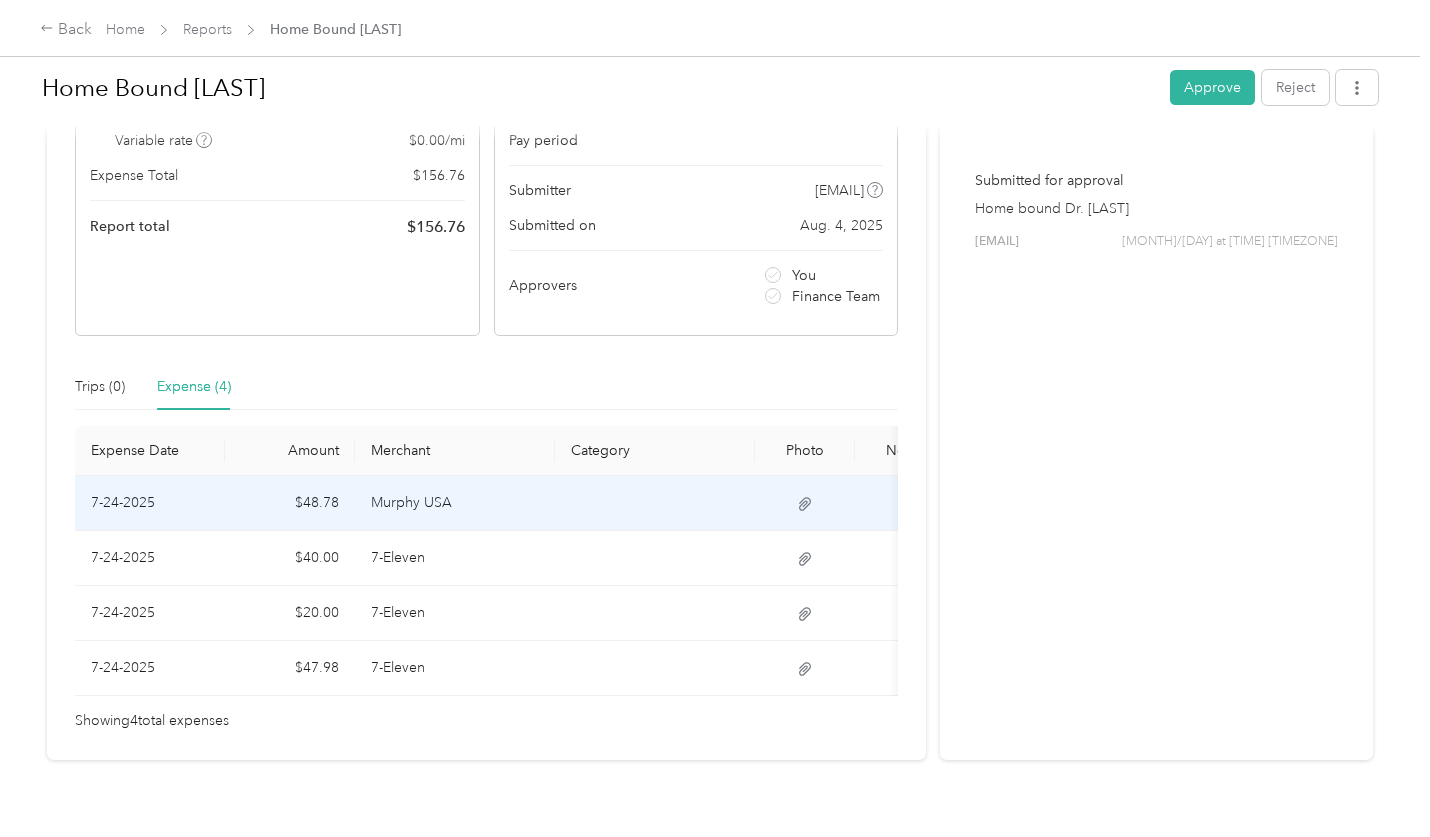 scroll, scrollTop: 0, scrollLeft: 140, axis: horizontal 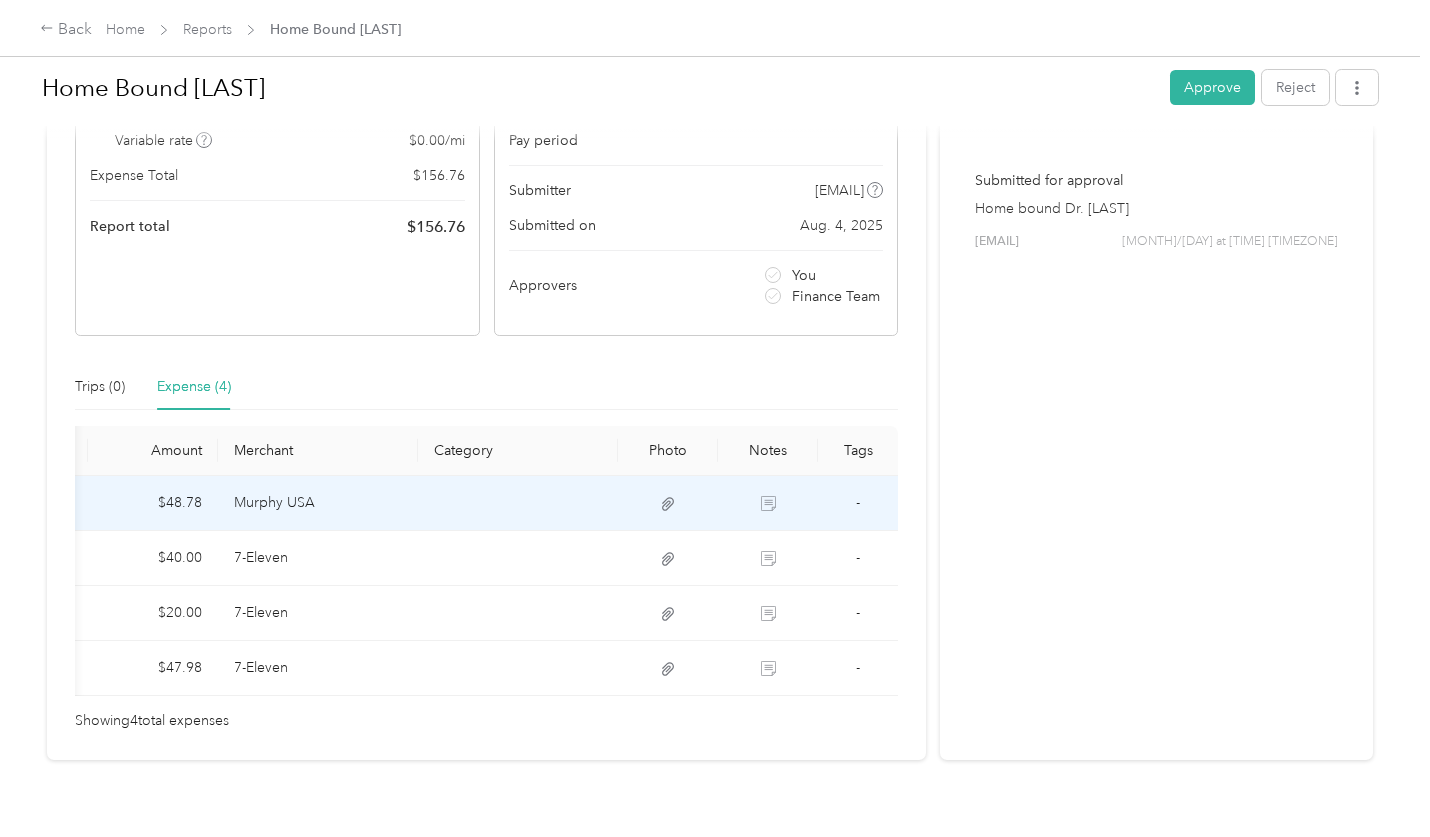 click at bounding box center [518, 503] 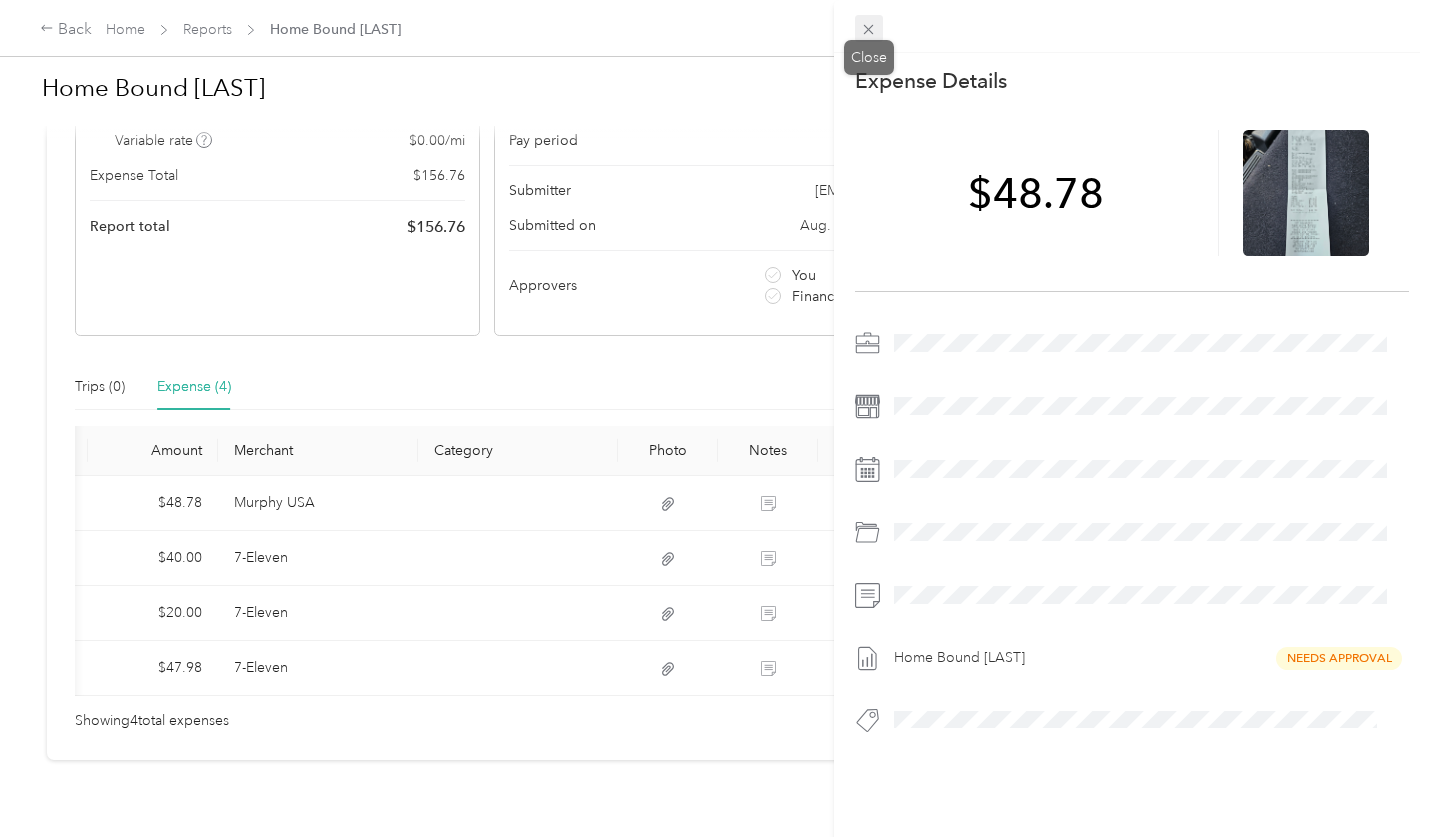 click 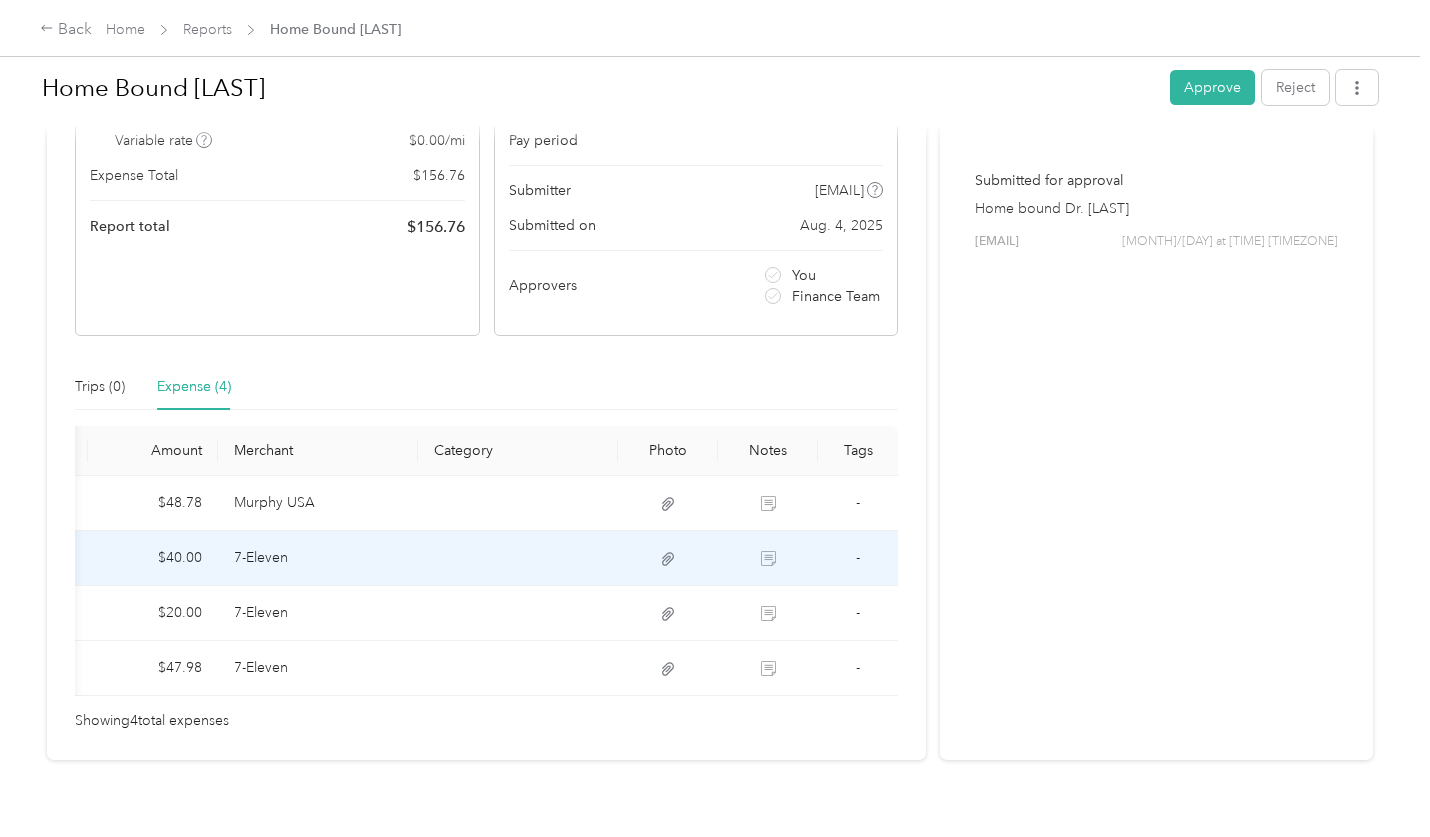 scroll, scrollTop: 0, scrollLeft: 0, axis: both 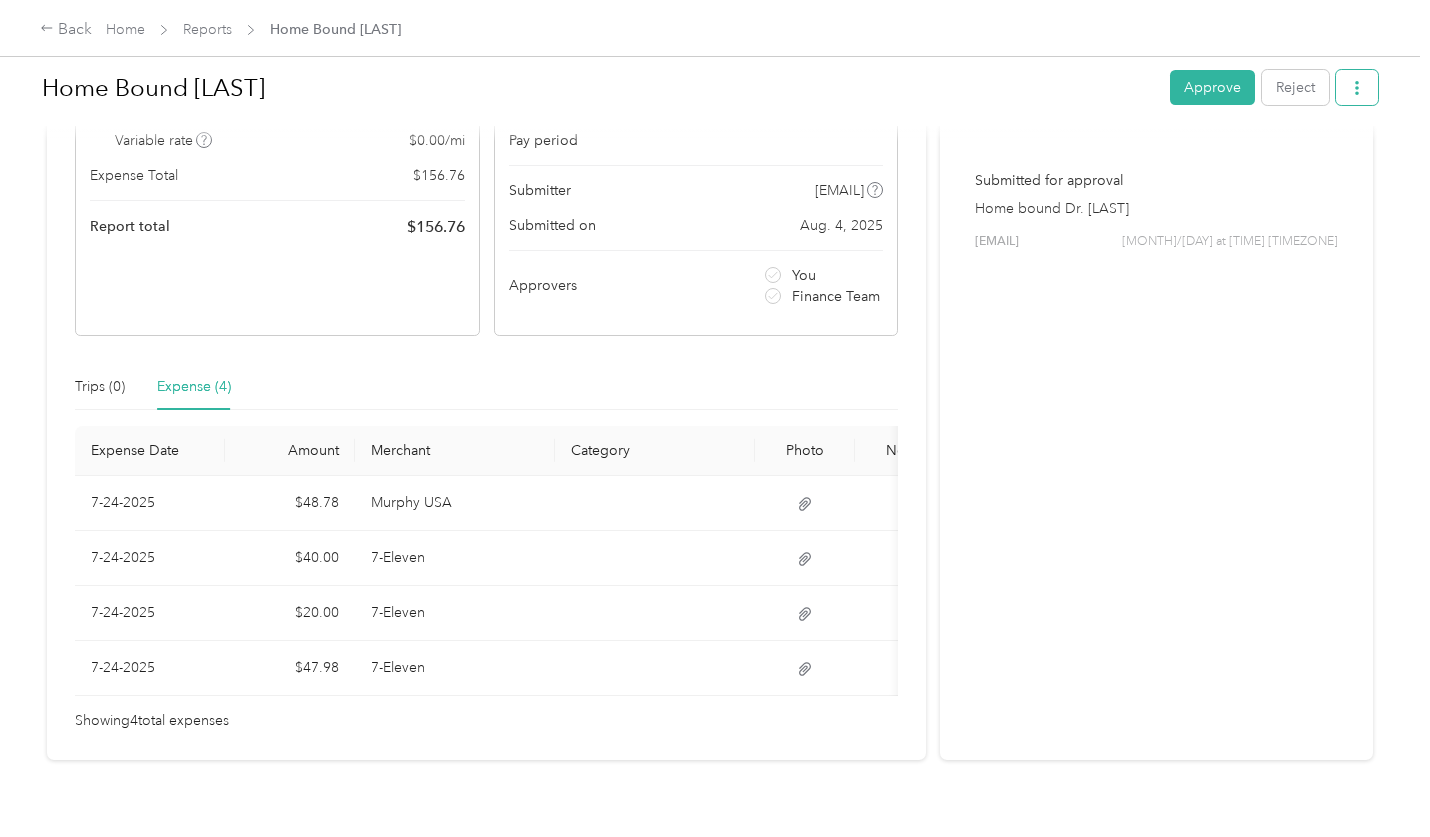 click 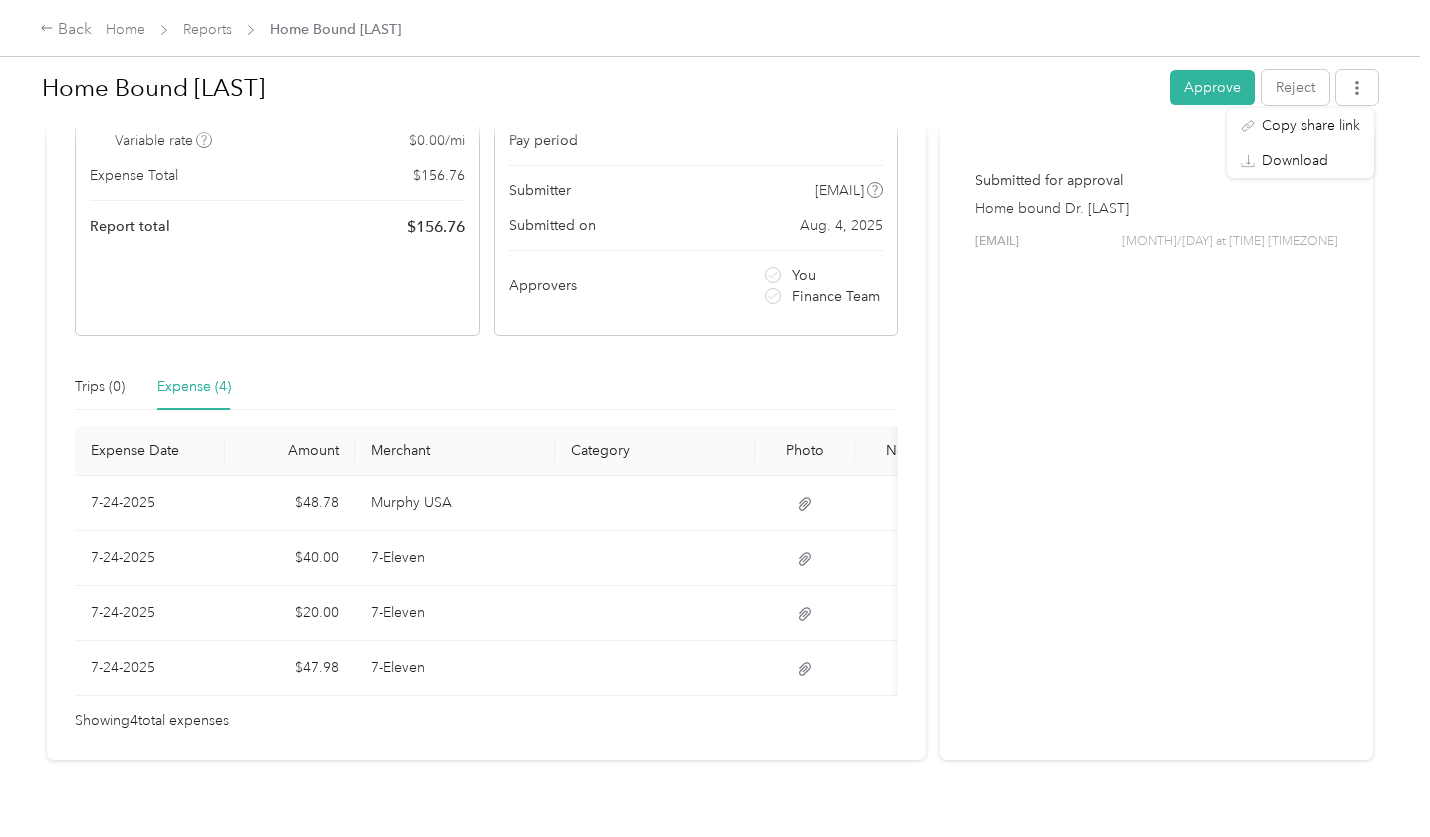 click on "Activity and Comments   Needs approval From Ananda  Smith 08/04 at 11:50 am MST Submitted for approval Home bound Dr. Swatts crystal.dominguez@recondx.com 08/04 at 11:50 am MST" at bounding box center (1156, 331) 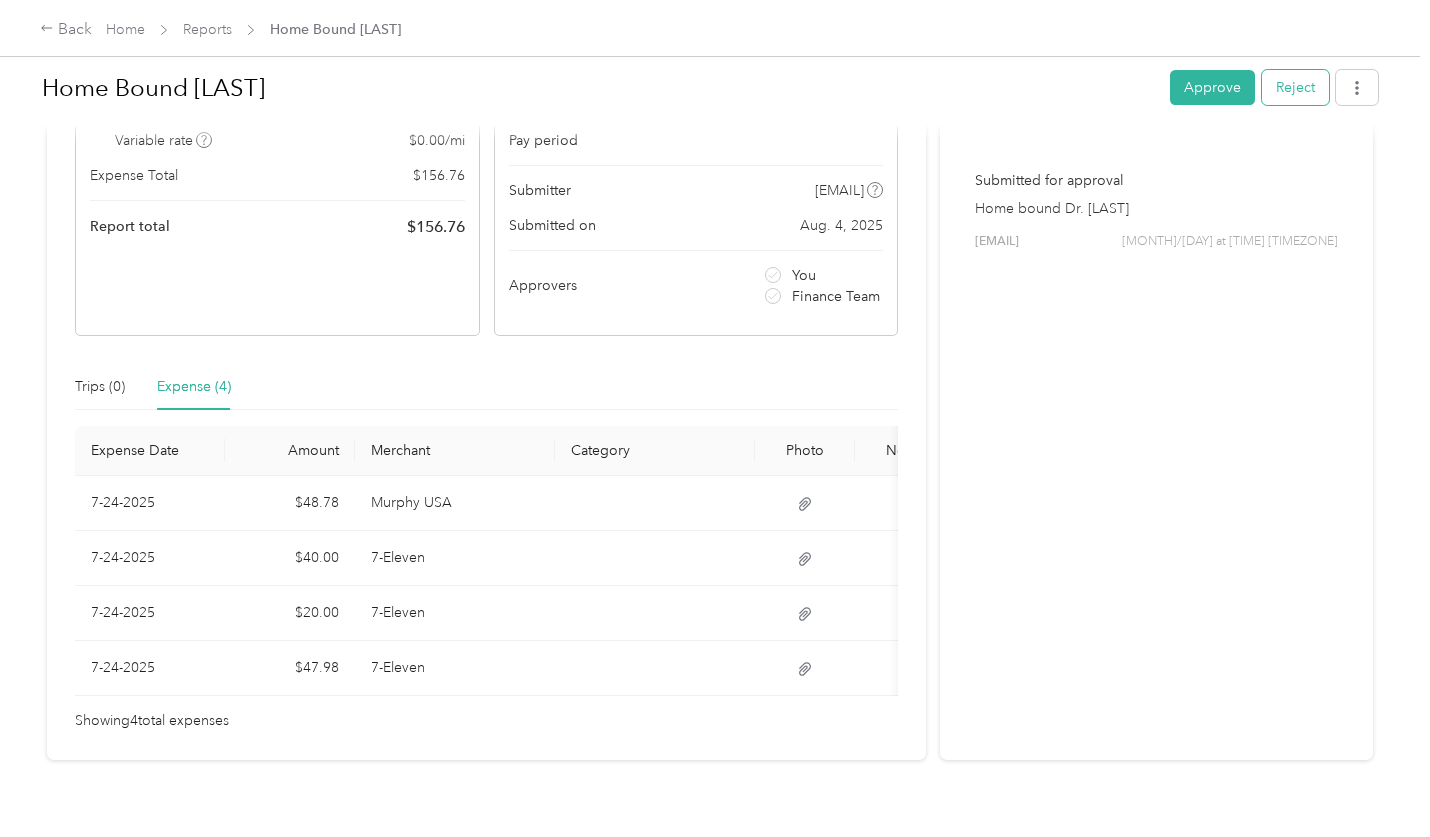 click on "Reject" at bounding box center (1295, 87) 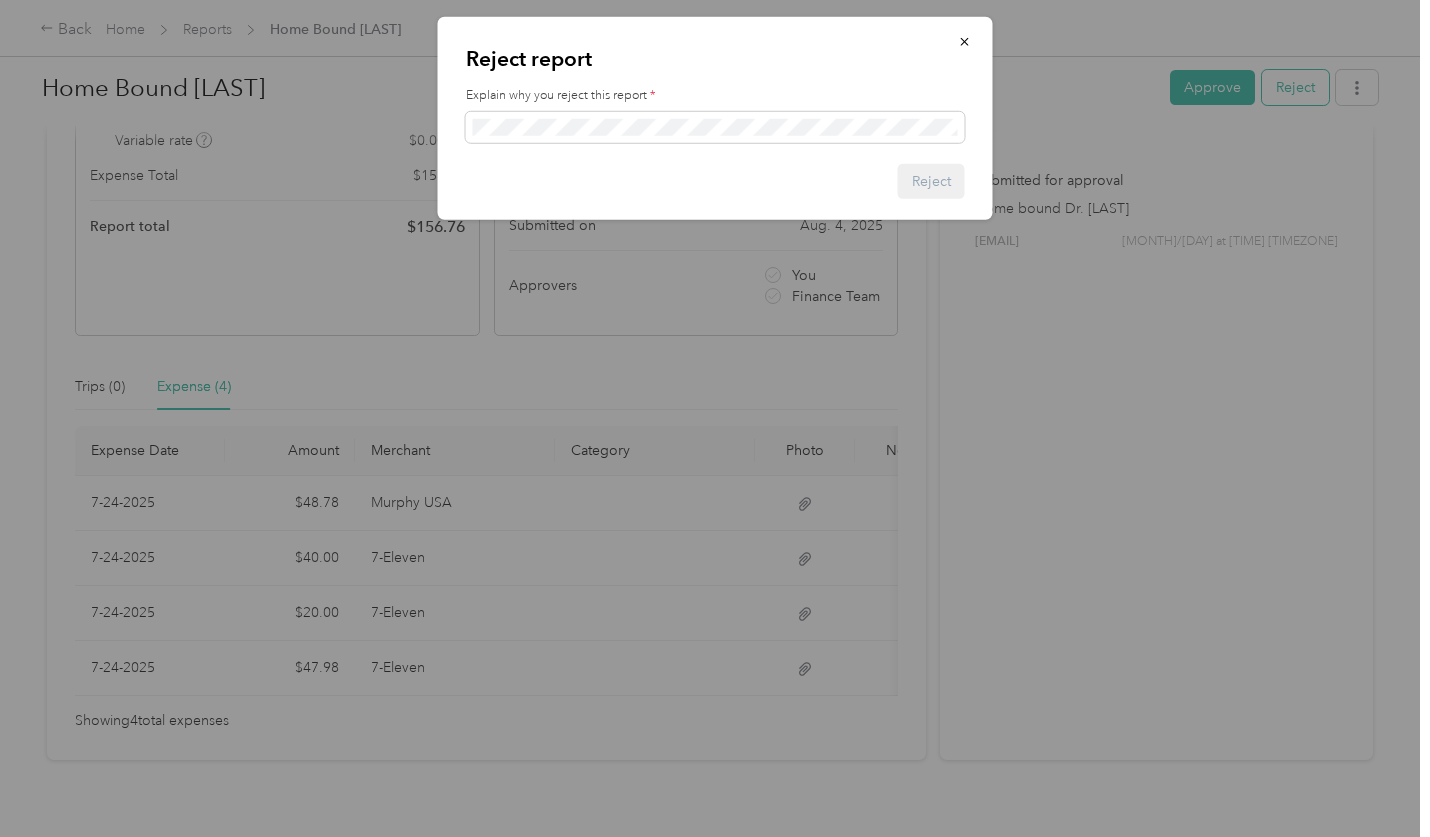 click at bounding box center (715, 418) 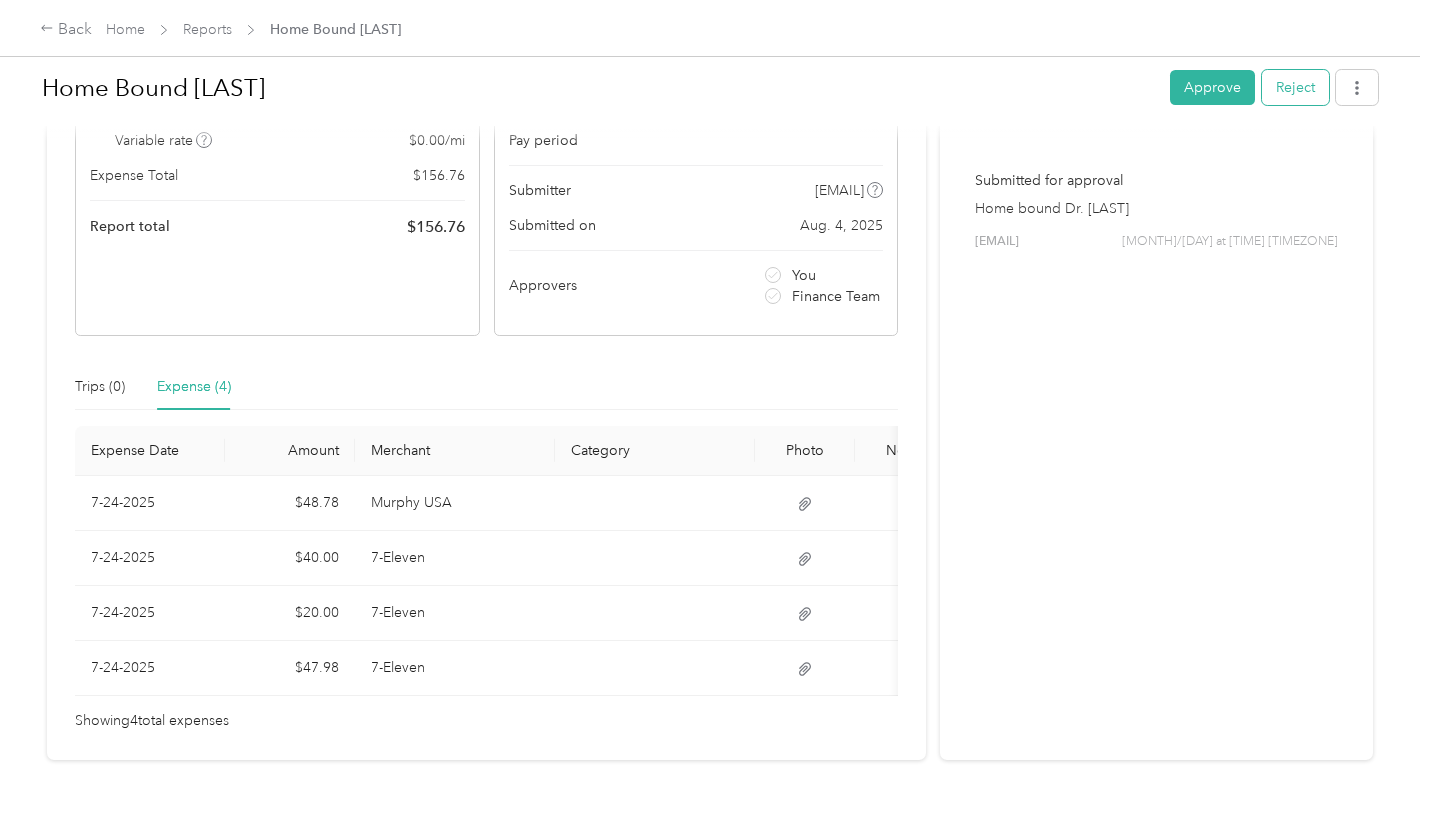 click on "Reject" at bounding box center [1295, 87] 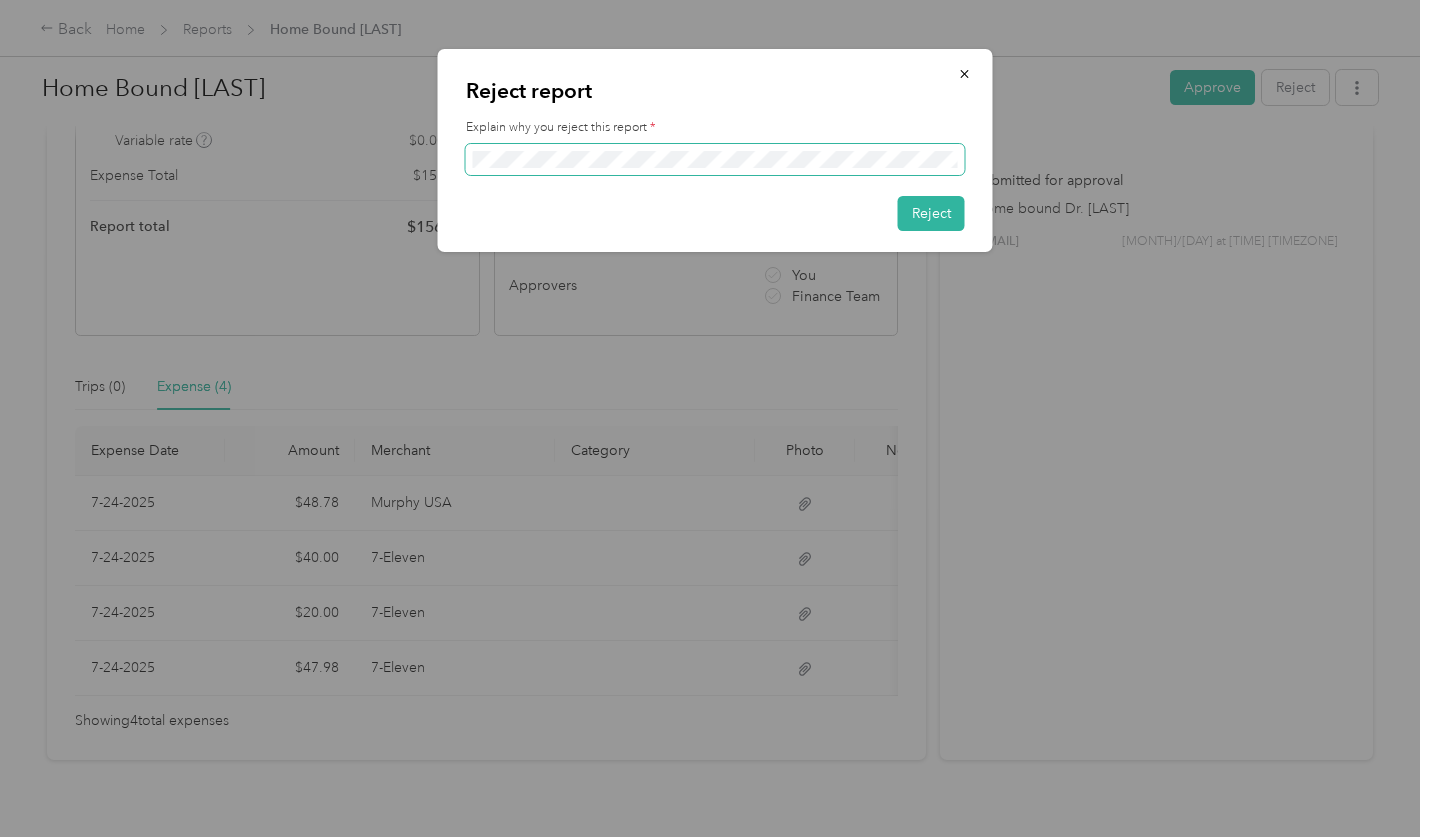 scroll, scrollTop: 0, scrollLeft: 333, axis: horizontal 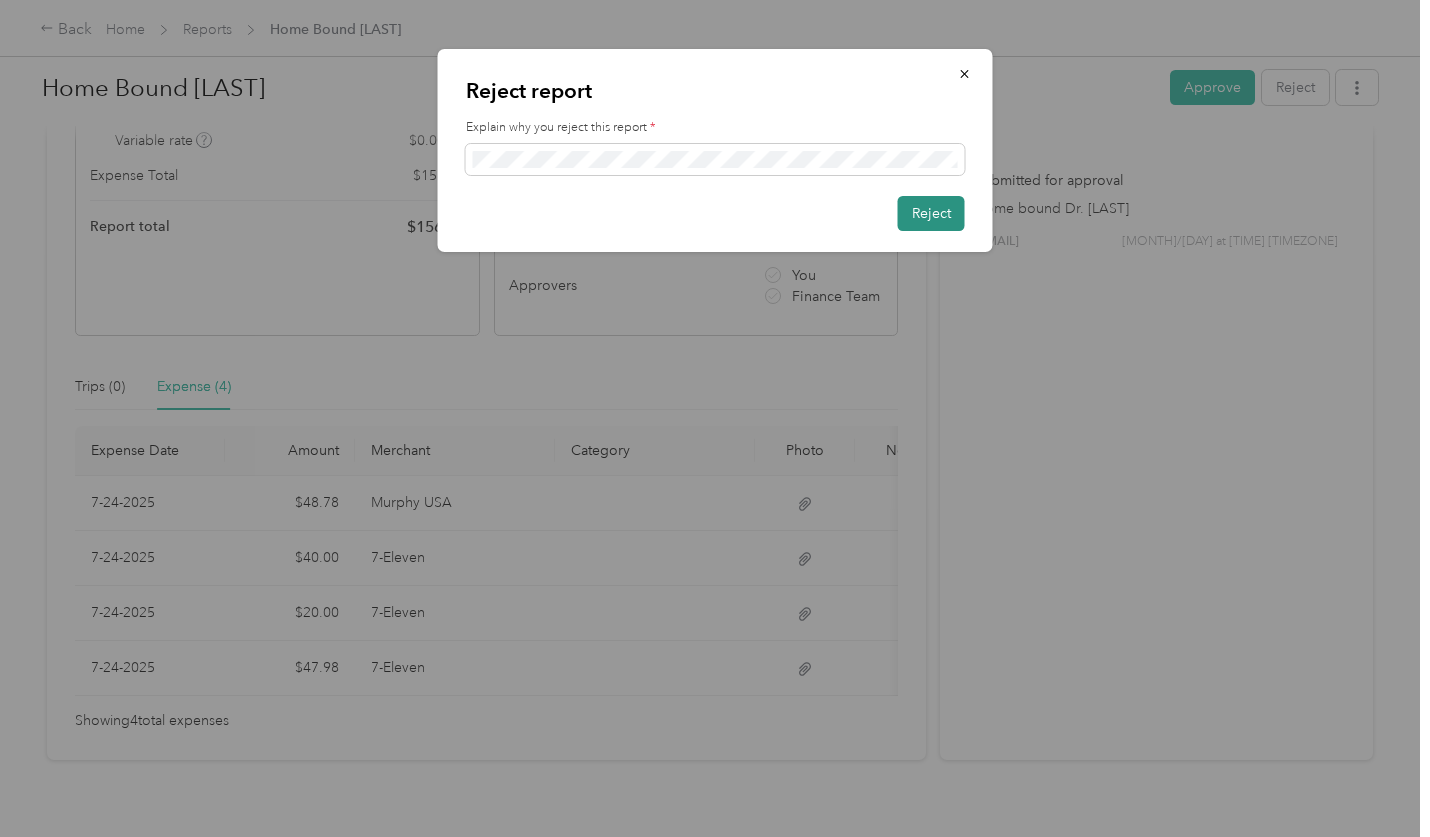 click on "Reject" at bounding box center (931, 213) 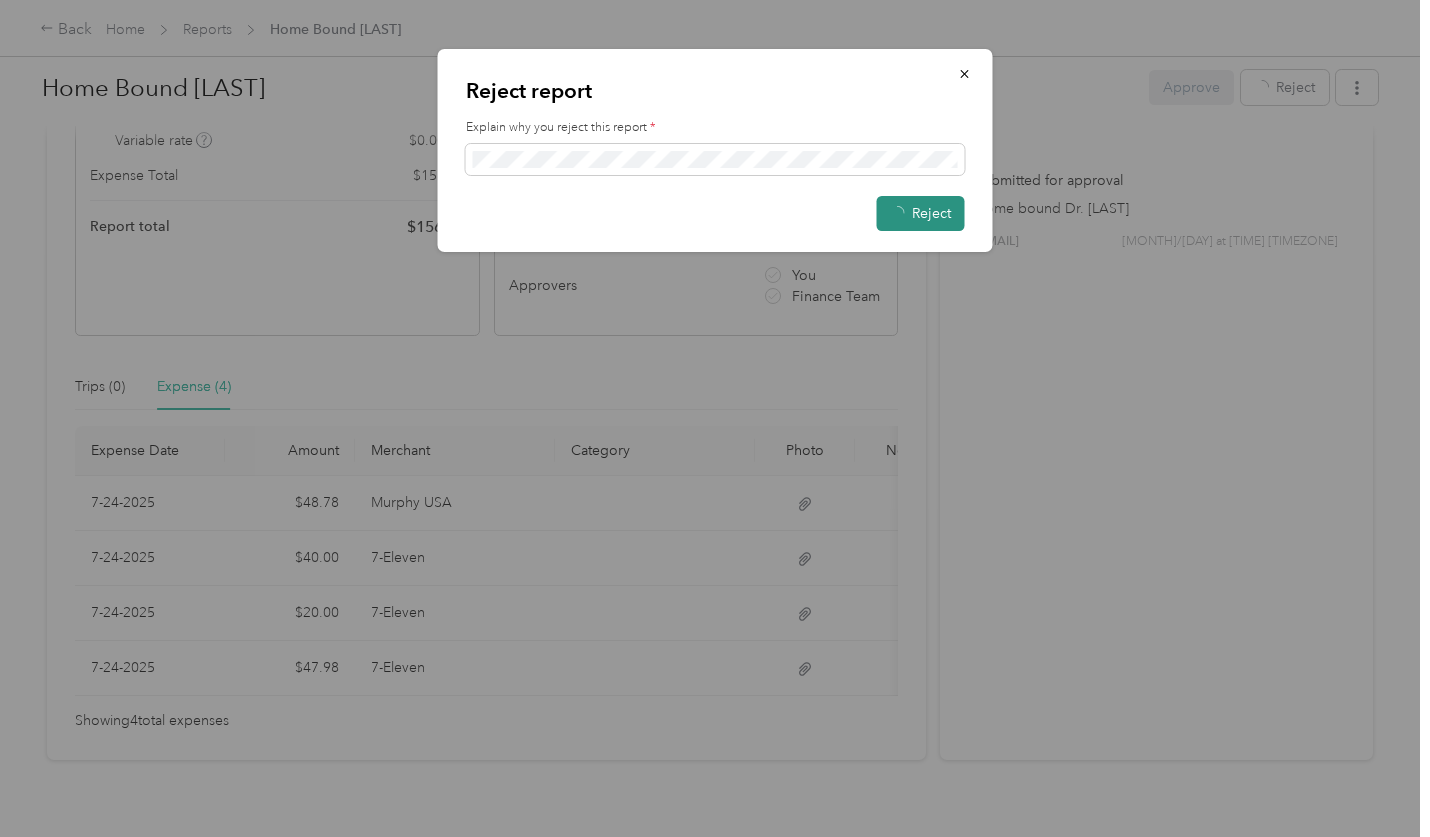 scroll, scrollTop: 0, scrollLeft: 0, axis: both 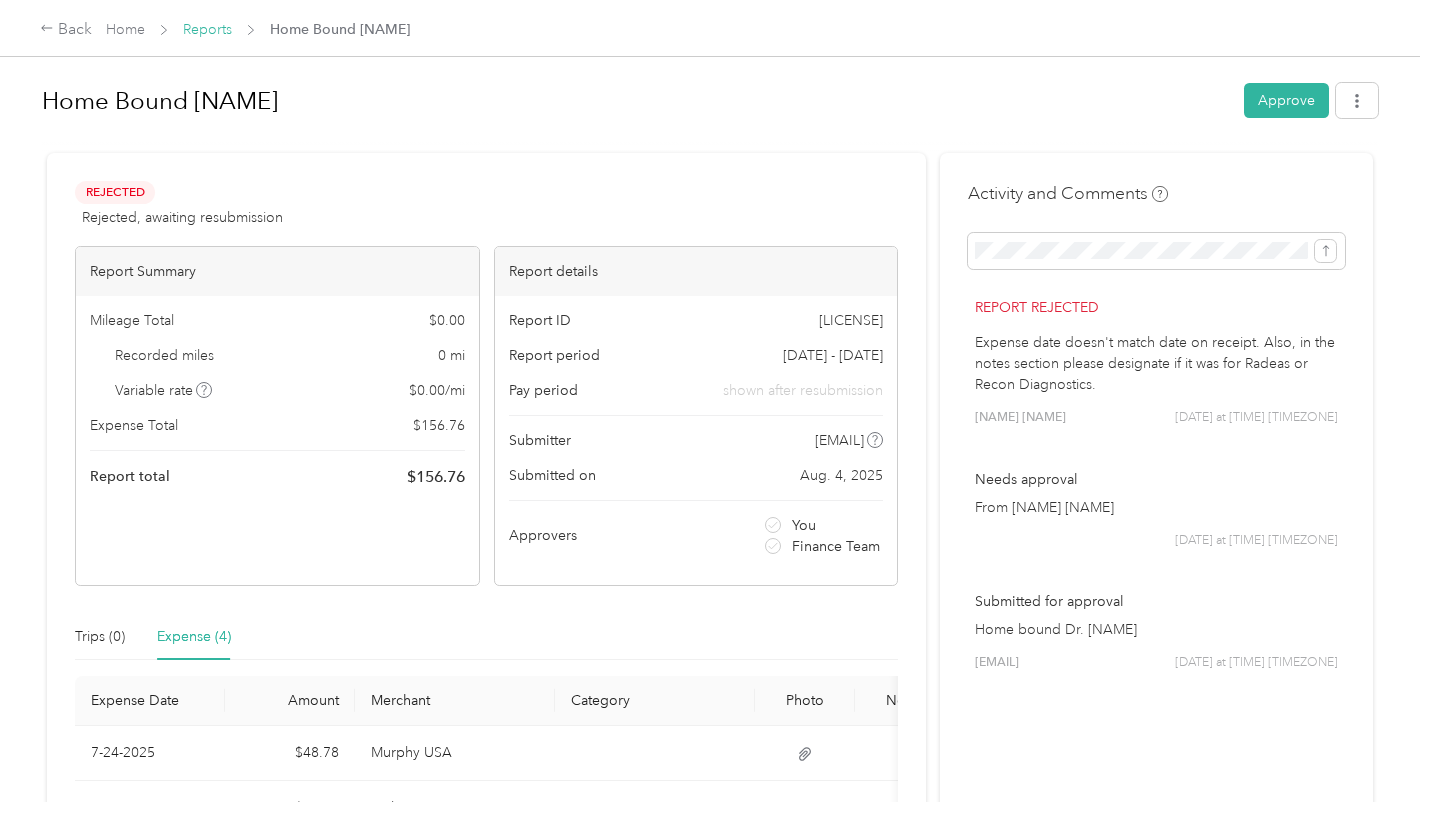 click on "Reports" at bounding box center (207, 29) 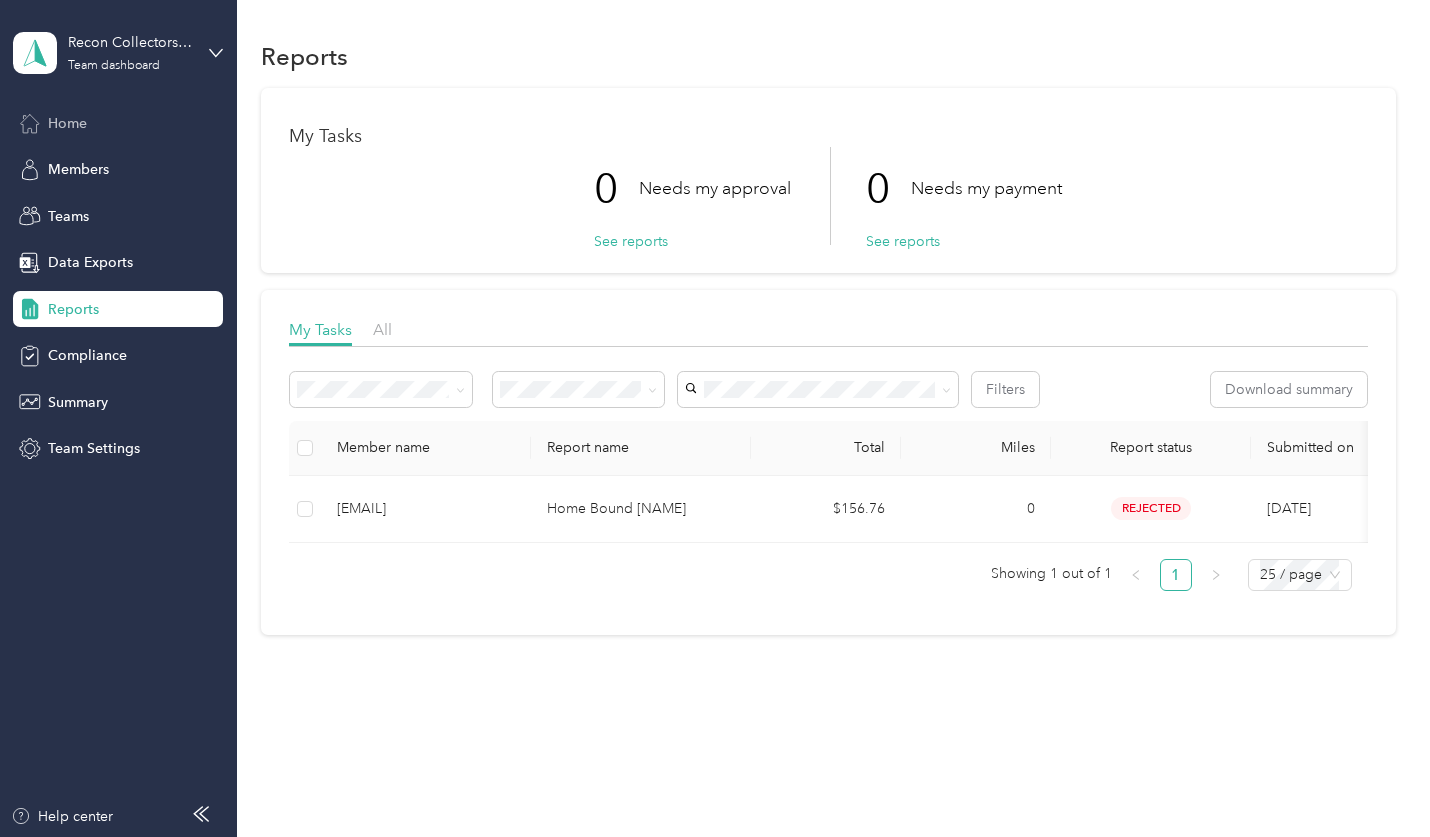 click on "Home" at bounding box center [67, 123] 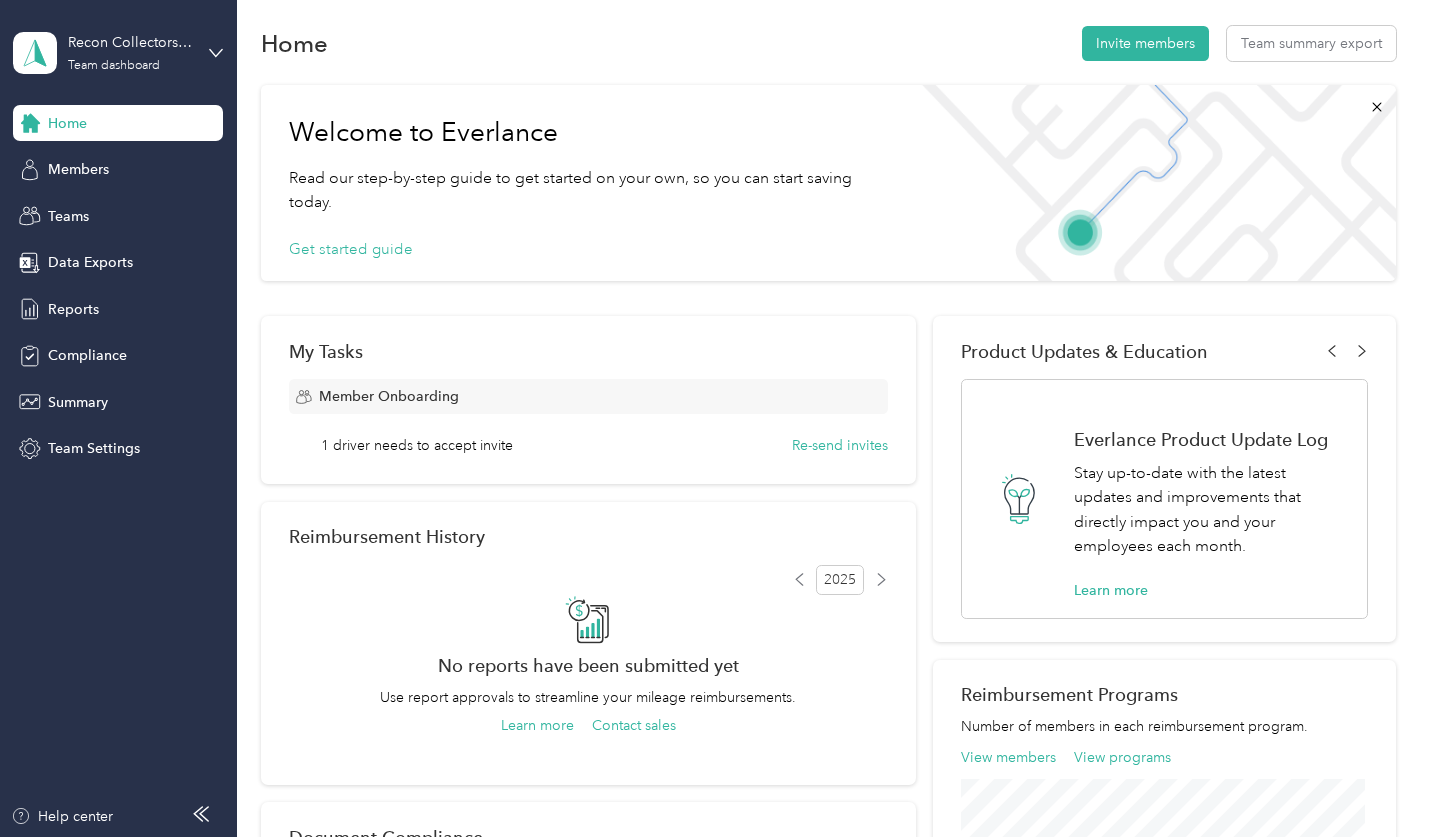 scroll, scrollTop: 0, scrollLeft: 0, axis: both 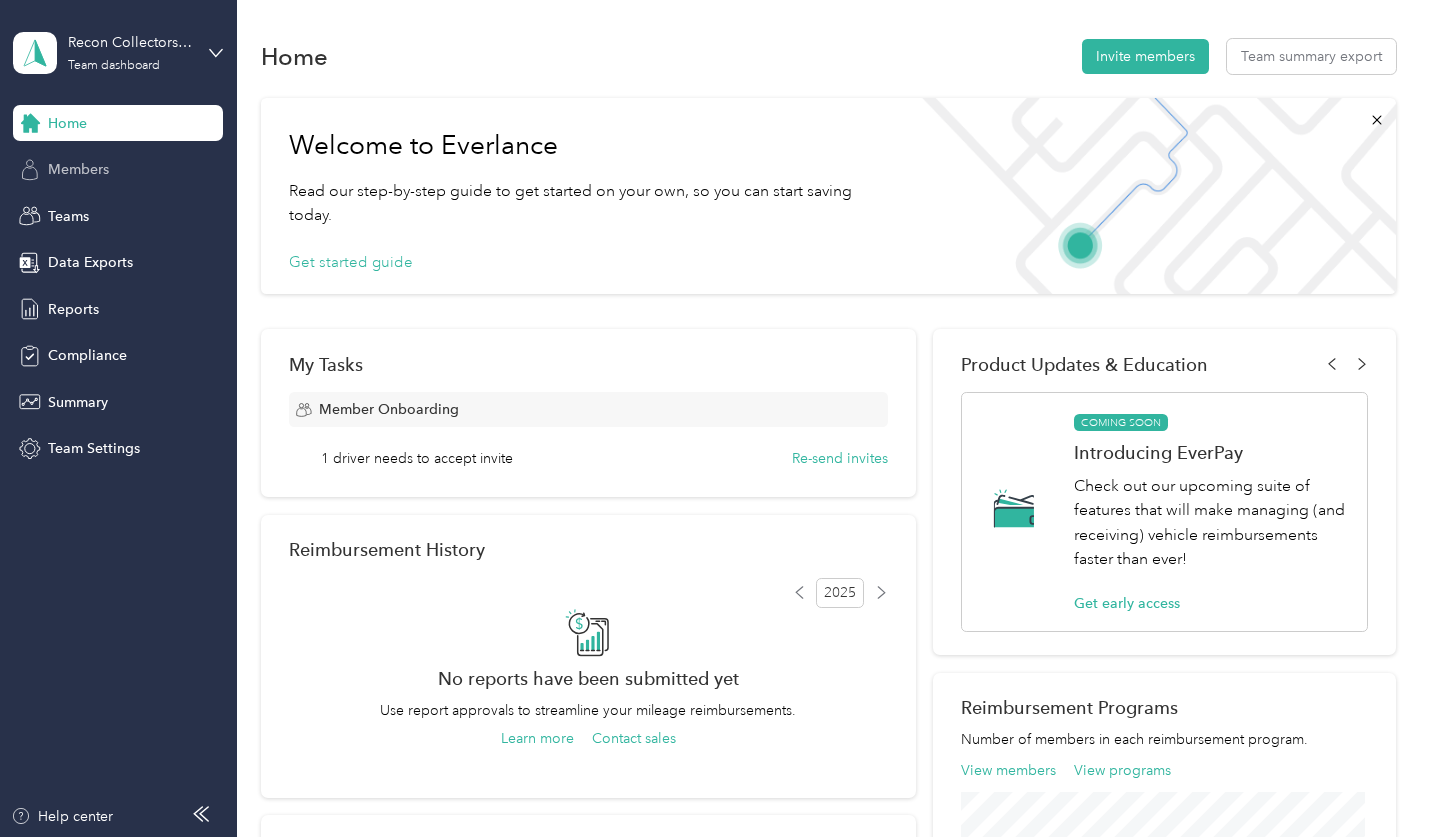 click on "Members" at bounding box center [78, 169] 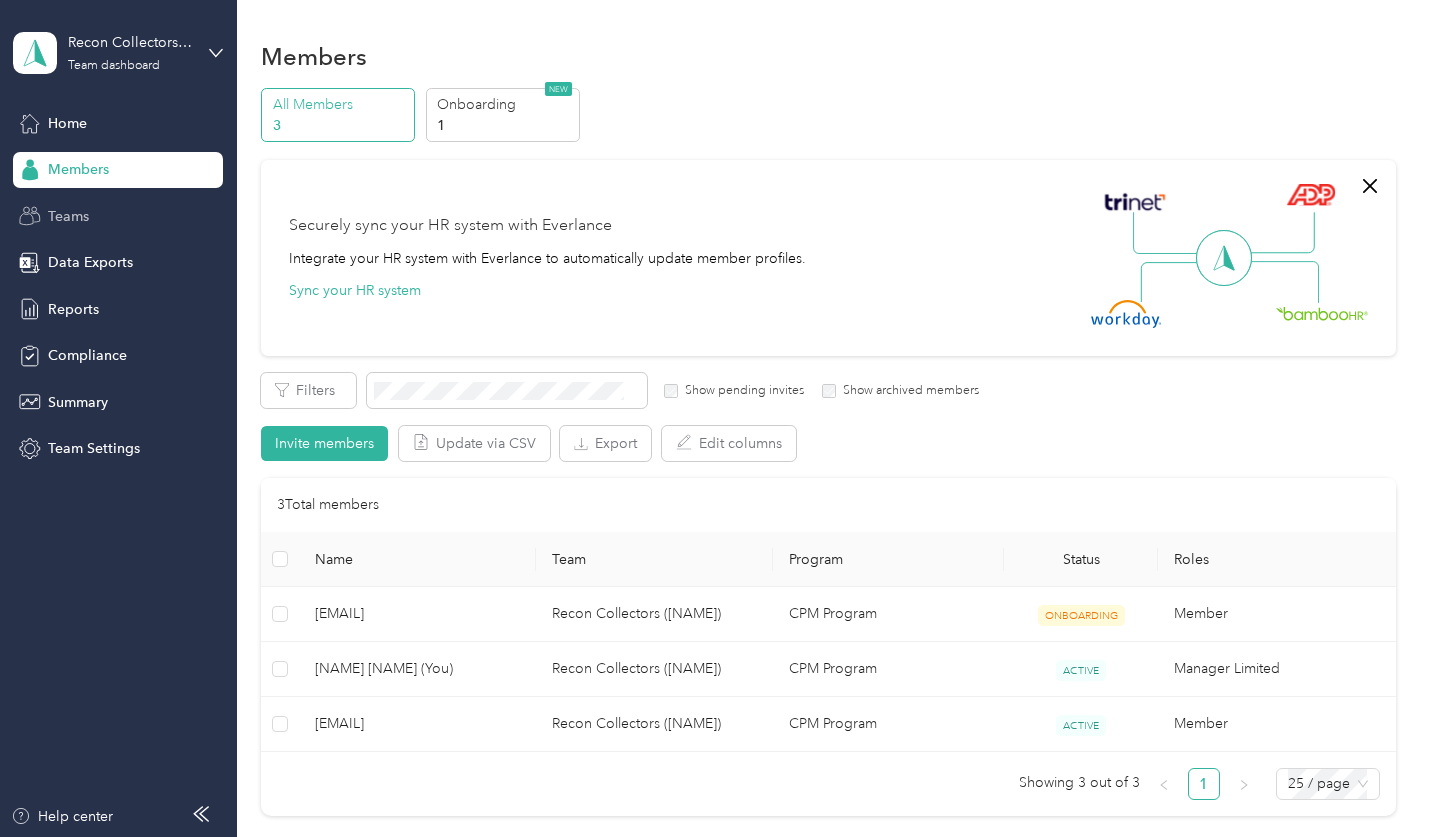 click on "Teams" at bounding box center [68, 216] 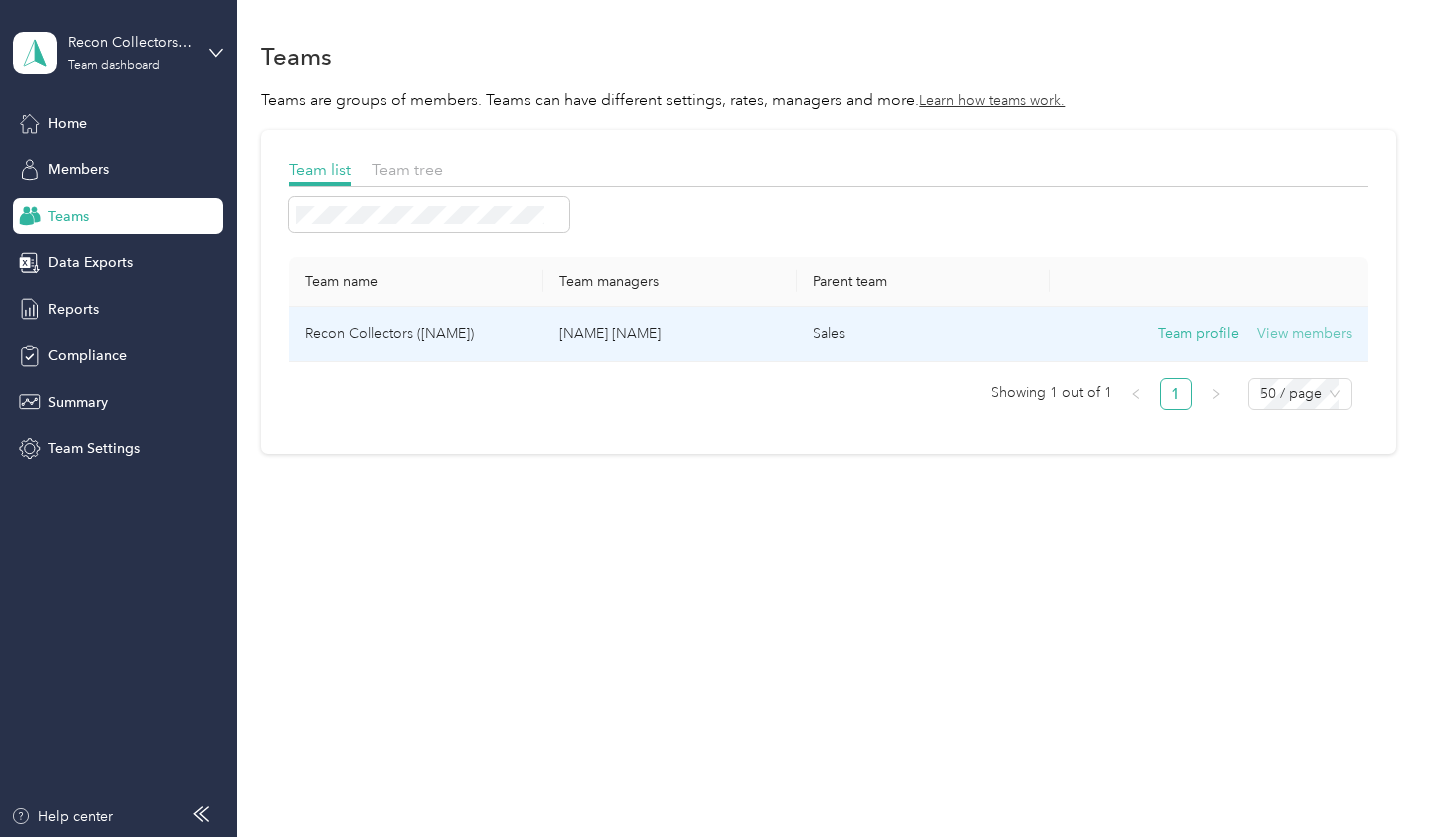 click on "View members" at bounding box center [1304, 334] 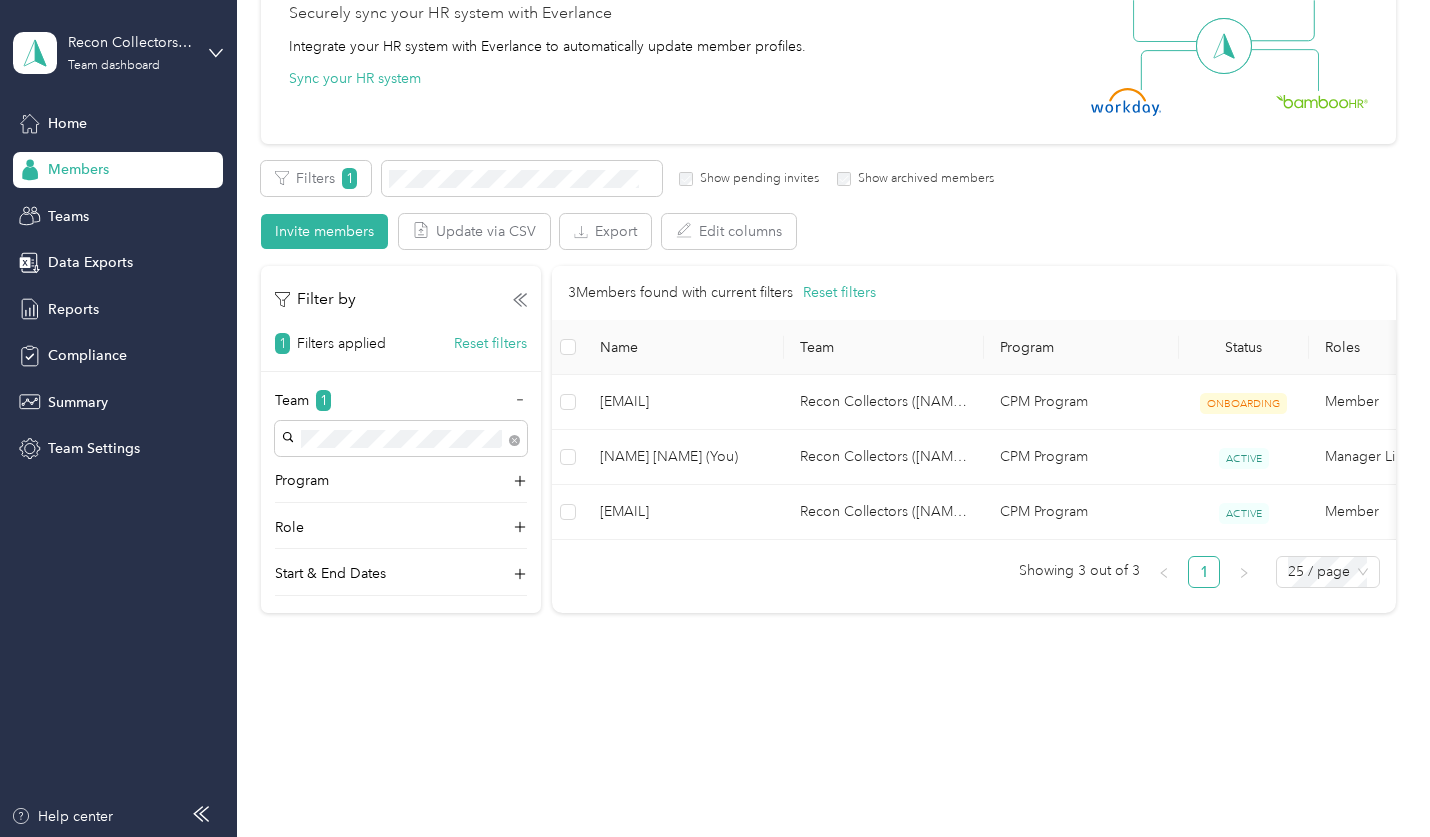 scroll, scrollTop: 0, scrollLeft: 0, axis: both 